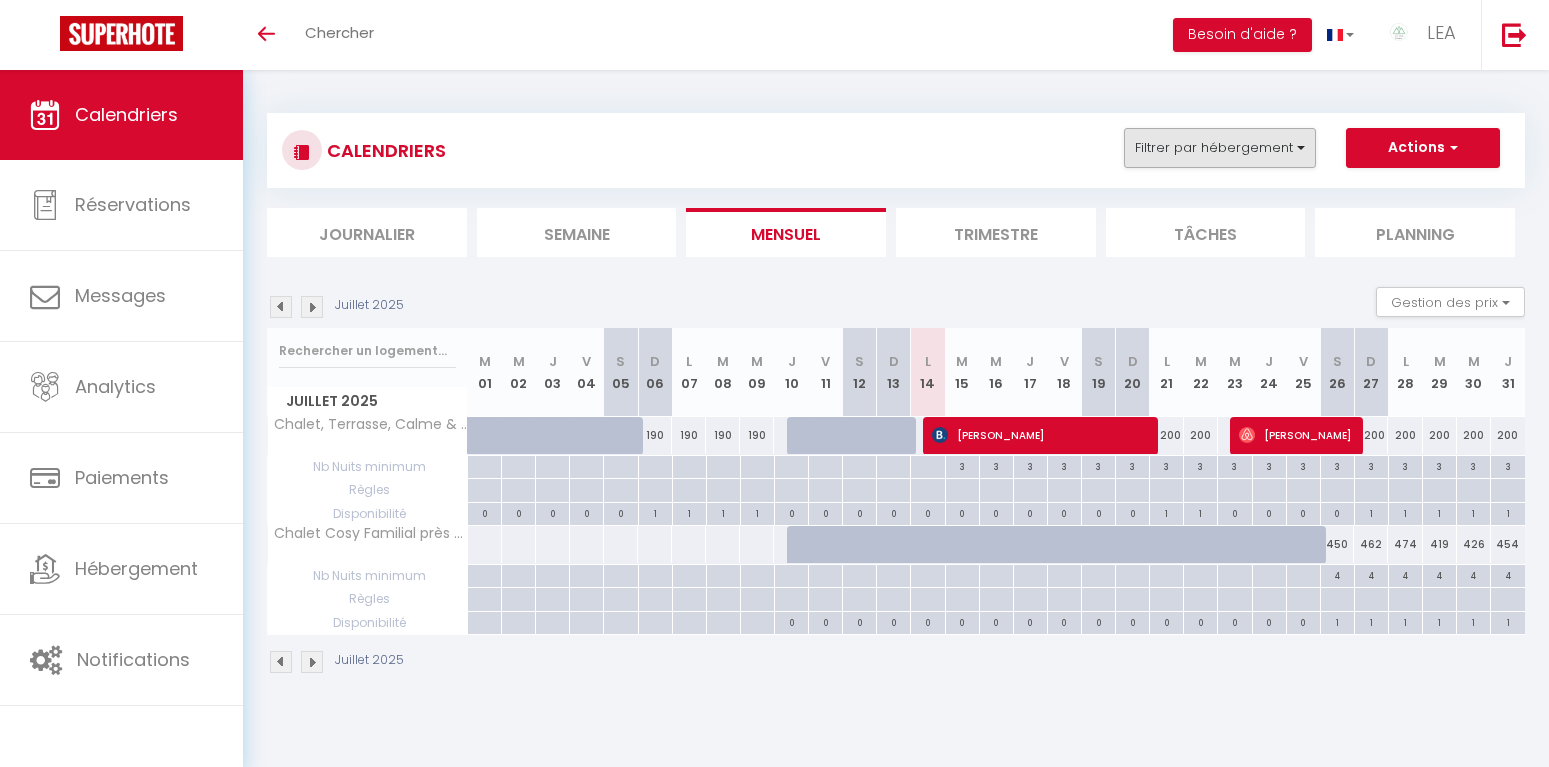 scroll, scrollTop: 0, scrollLeft: 0, axis: both 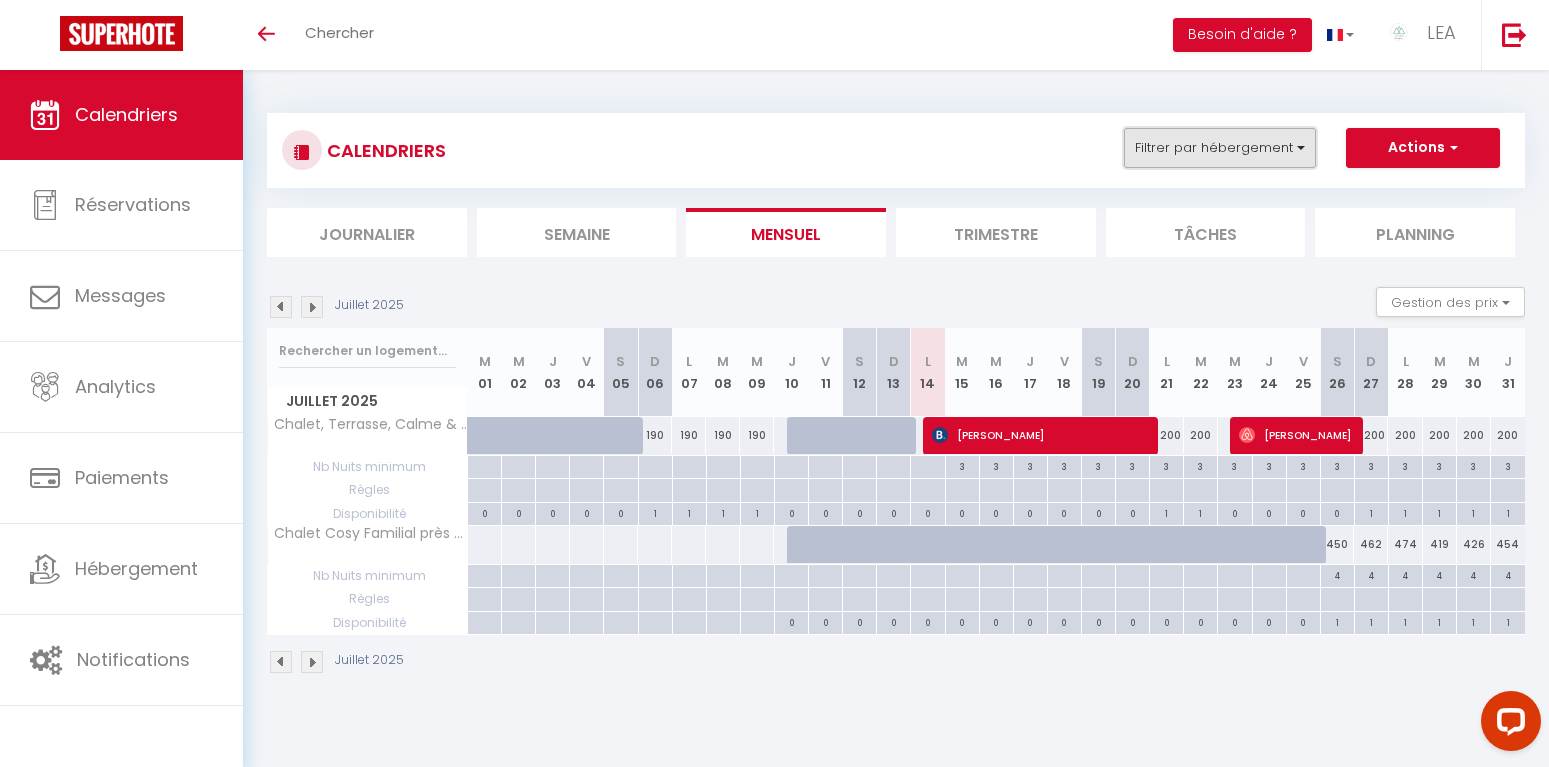 click on "Filtrer par hébergement" at bounding box center (1220, 148) 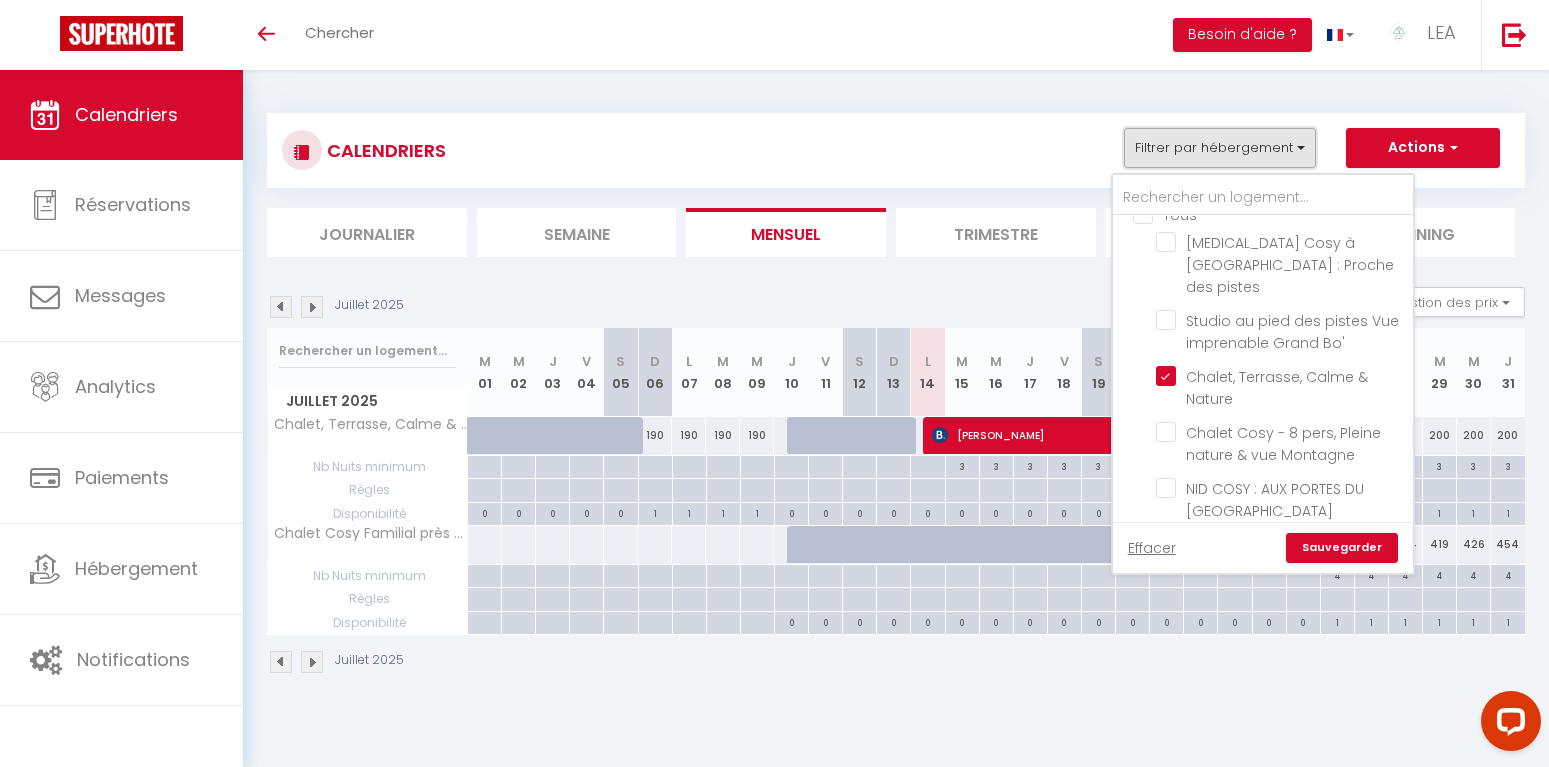 scroll, scrollTop: 0, scrollLeft: 0, axis: both 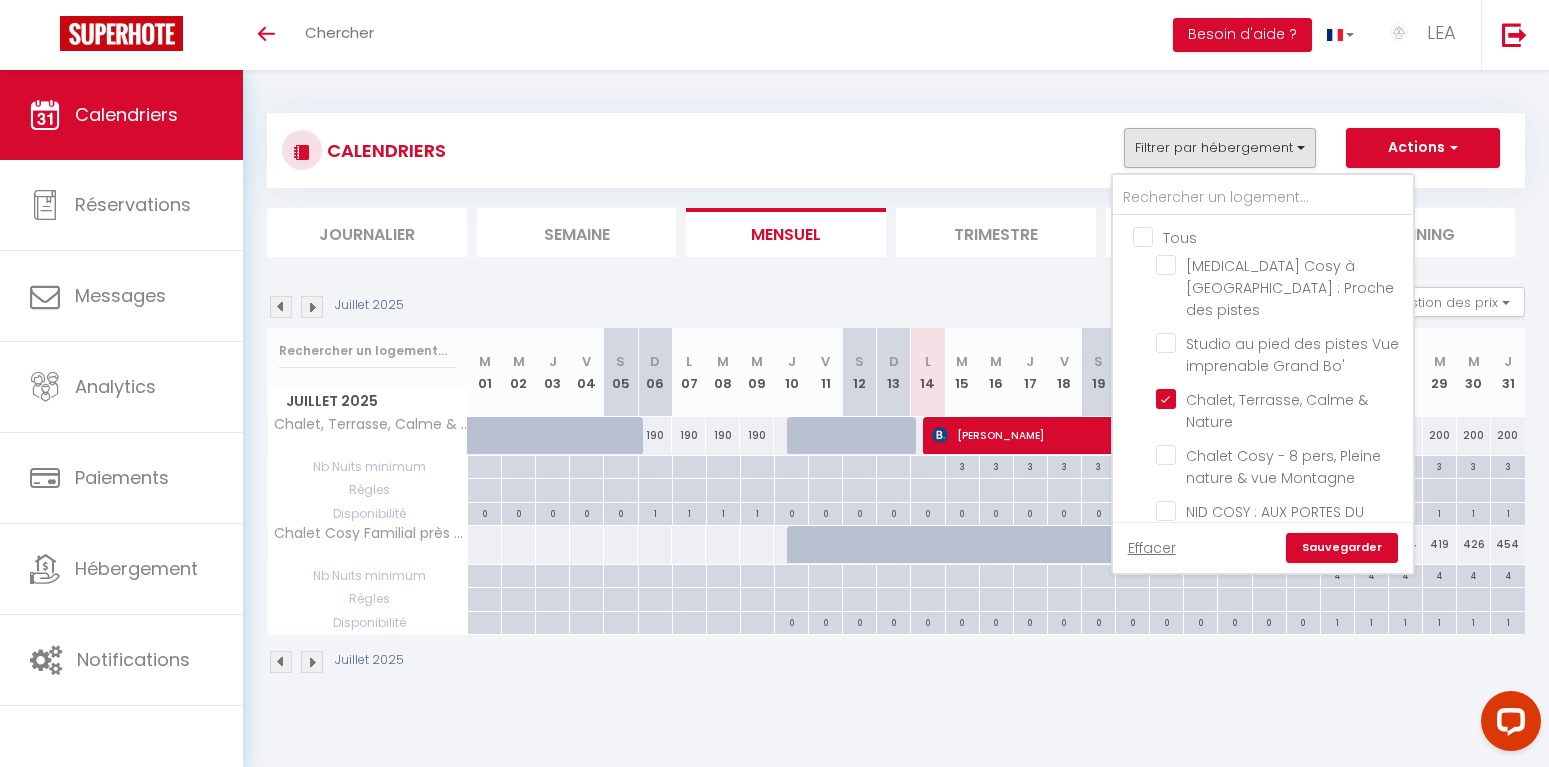 click on "Tous" at bounding box center (1283, 236) 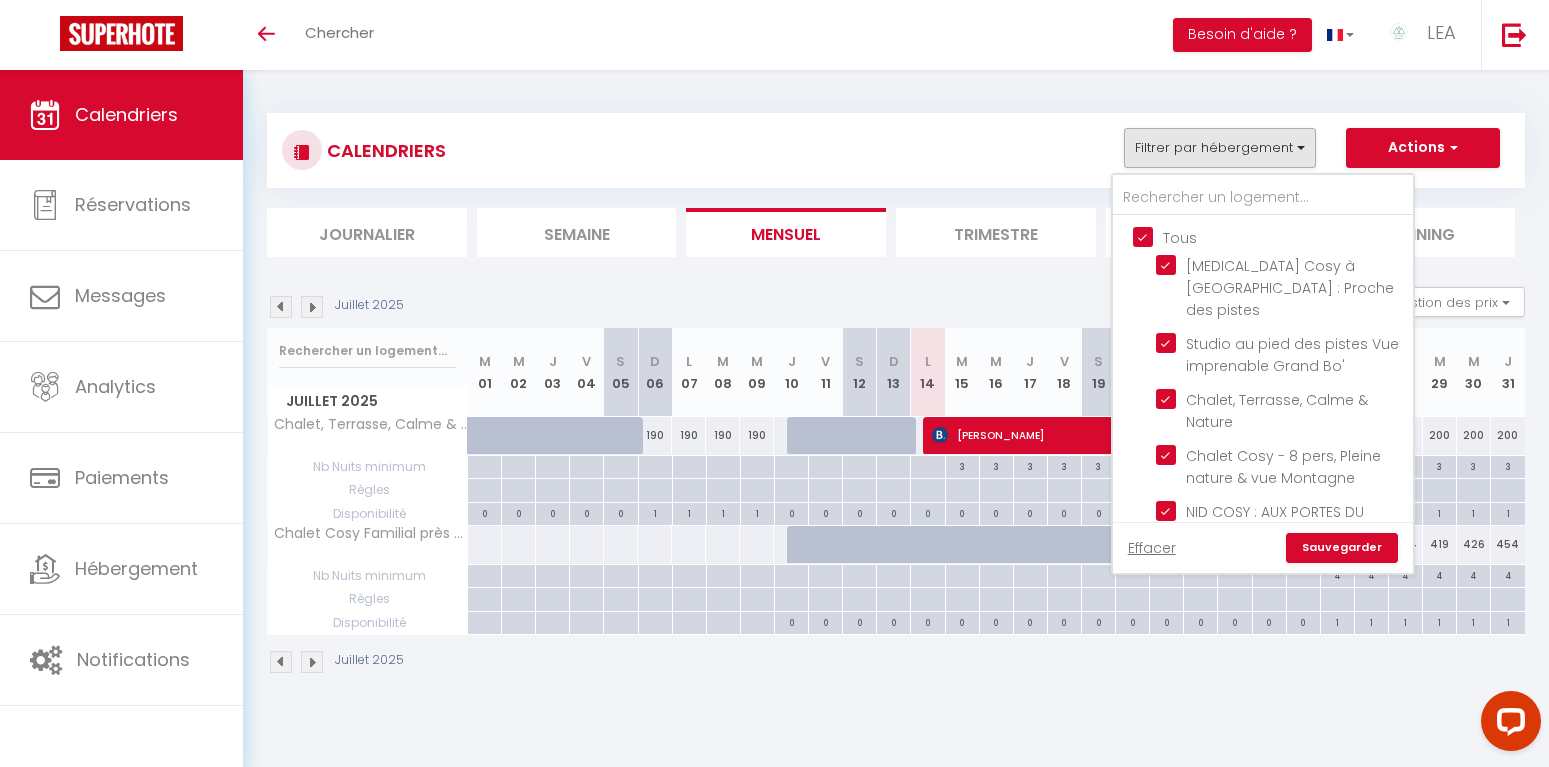 checkbox on "true" 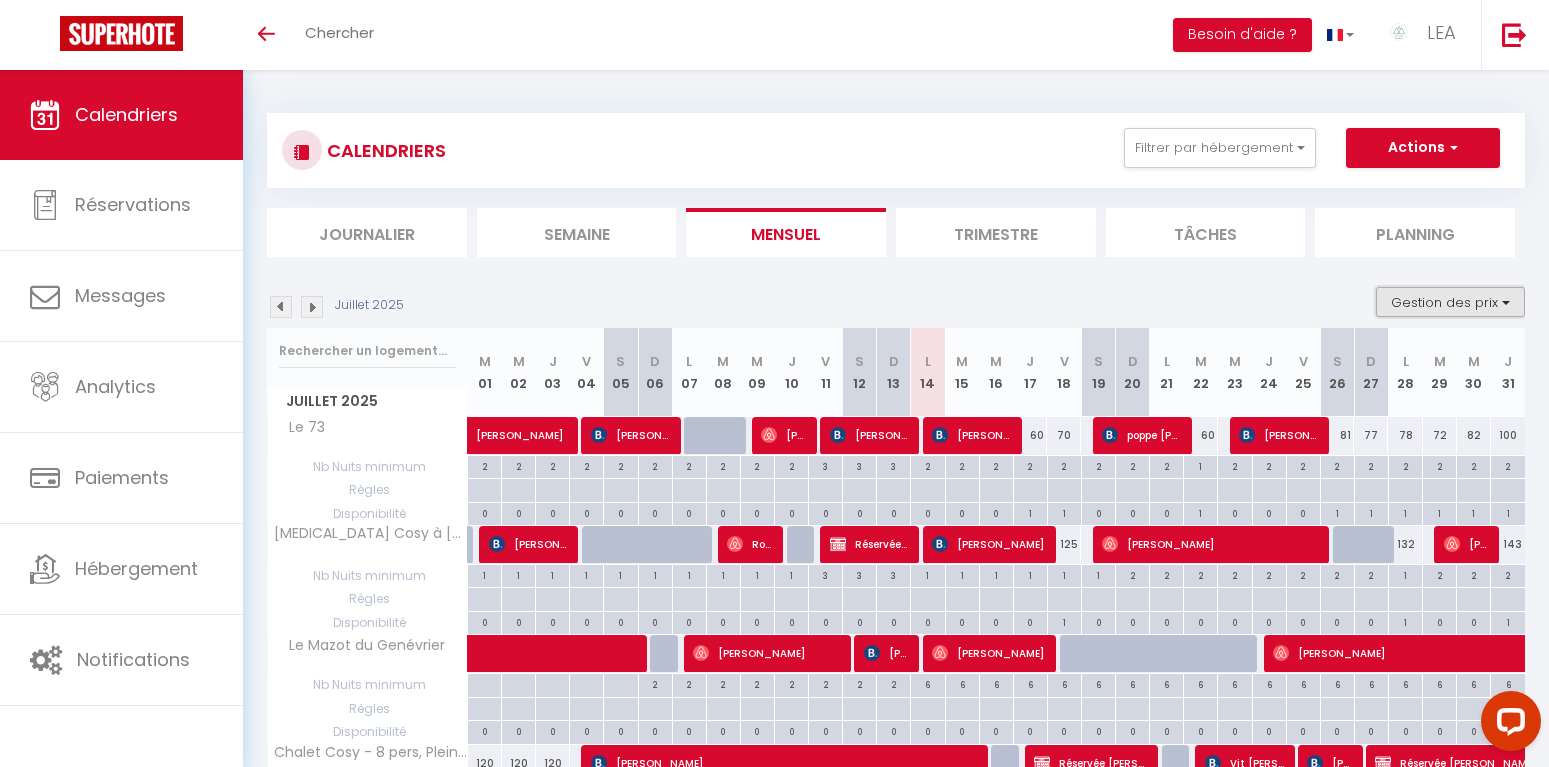click on "Gestion des prix" at bounding box center (1450, 302) 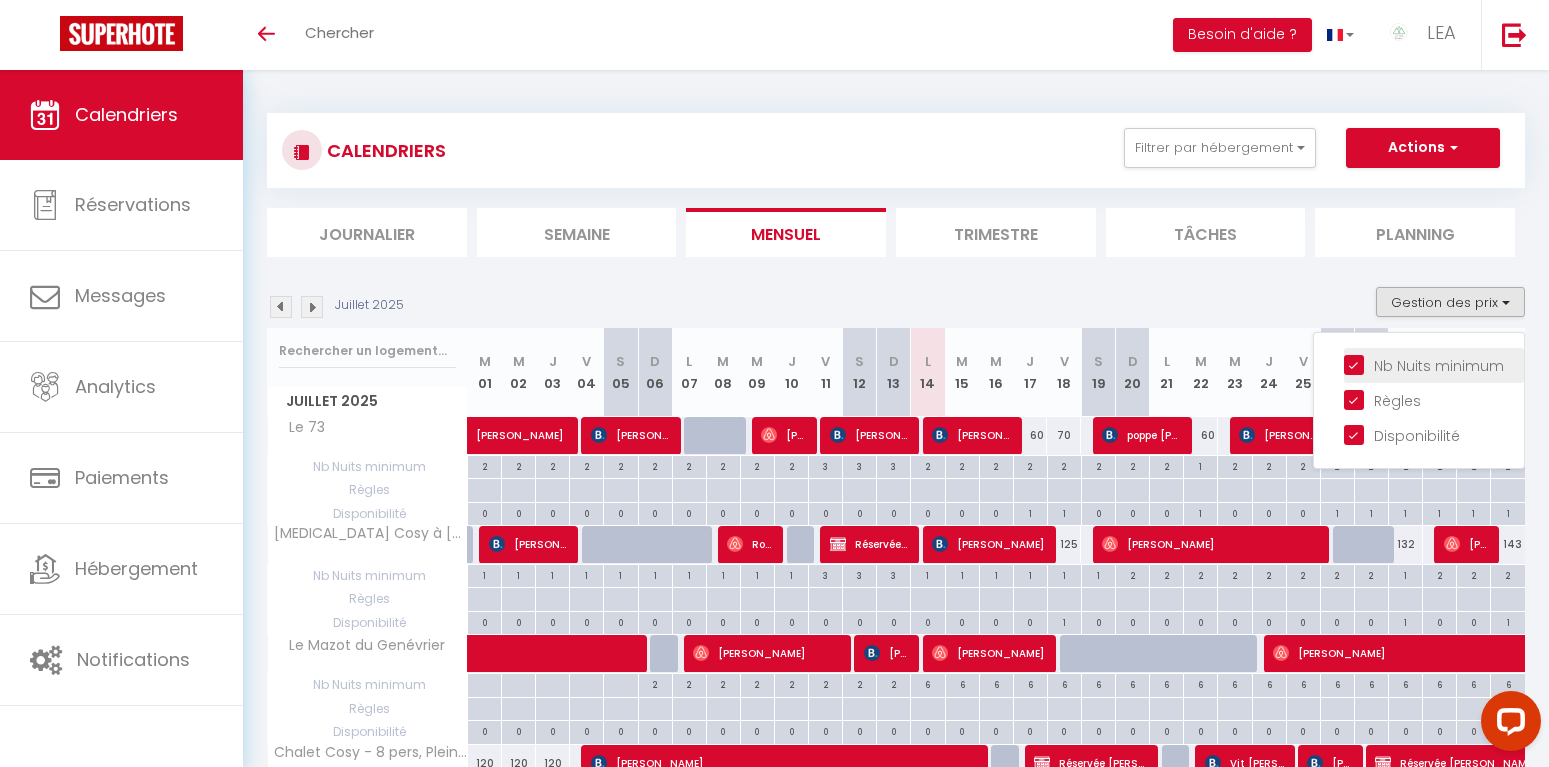 click on "Nb Nuits minimum" at bounding box center (1434, 364) 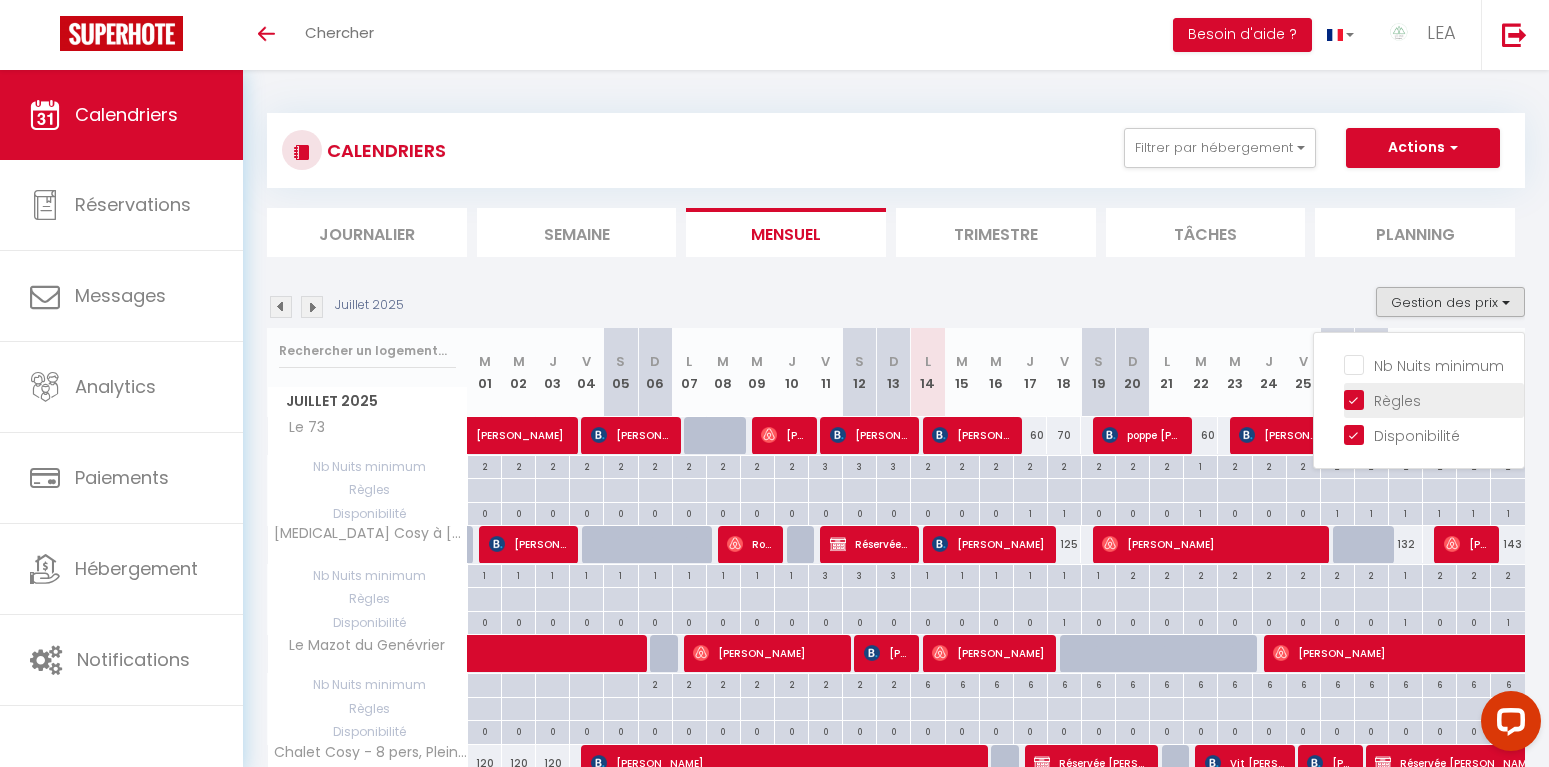 click on "Règles" at bounding box center (1434, 399) 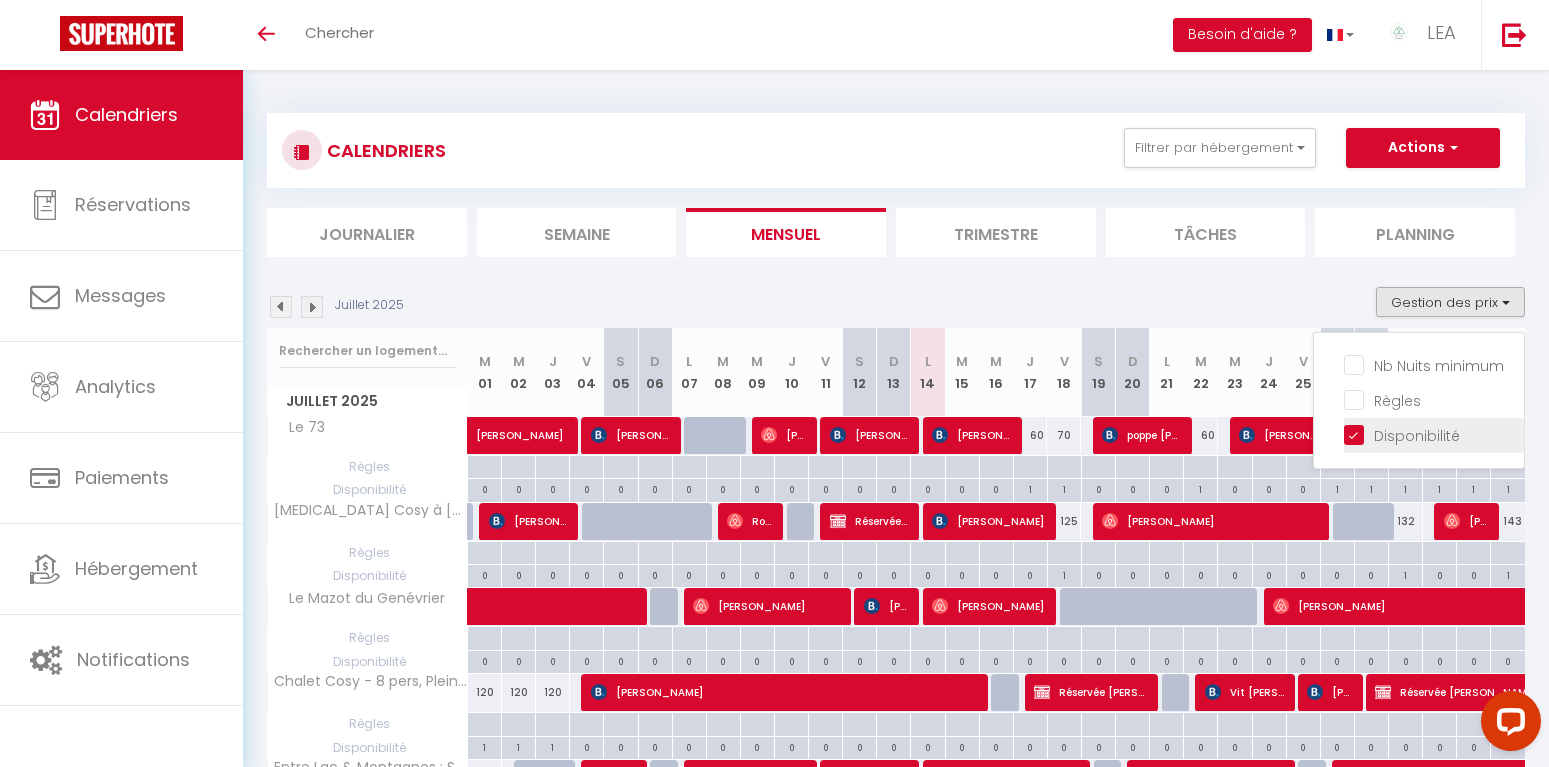 click on "Disponibilité" at bounding box center [1434, 434] 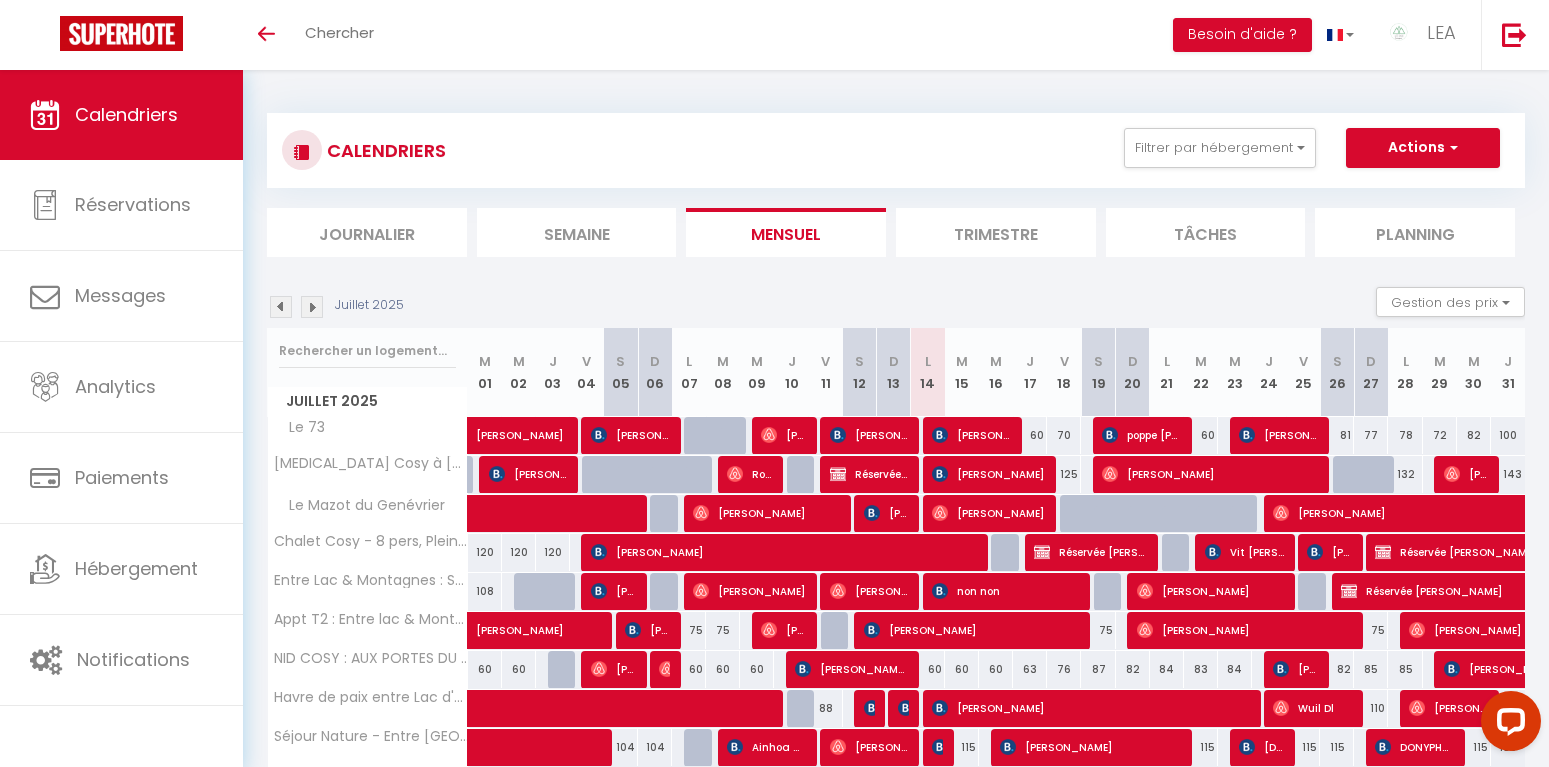 click on "[PERSON_NAME]" at bounding box center (886, 513) 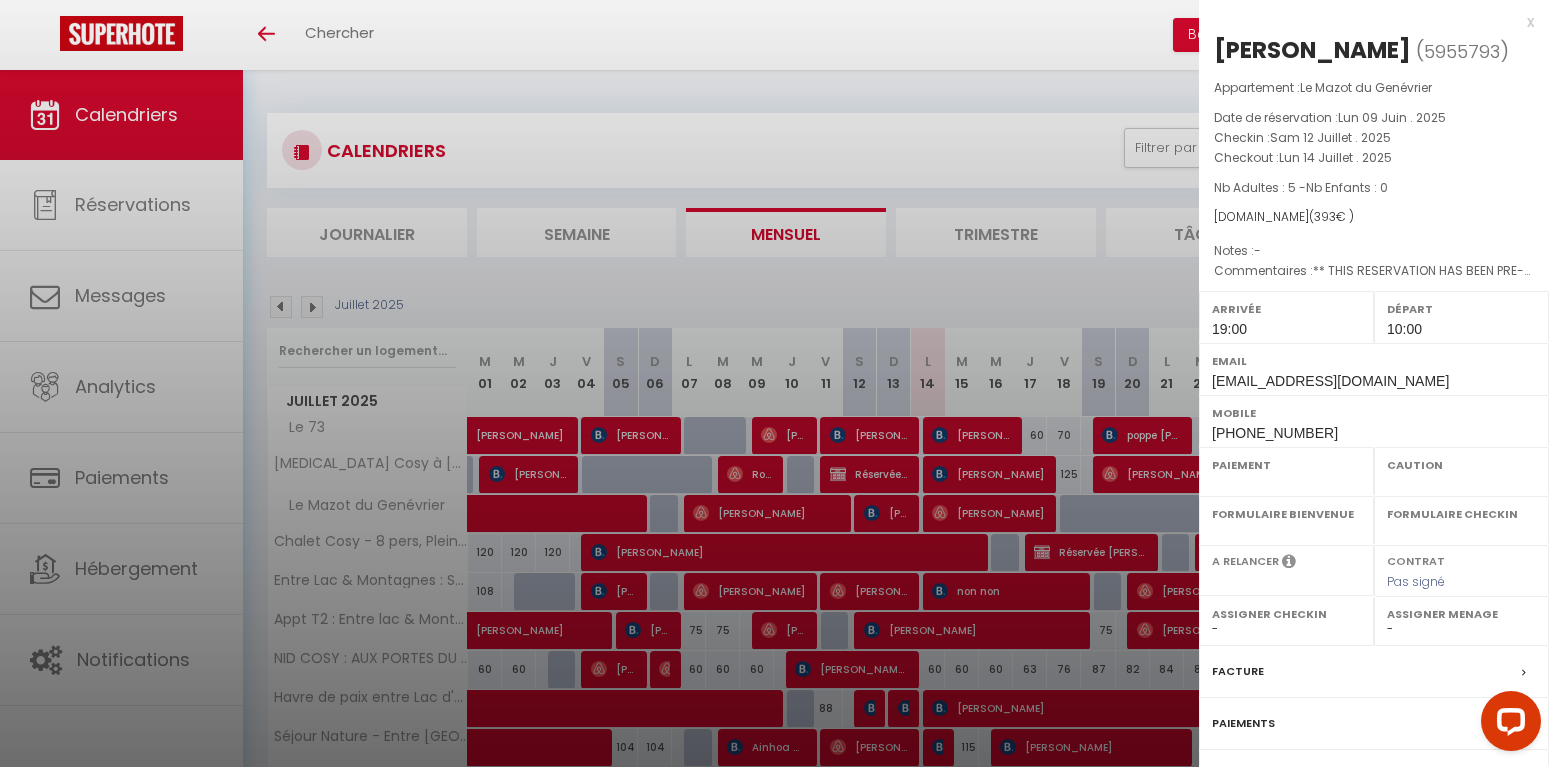 select on "OK" 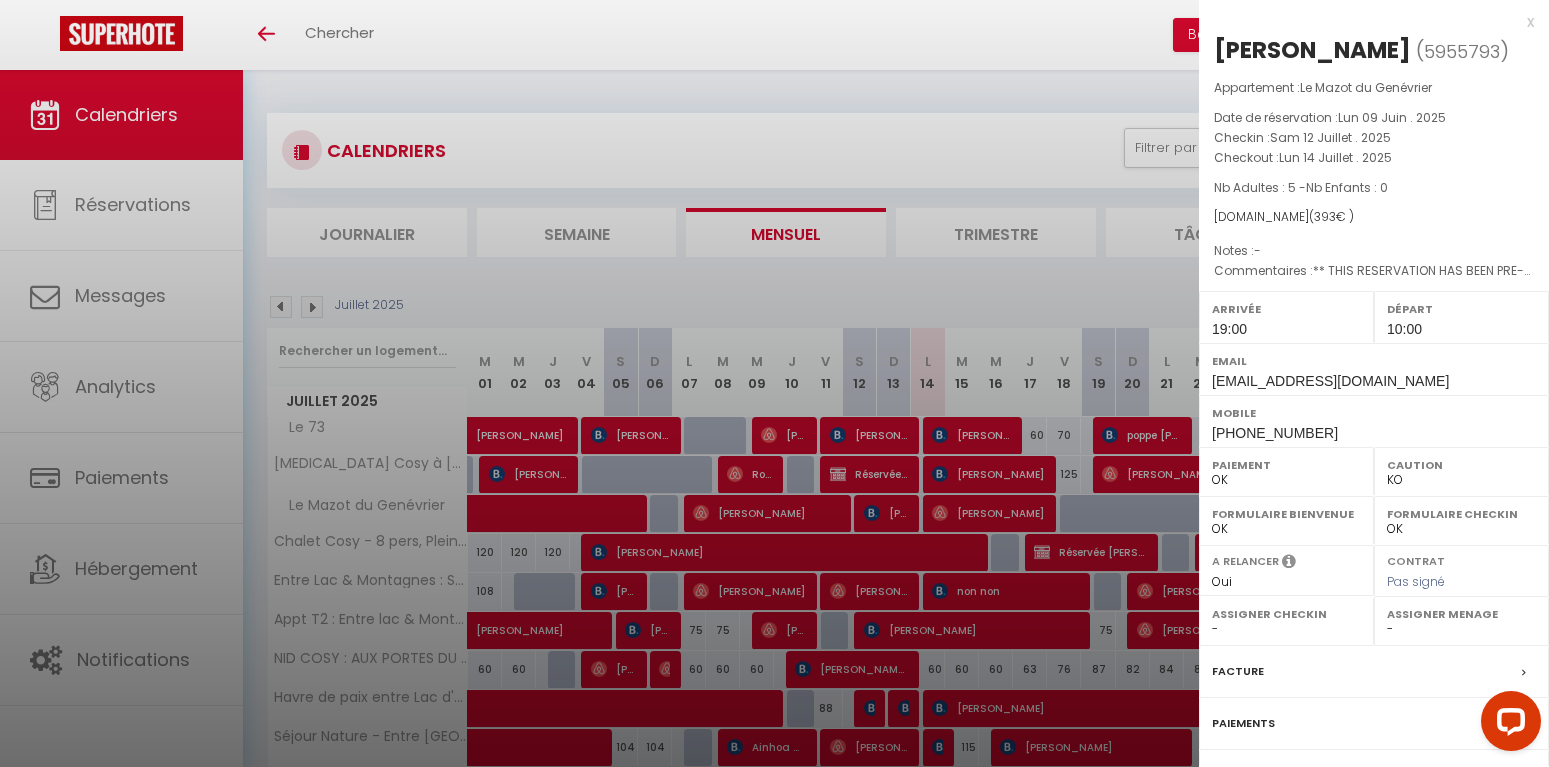 select 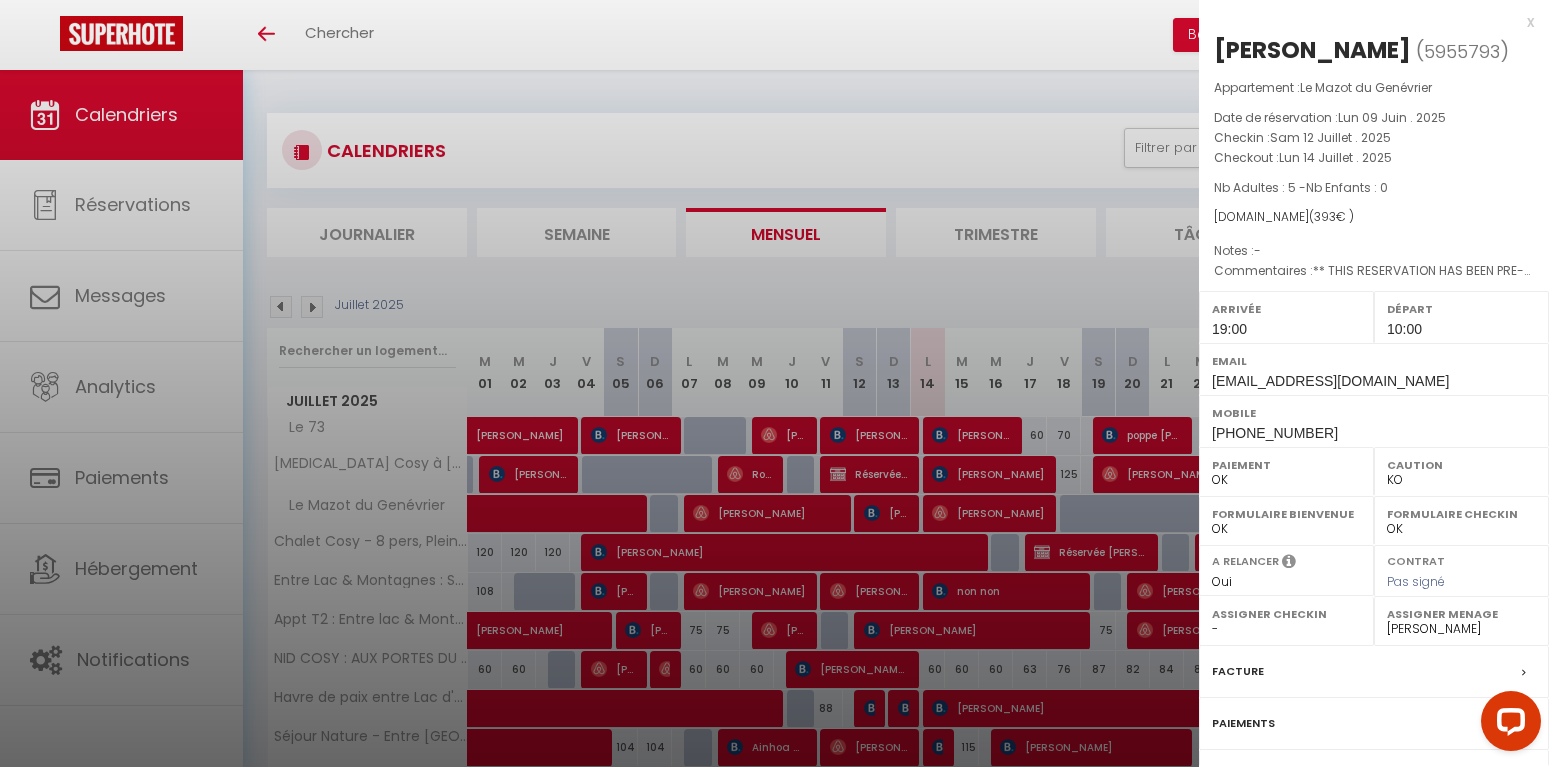 scroll, scrollTop: 165, scrollLeft: 0, axis: vertical 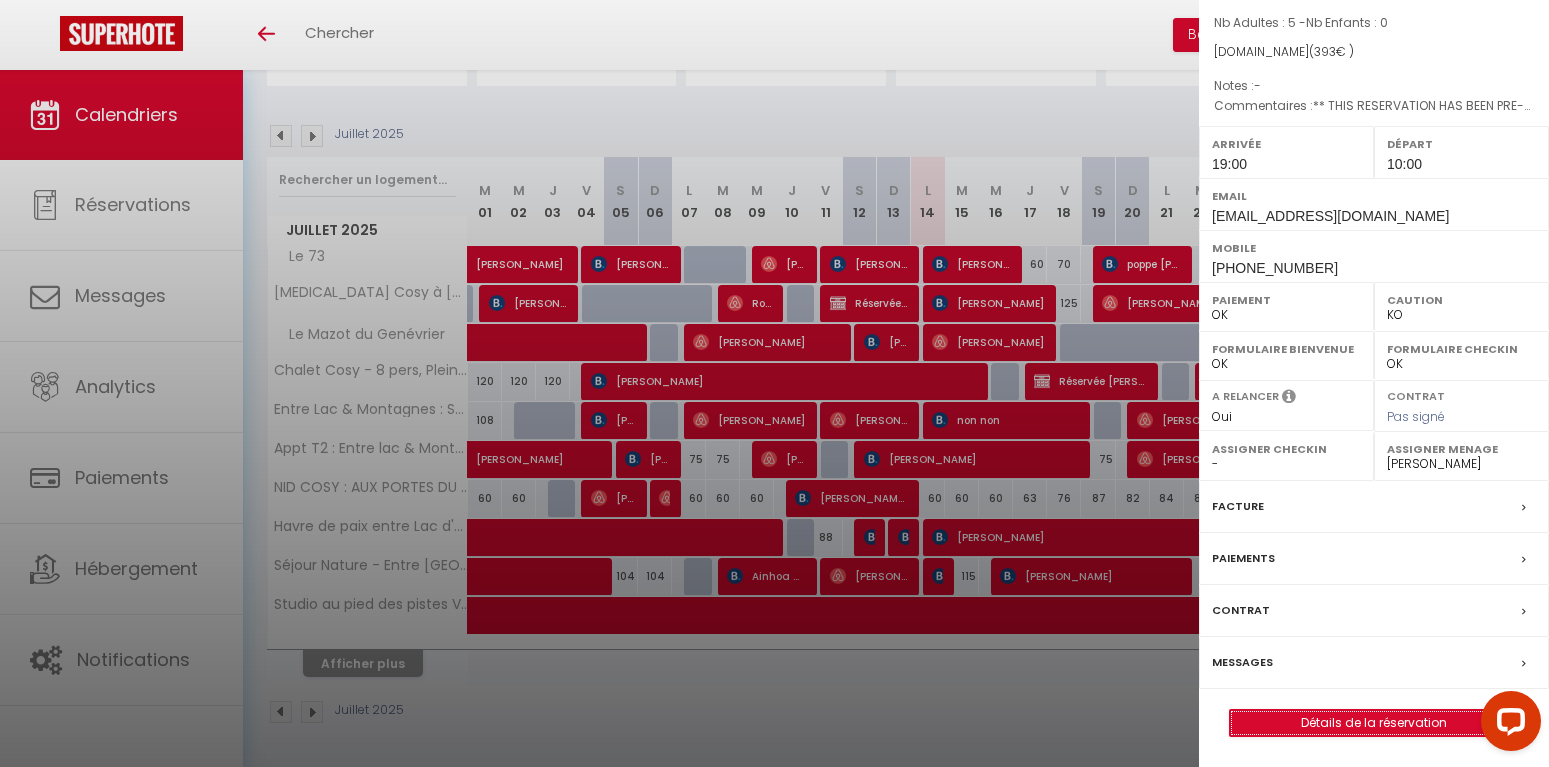 click on "Détails de la réservation" at bounding box center [1374, 723] 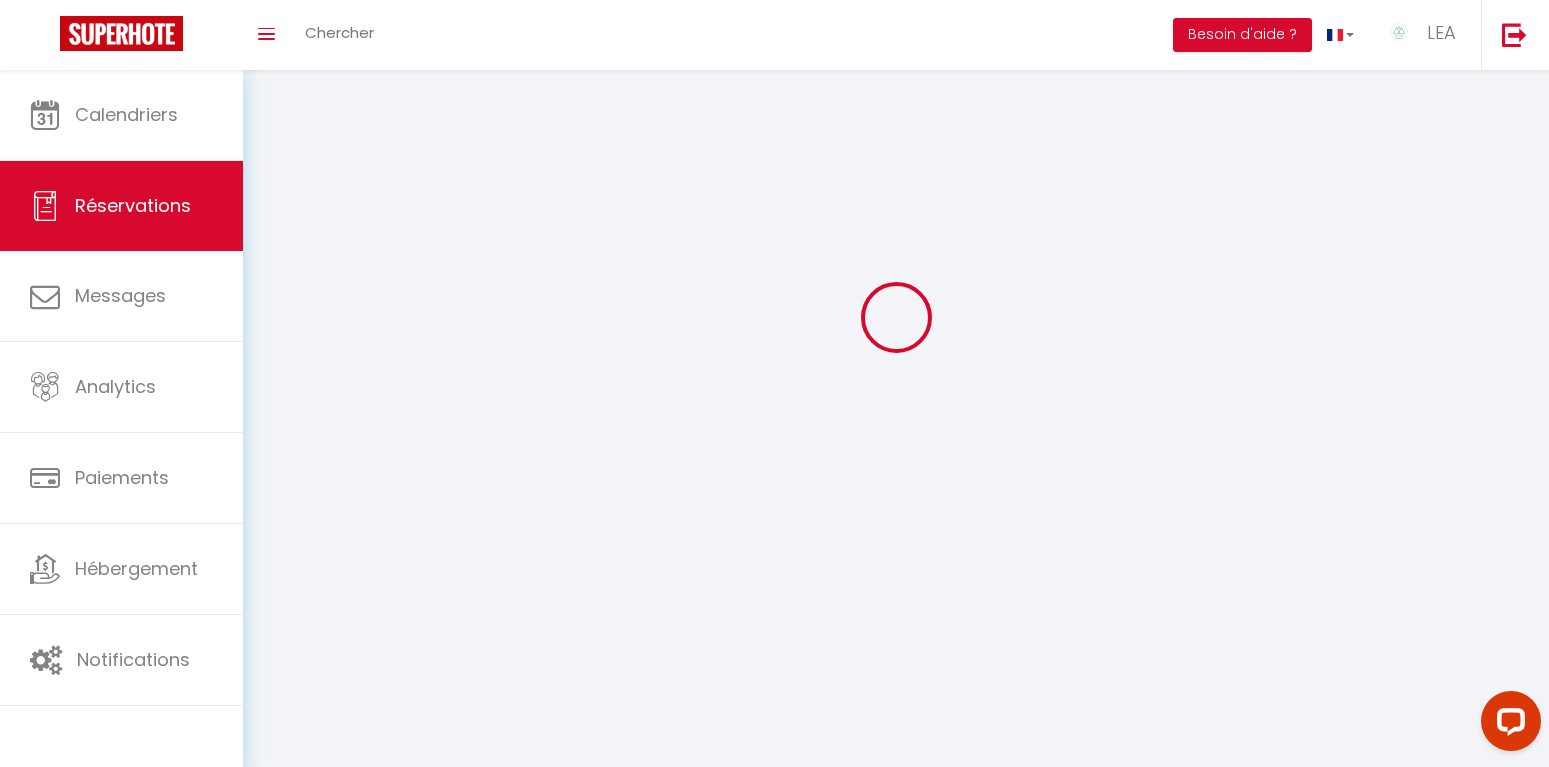 scroll, scrollTop: 0, scrollLeft: 0, axis: both 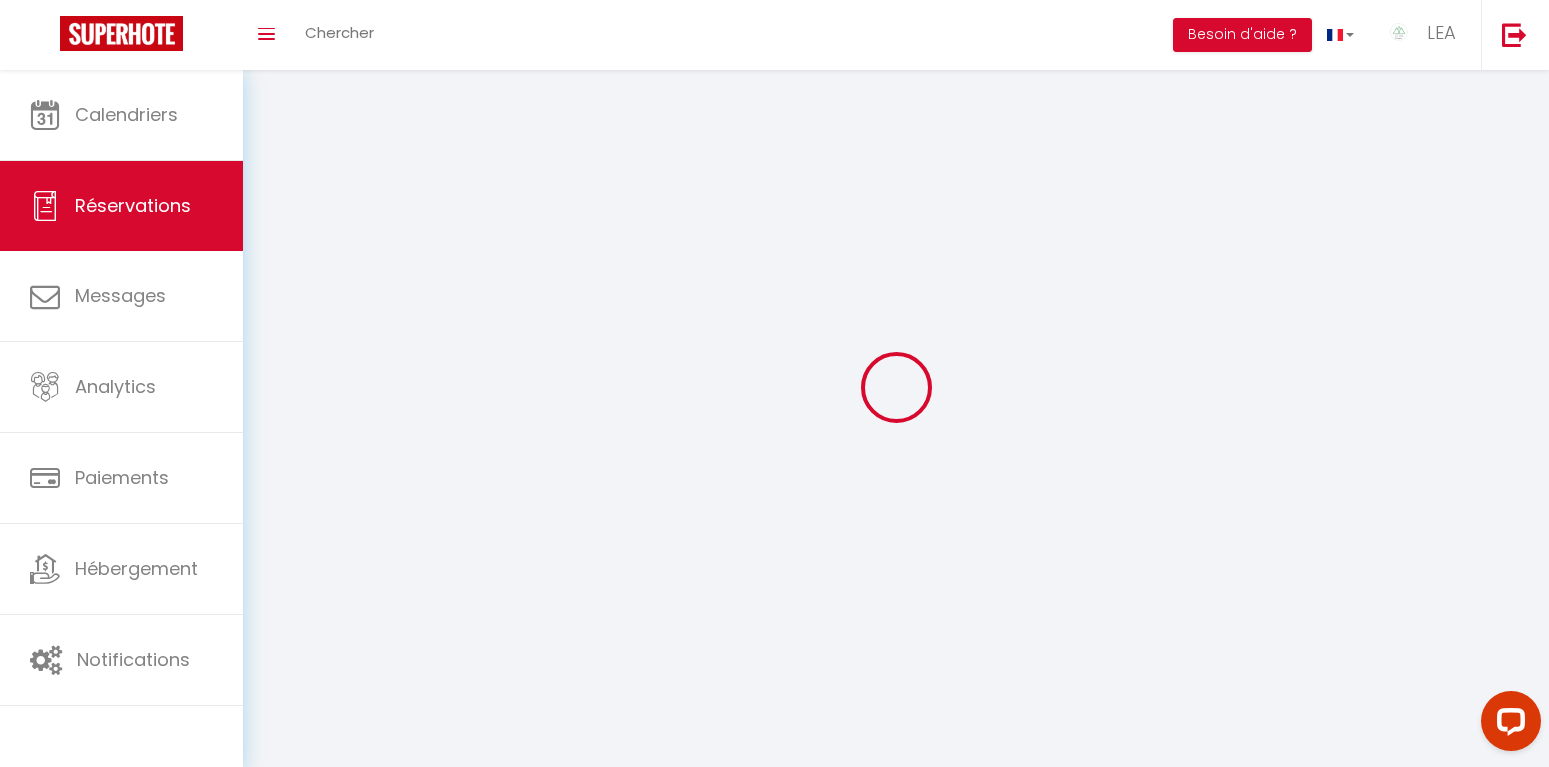 select 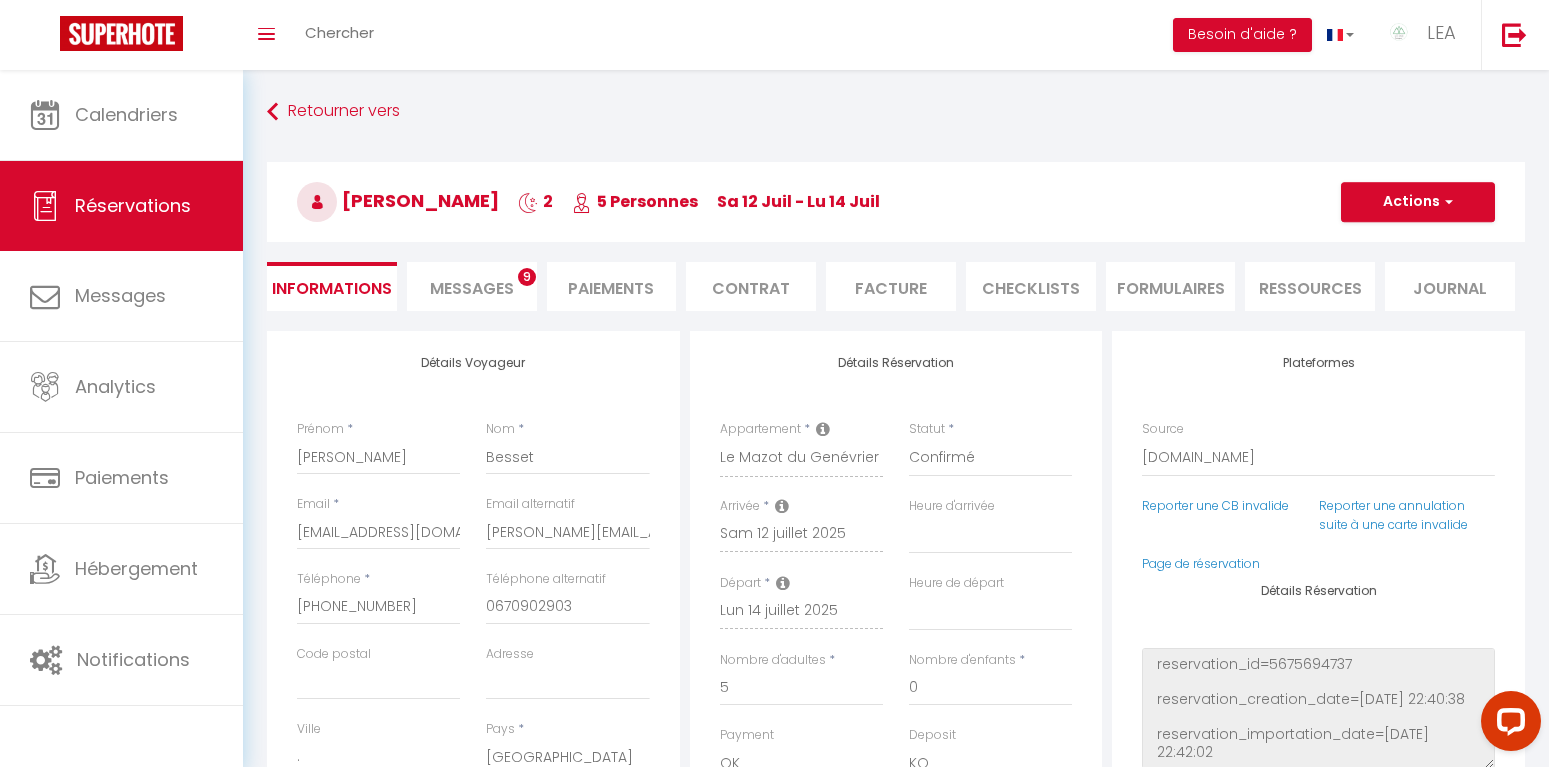 type on "60" 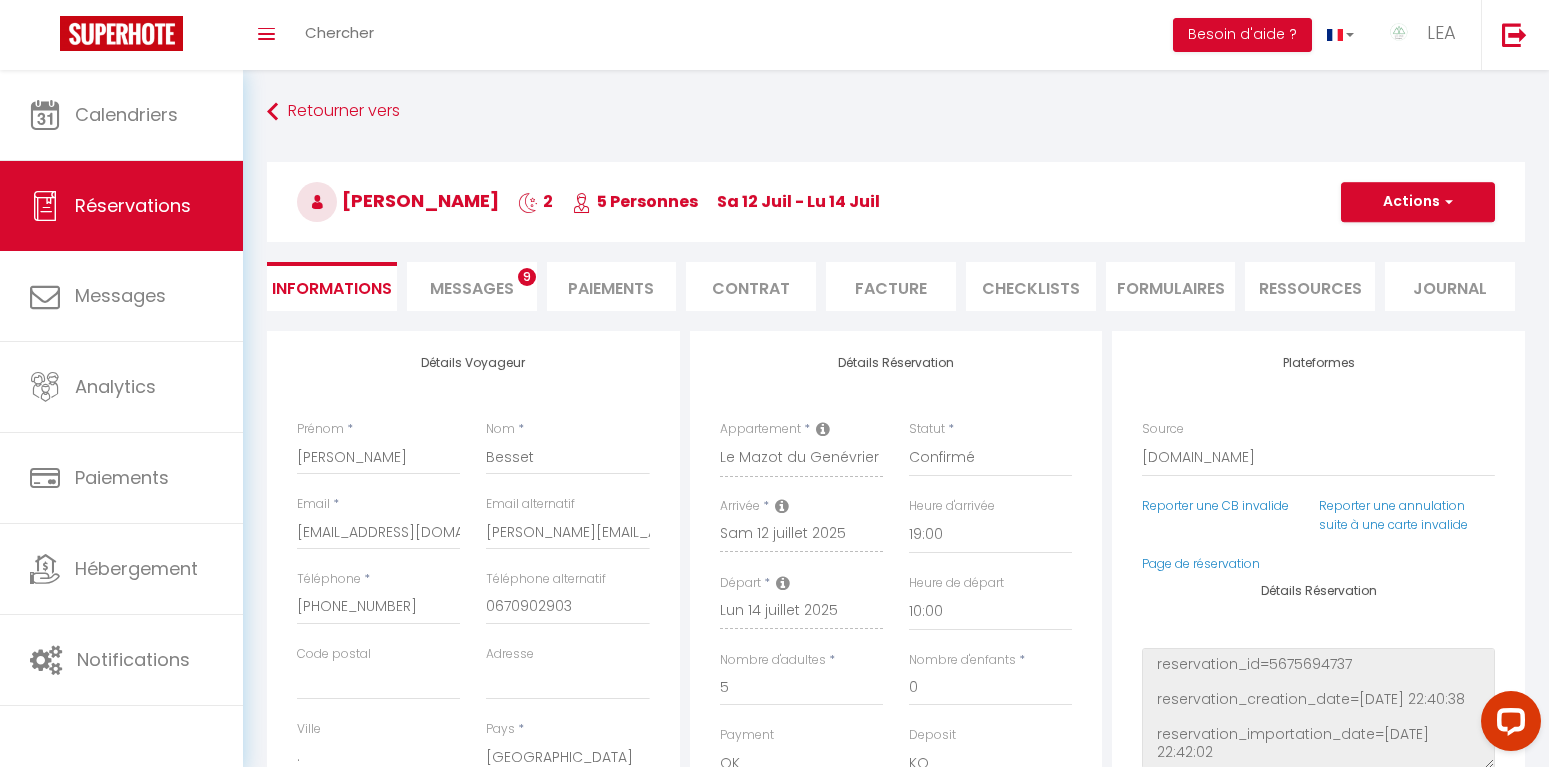 click on "CHECKLISTS" at bounding box center (1031, 286) 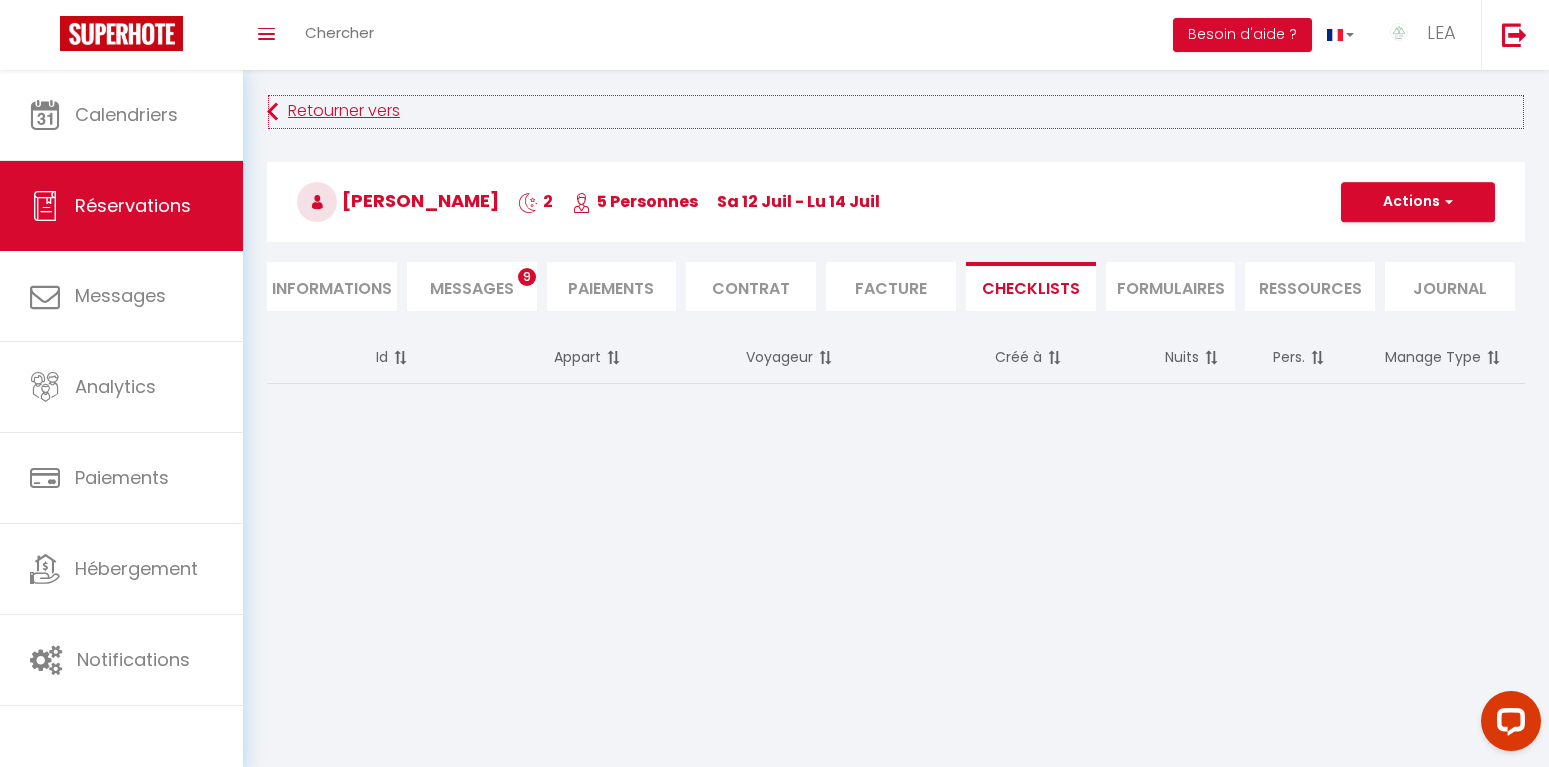 click on "Retourner vers" at bounding box center [896, 112] 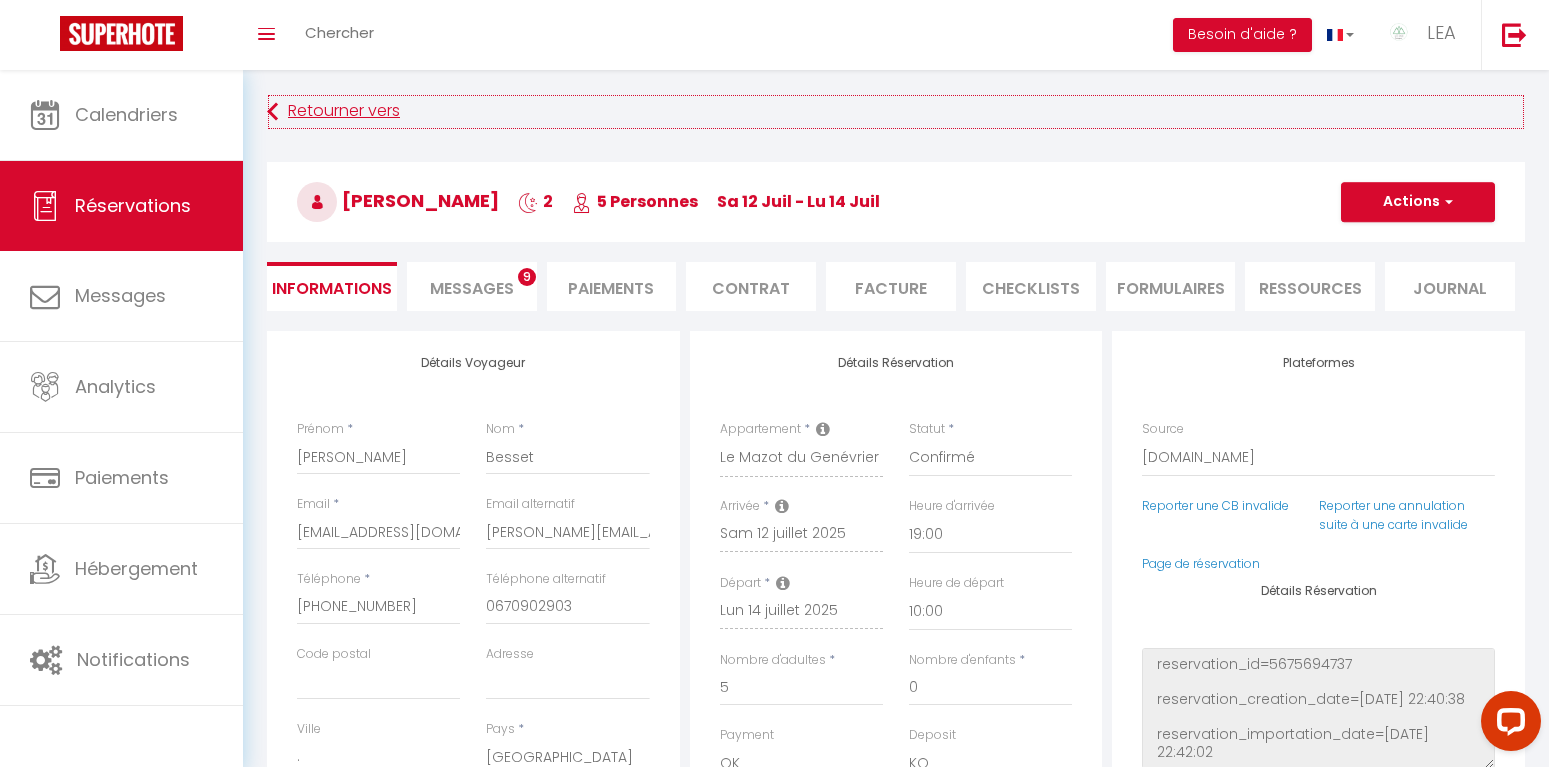 click on "Retourner vers" at bounding box center [896, 112] 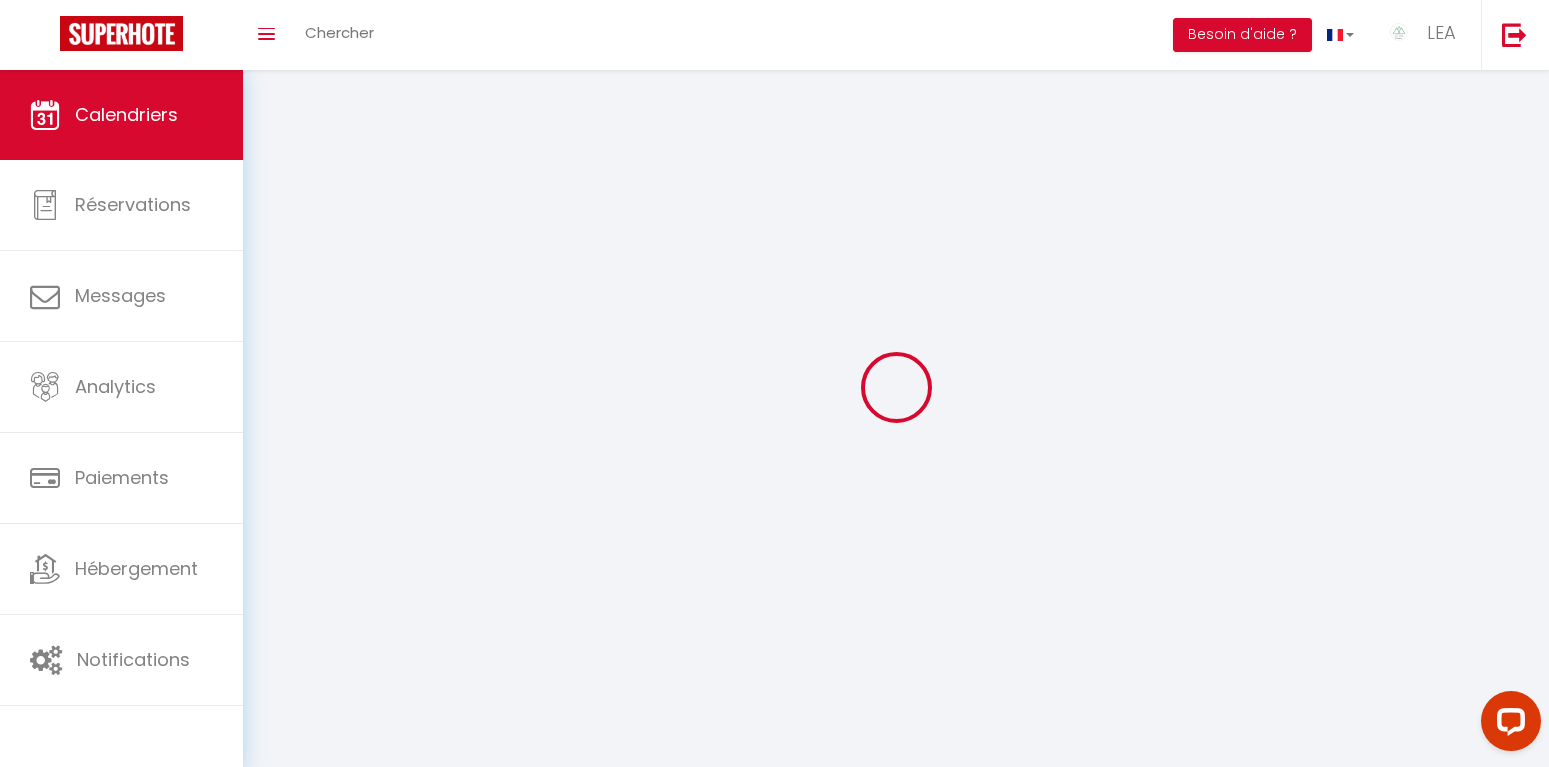 scroll, scrollTop: 70, scrollLeft: 0, axis: vertical 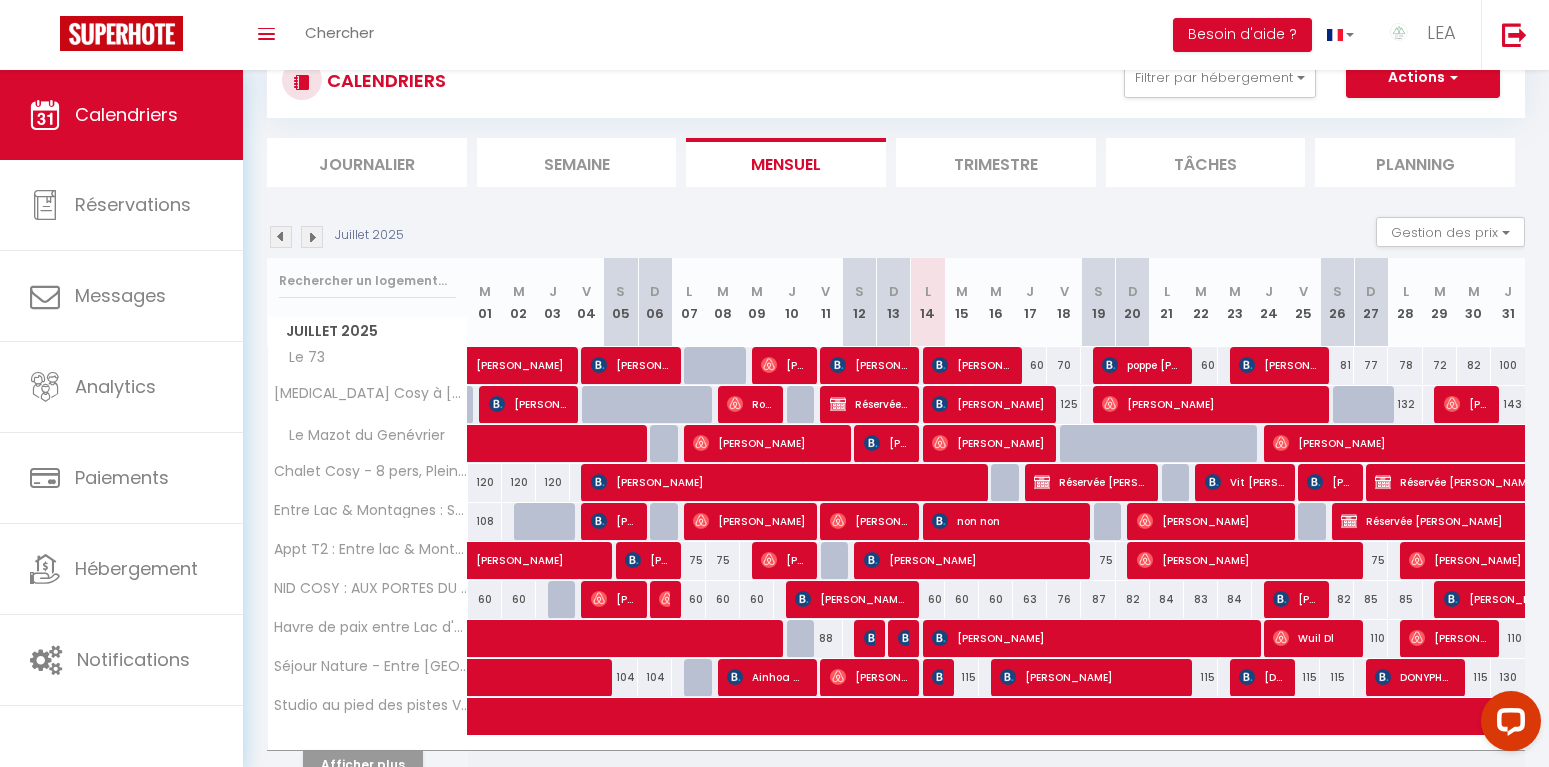 click on "[PERSON_NAME]" at bounding box center (869, 521) 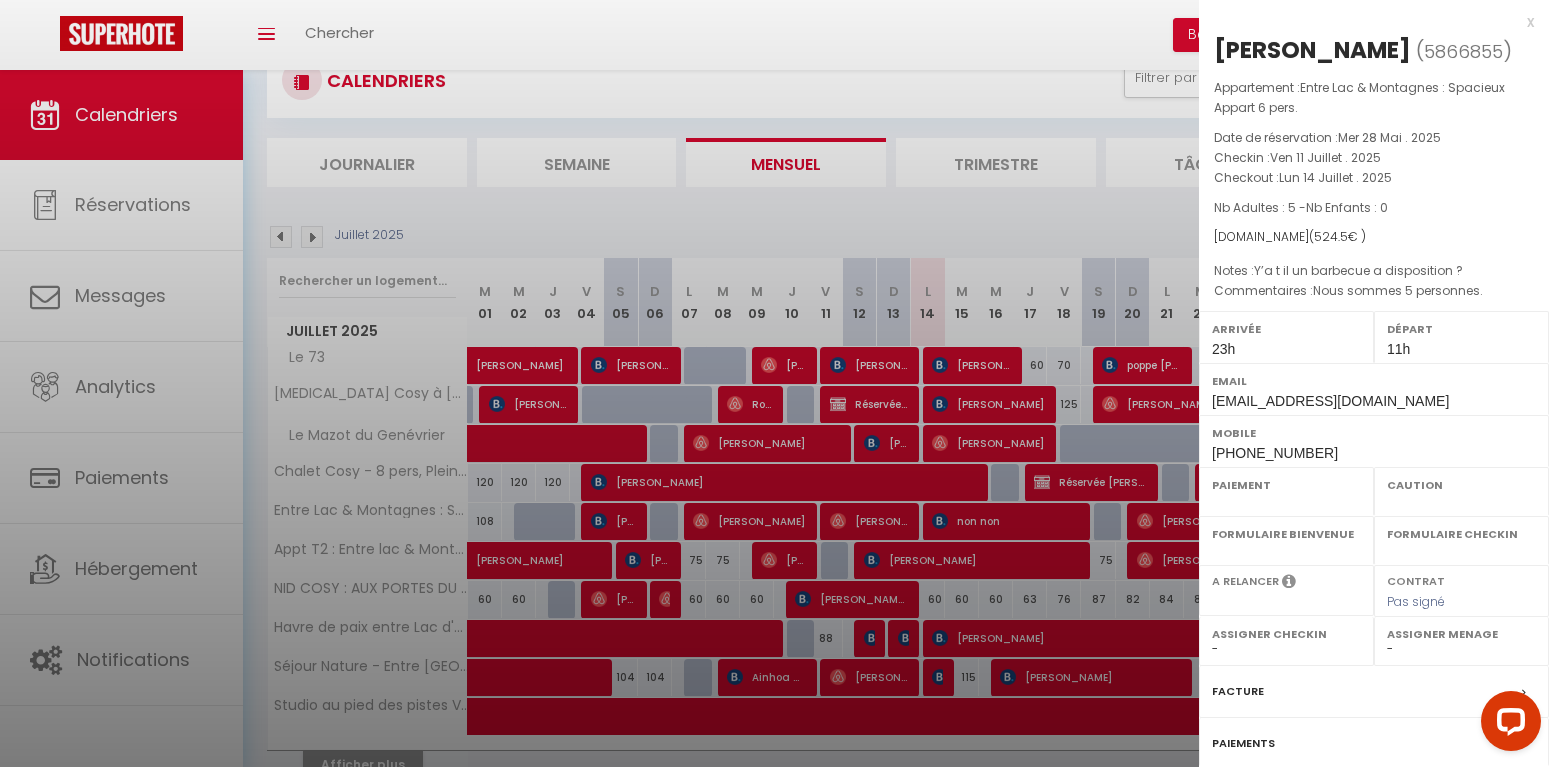 select on "OK" 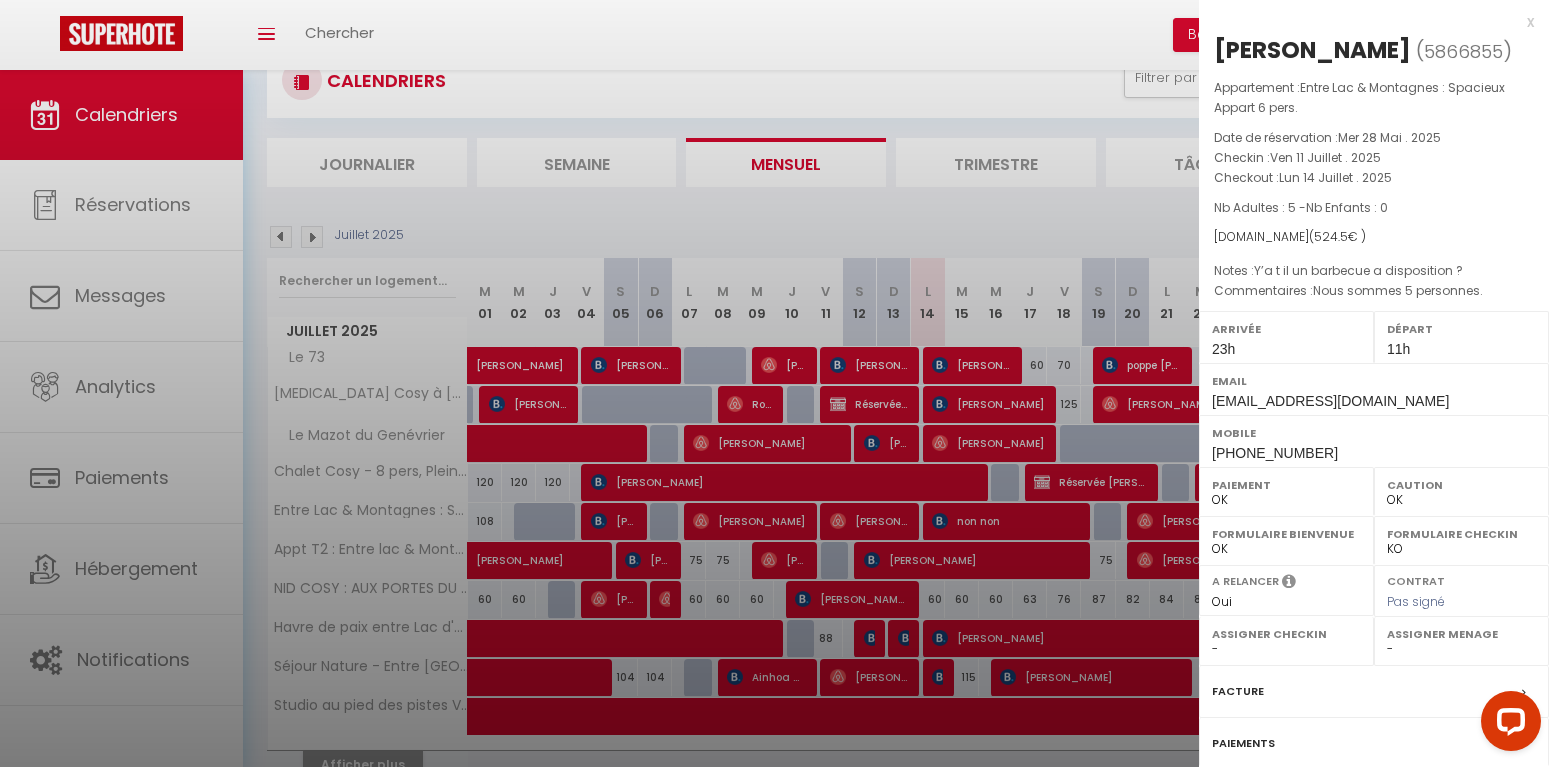 scroll, scrollTop: 165, scrollLeft: 0, axis: vertical 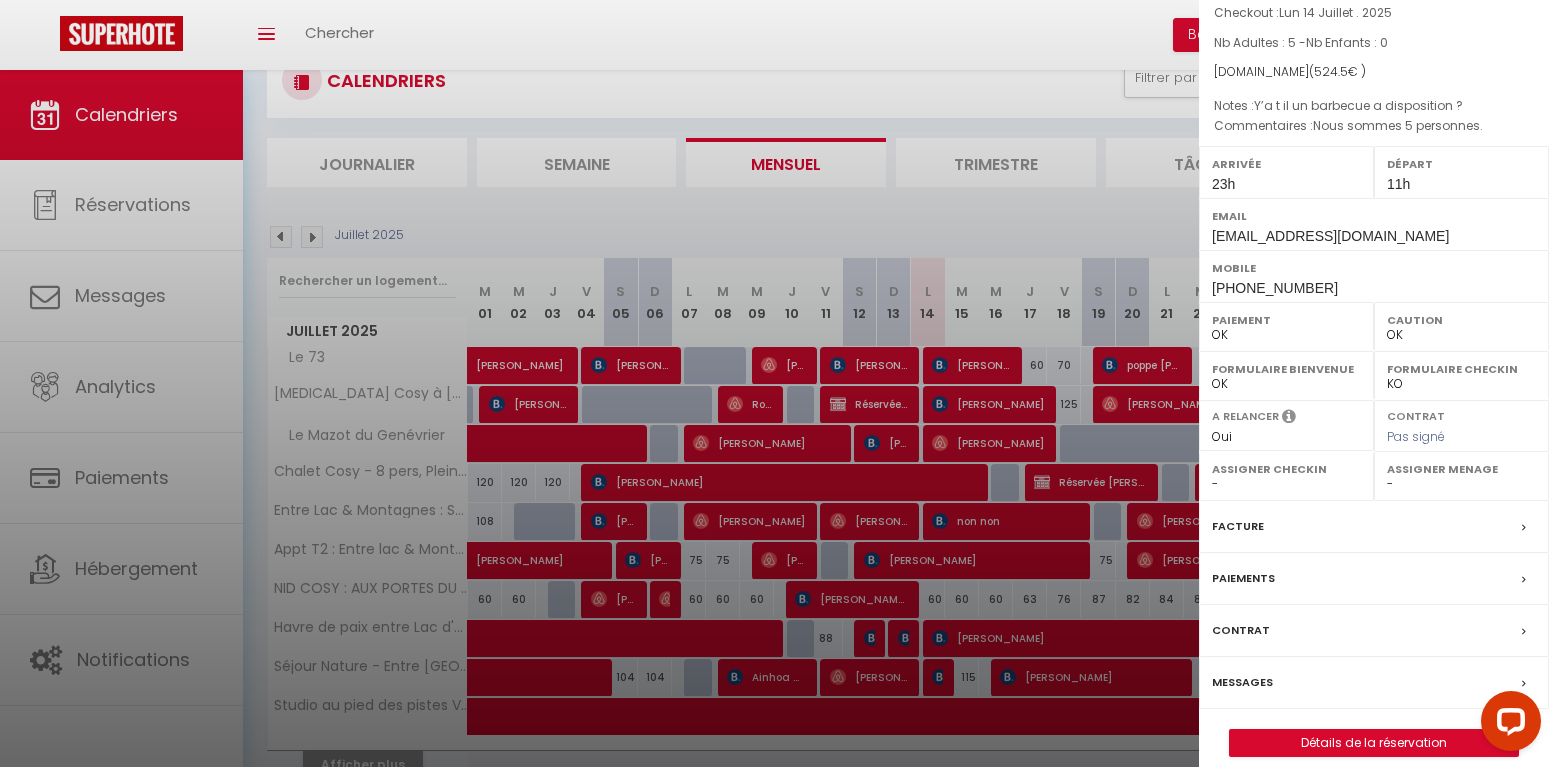 select on "37091" 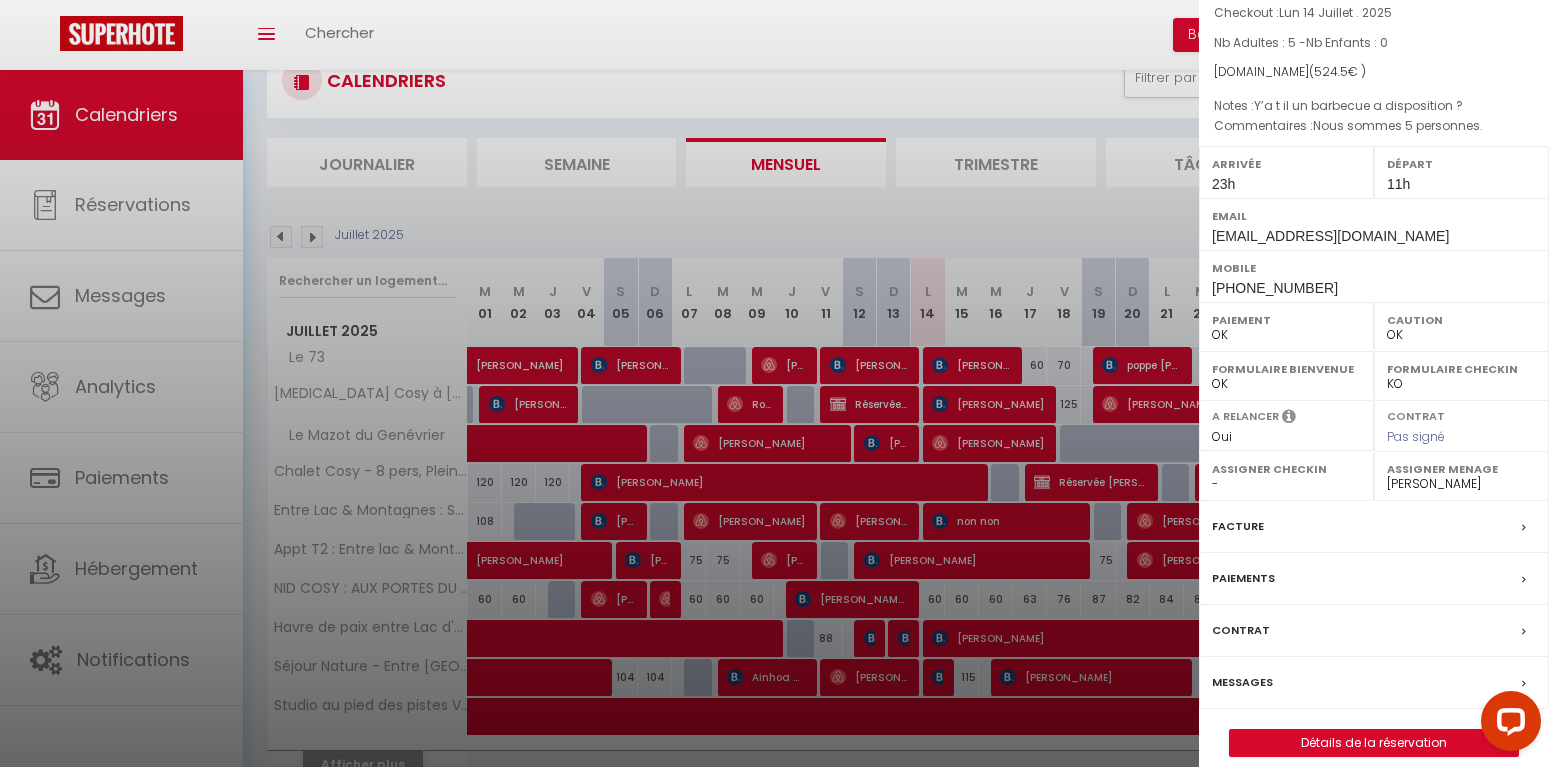 scroll, scrollTop: 185, scrollLeft: 0, axis: vertical 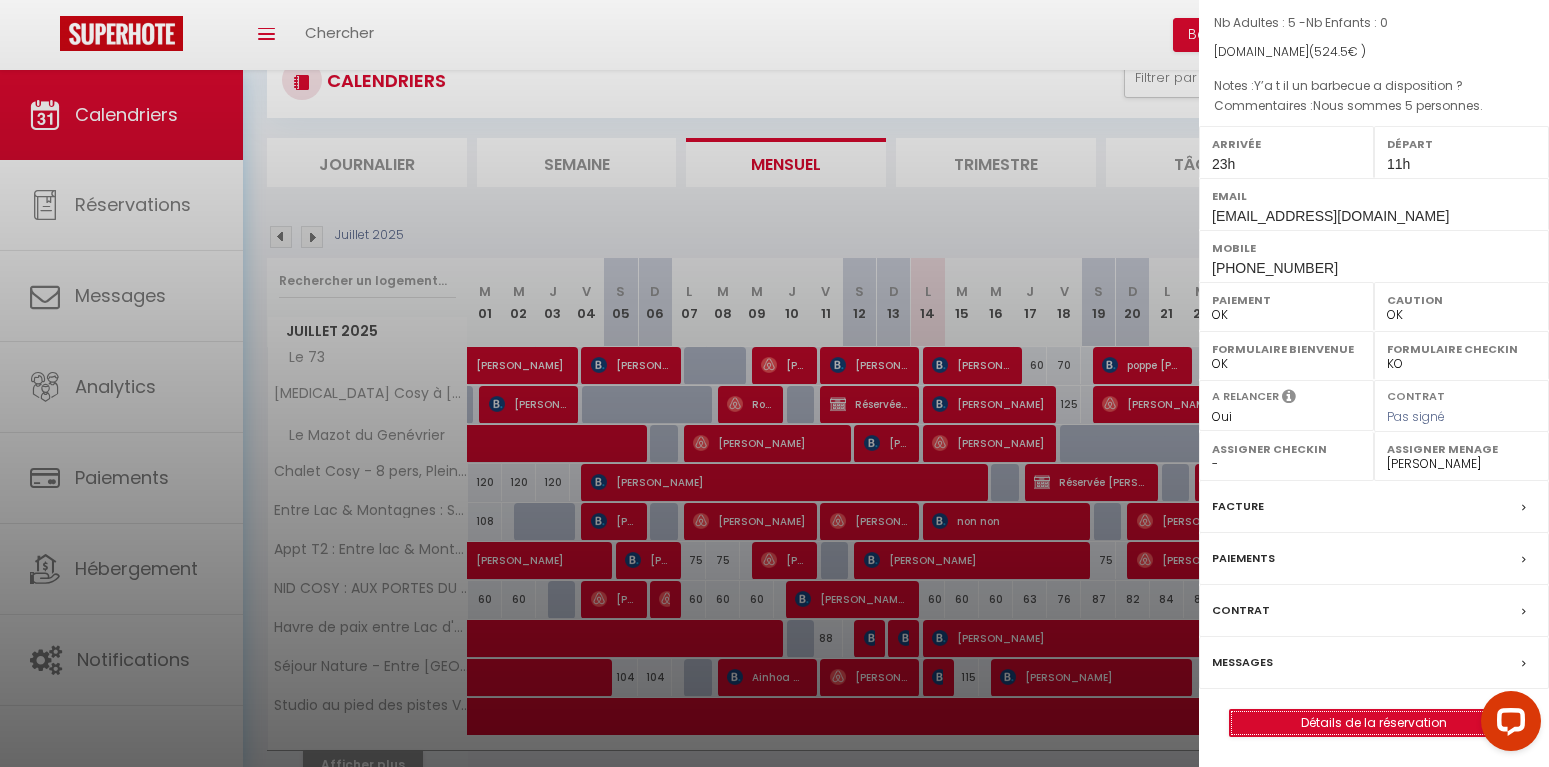click on "Détails de la réservation" at bounding box center [1374, 723] 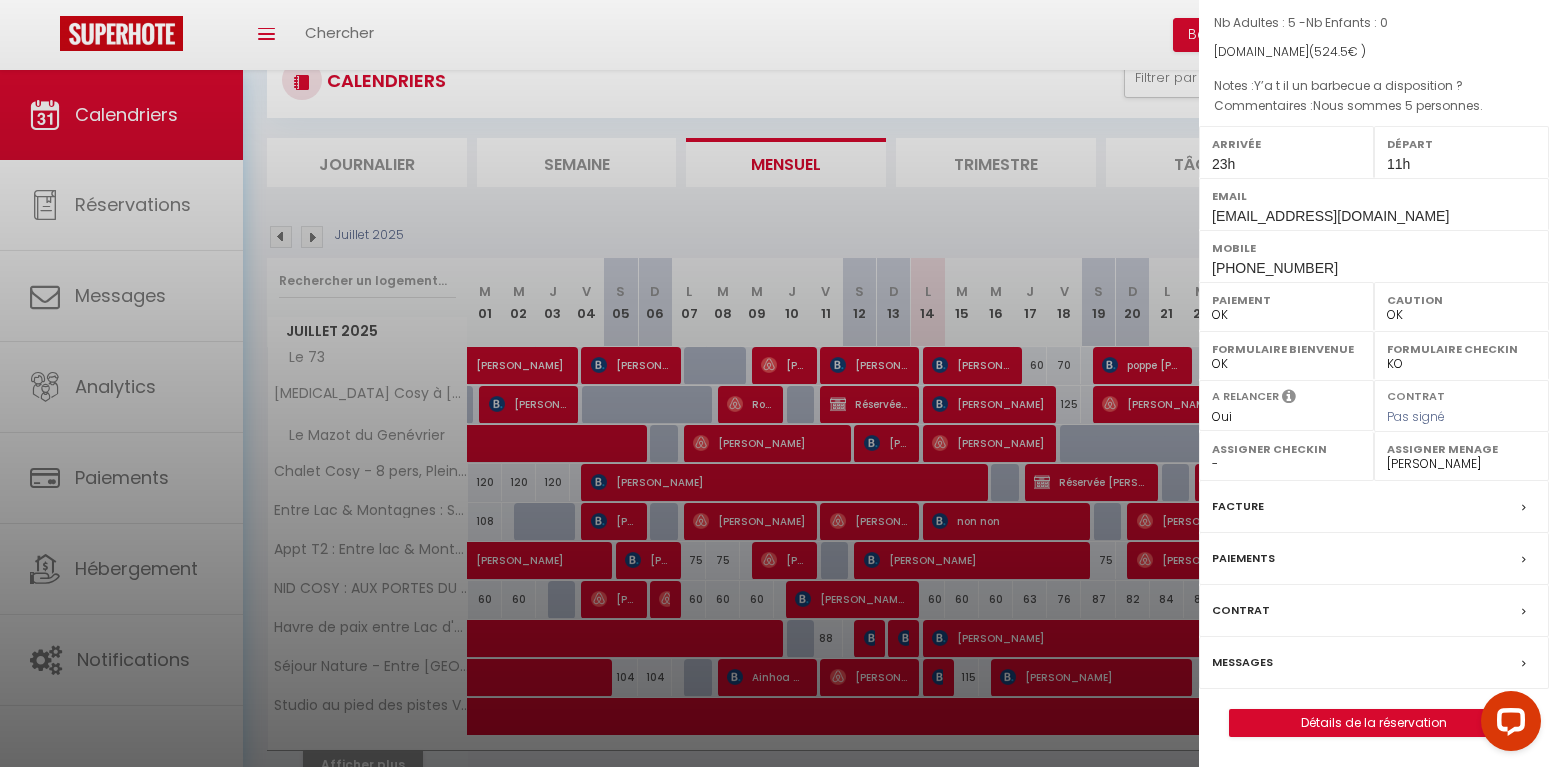 scroll, scrollTop: 0, scrollLeft: 0, axis: both 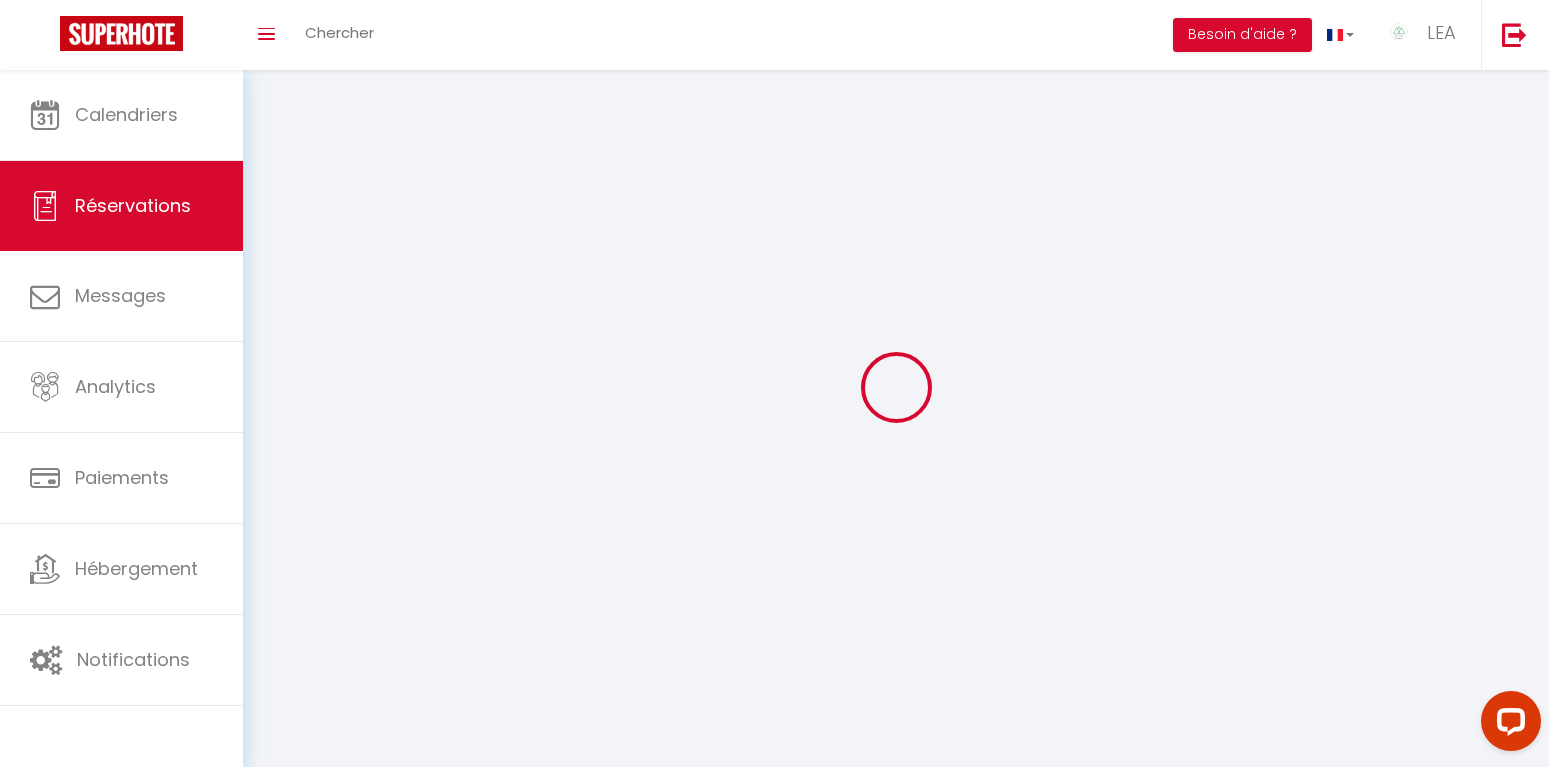 type on "Ikram" 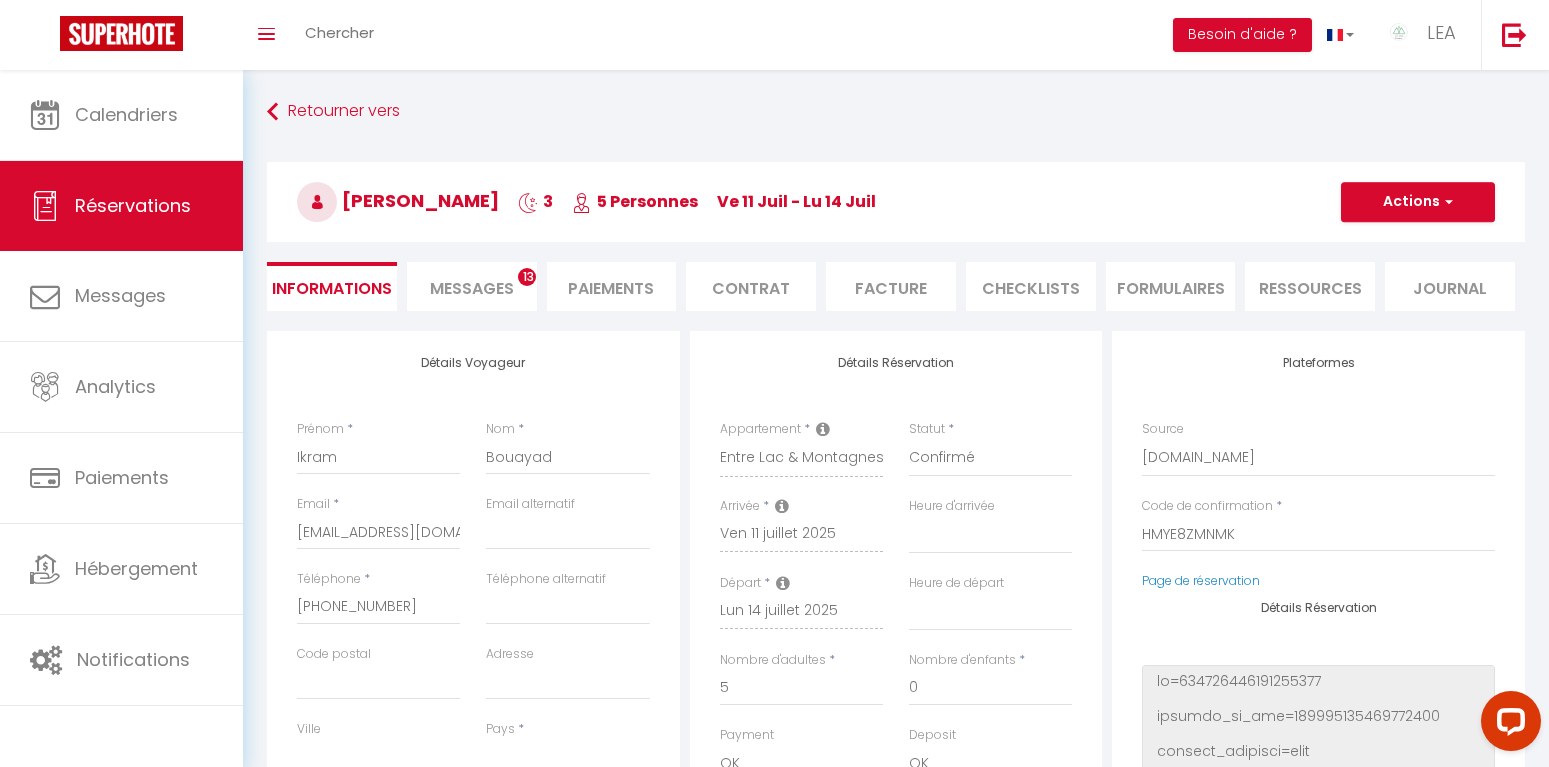 select 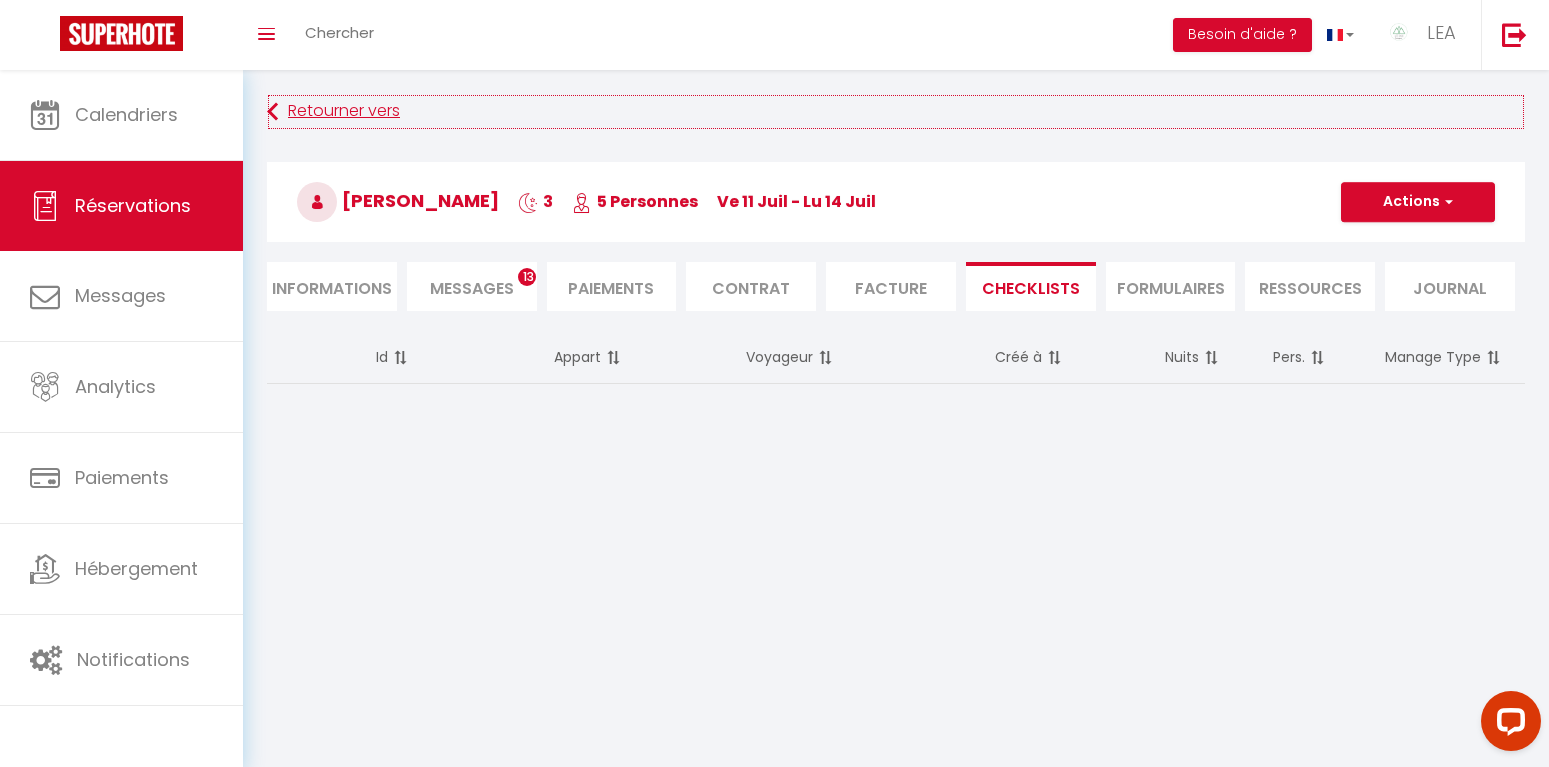 click on "Retourner vers" at bounding box center [896, 112] 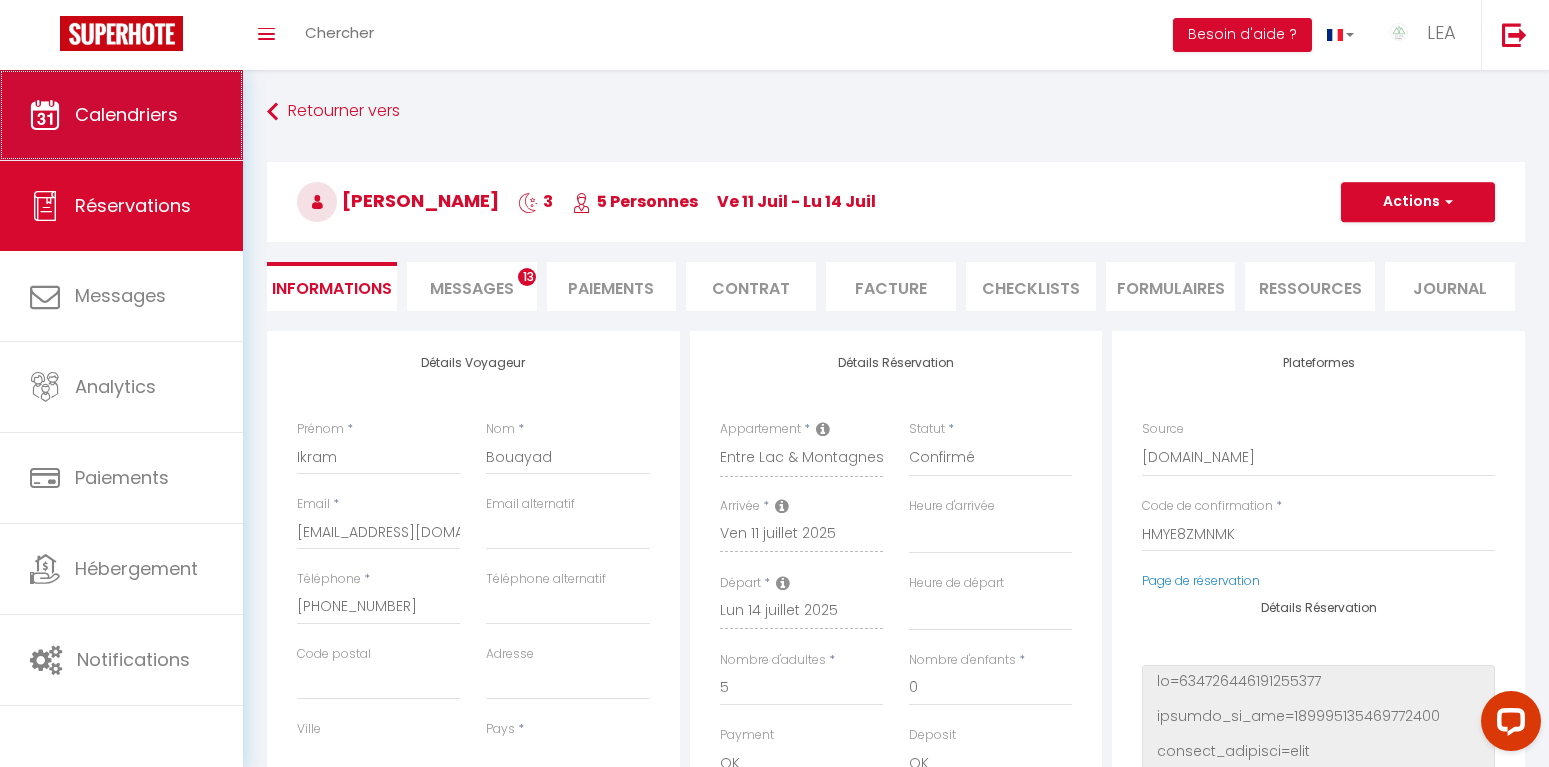 click on "Calendriers" at bounding box center [126, 114] 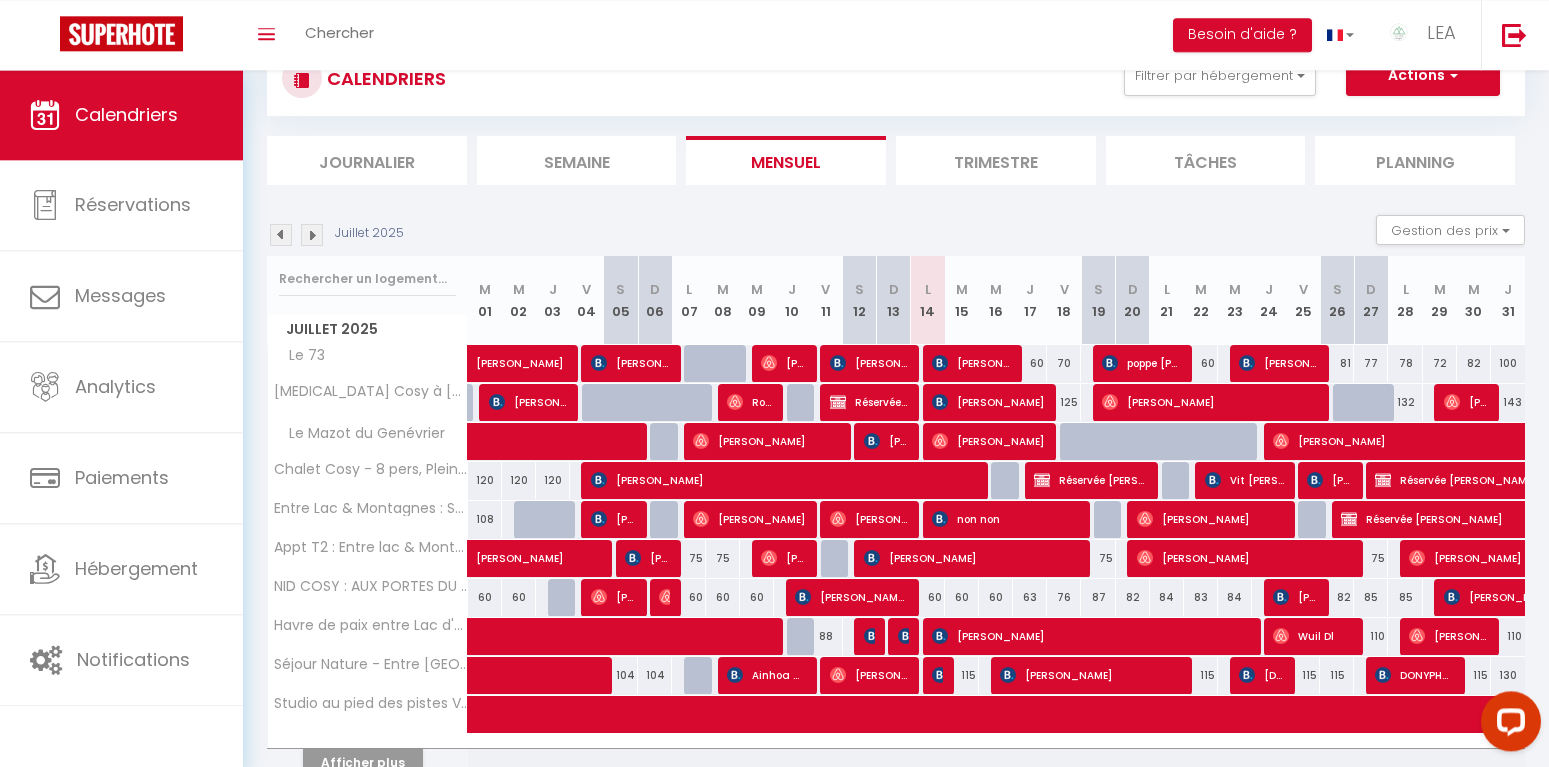 scroll, scrollTop: 102, scrollLeft: 0, axis: vertical 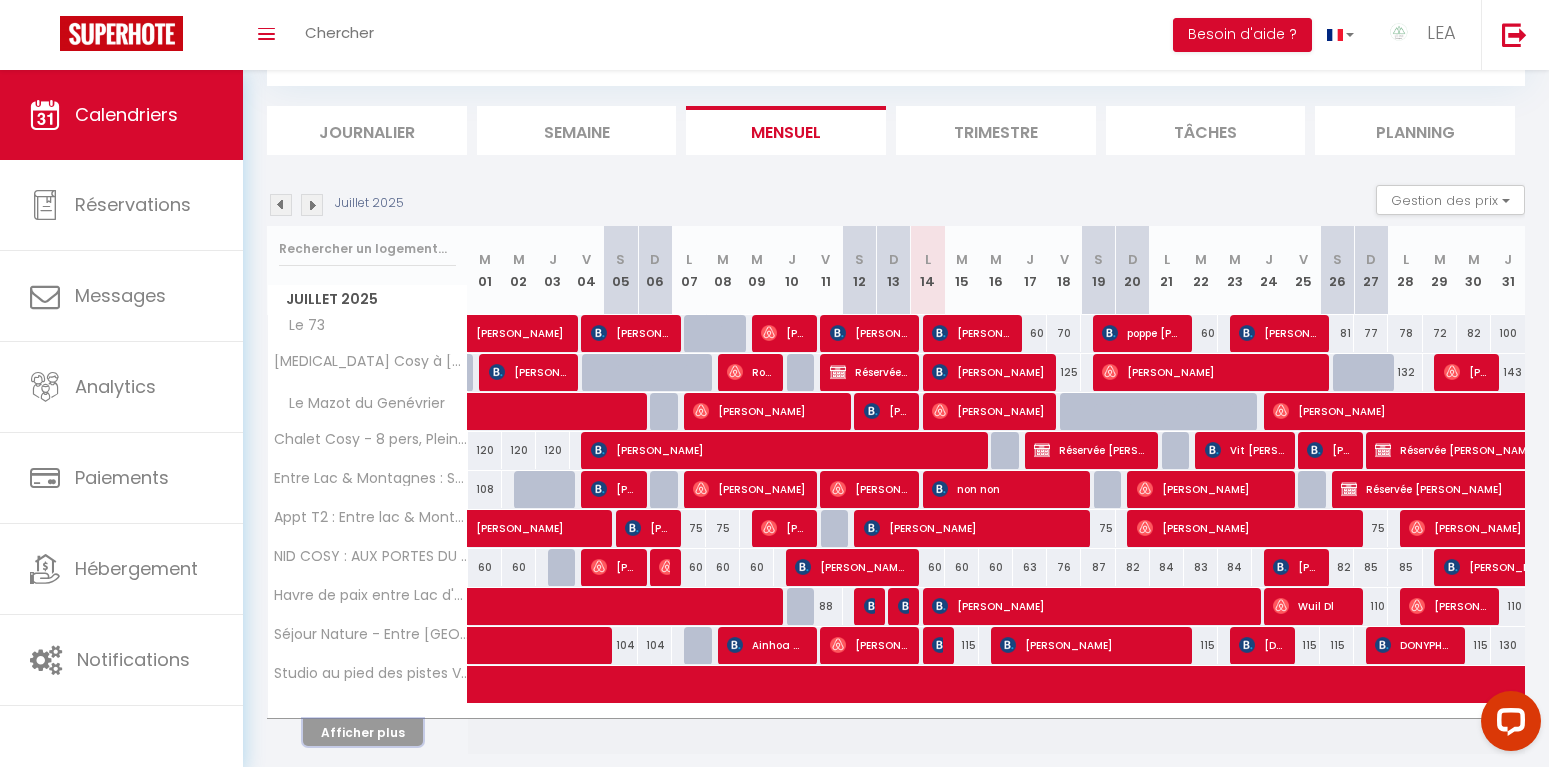click on "Afficher plus" at bounding box center (363, 732) 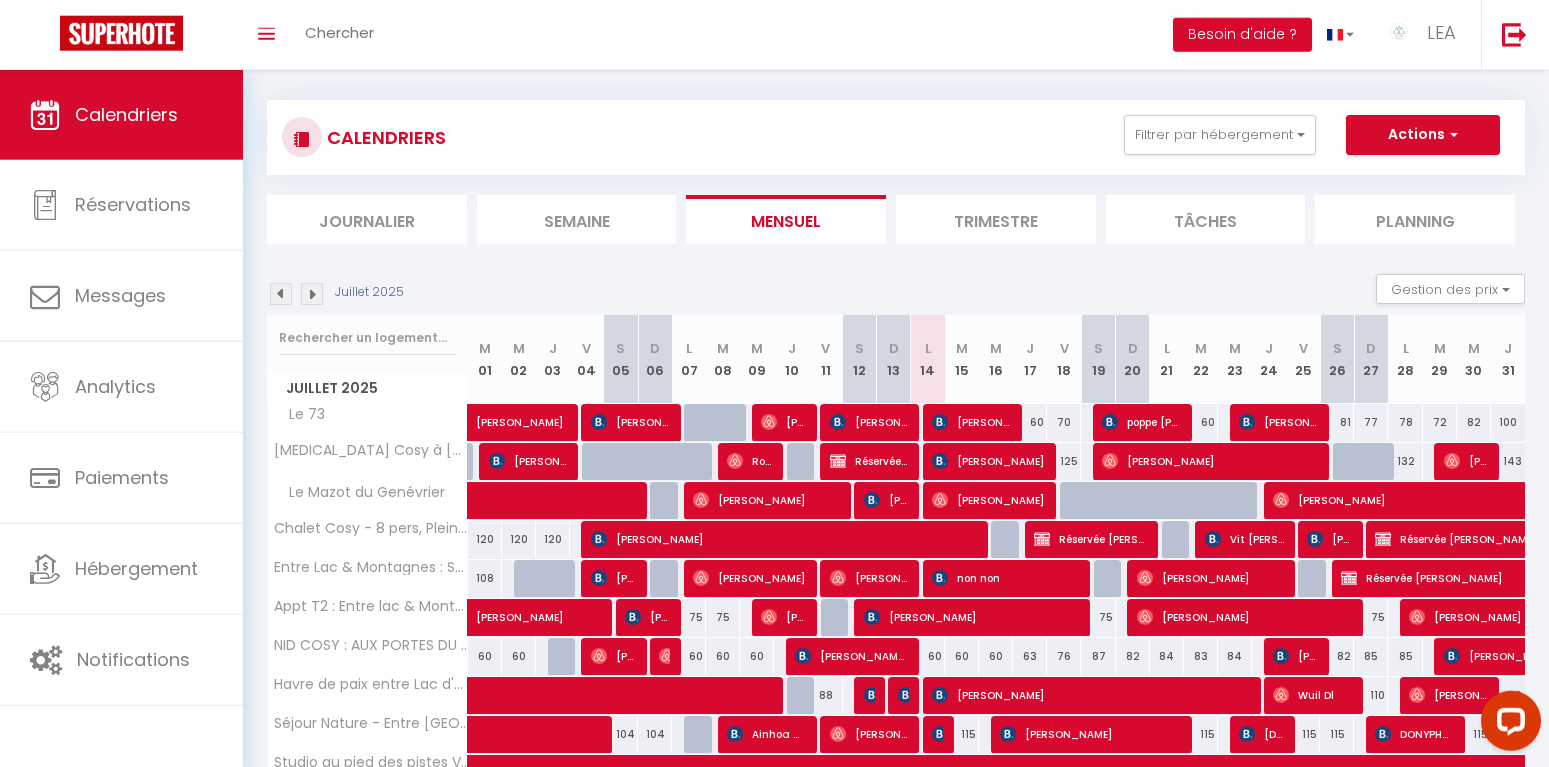 scroll, scrollTop: 0, scrollLeft: 0, axis: both 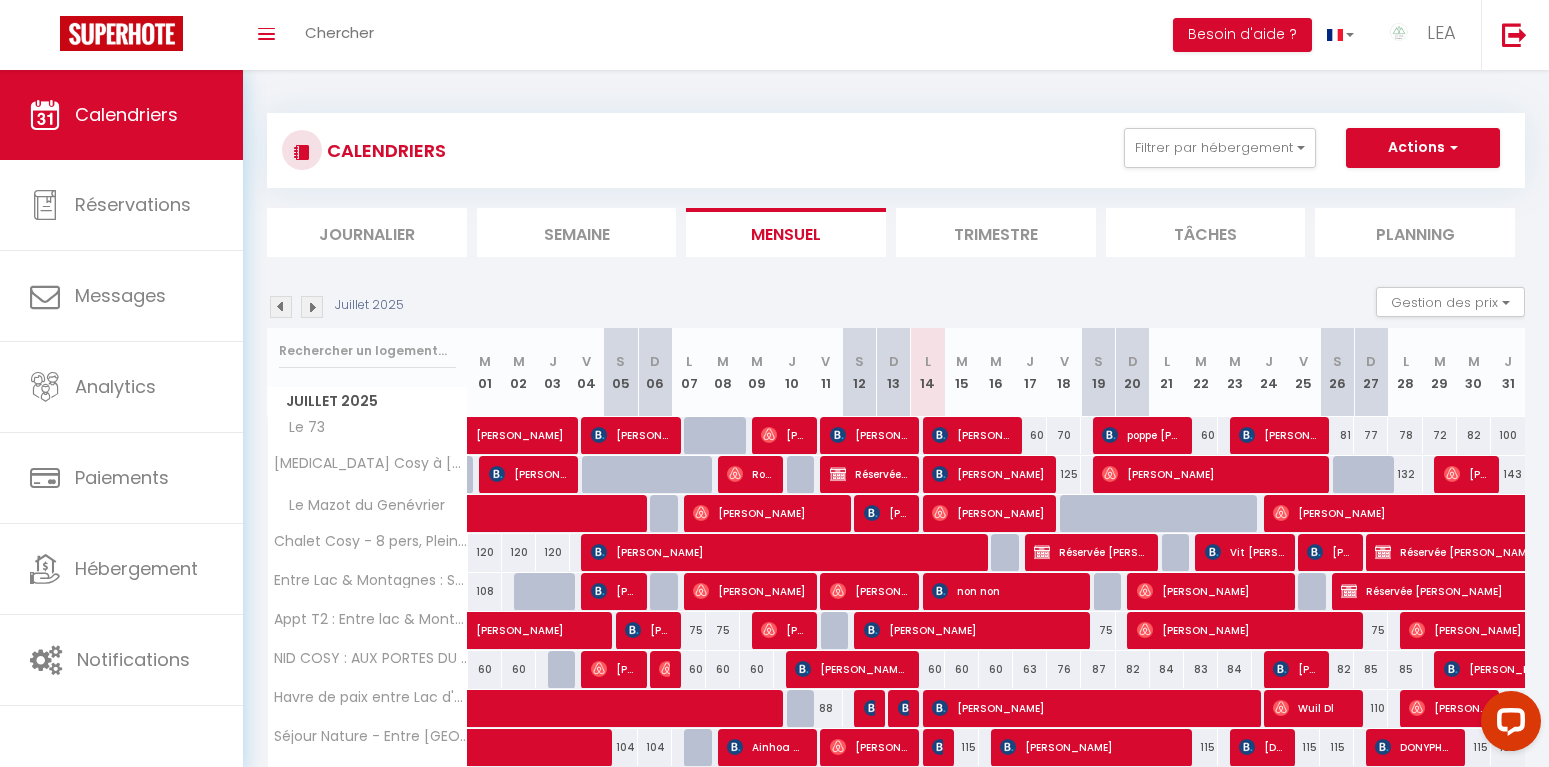 click on "Tâches" at bounding box center (1206, 232) 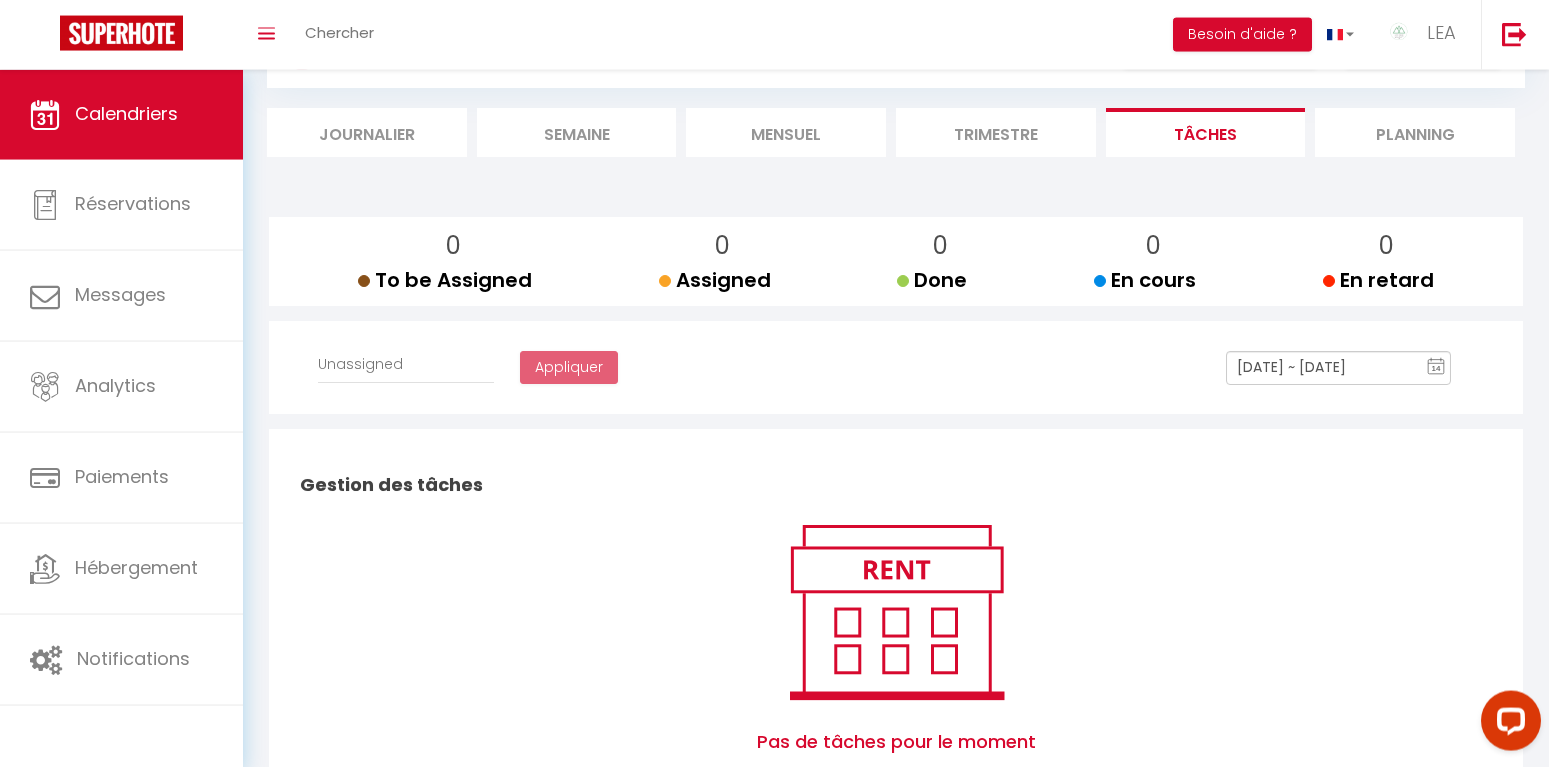 scroll, scrollTop: 0, scrollLeft: 0, axis: both 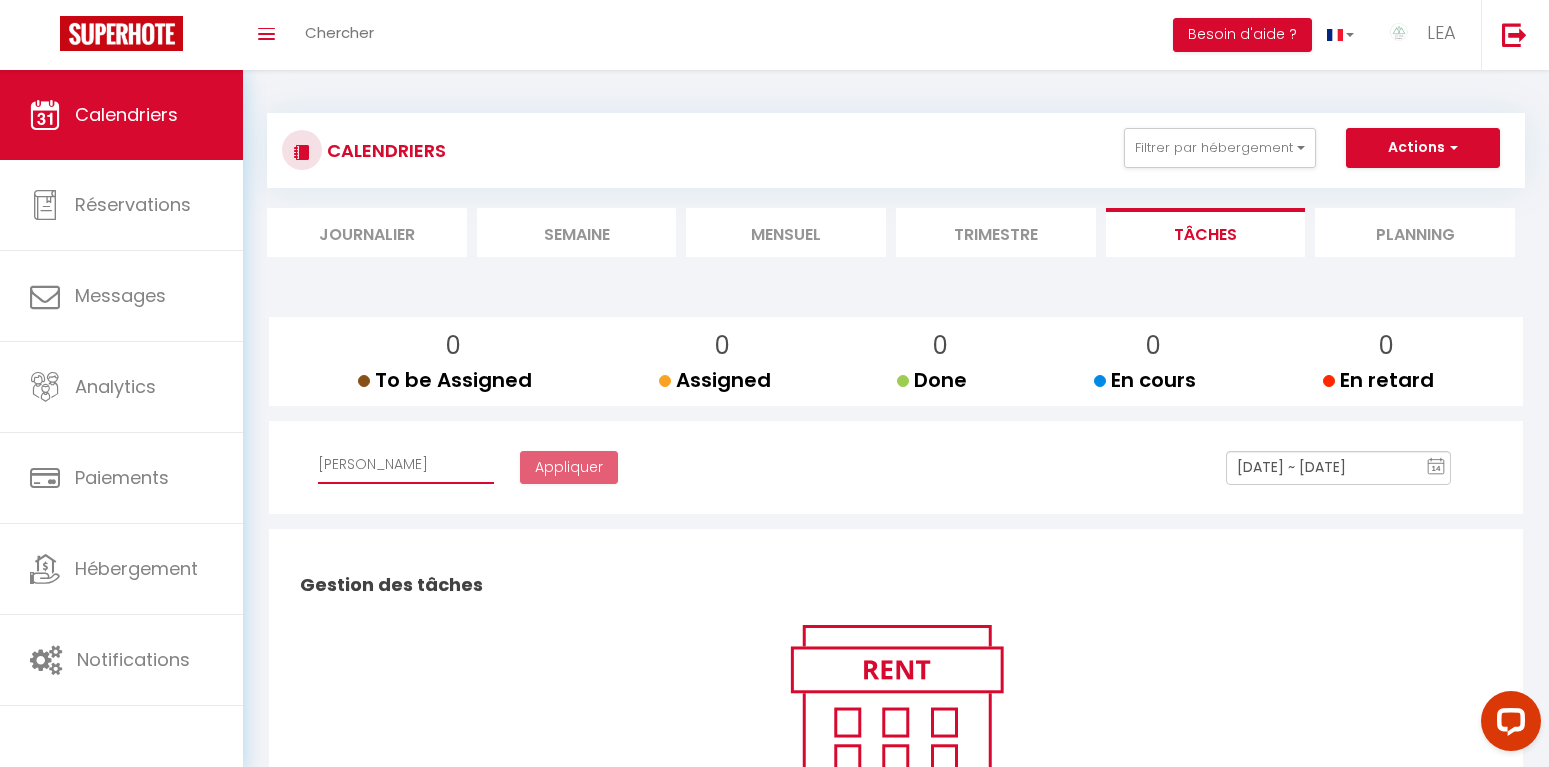 click on "[PERSON_NAME]" at bounding box center [0, 0] 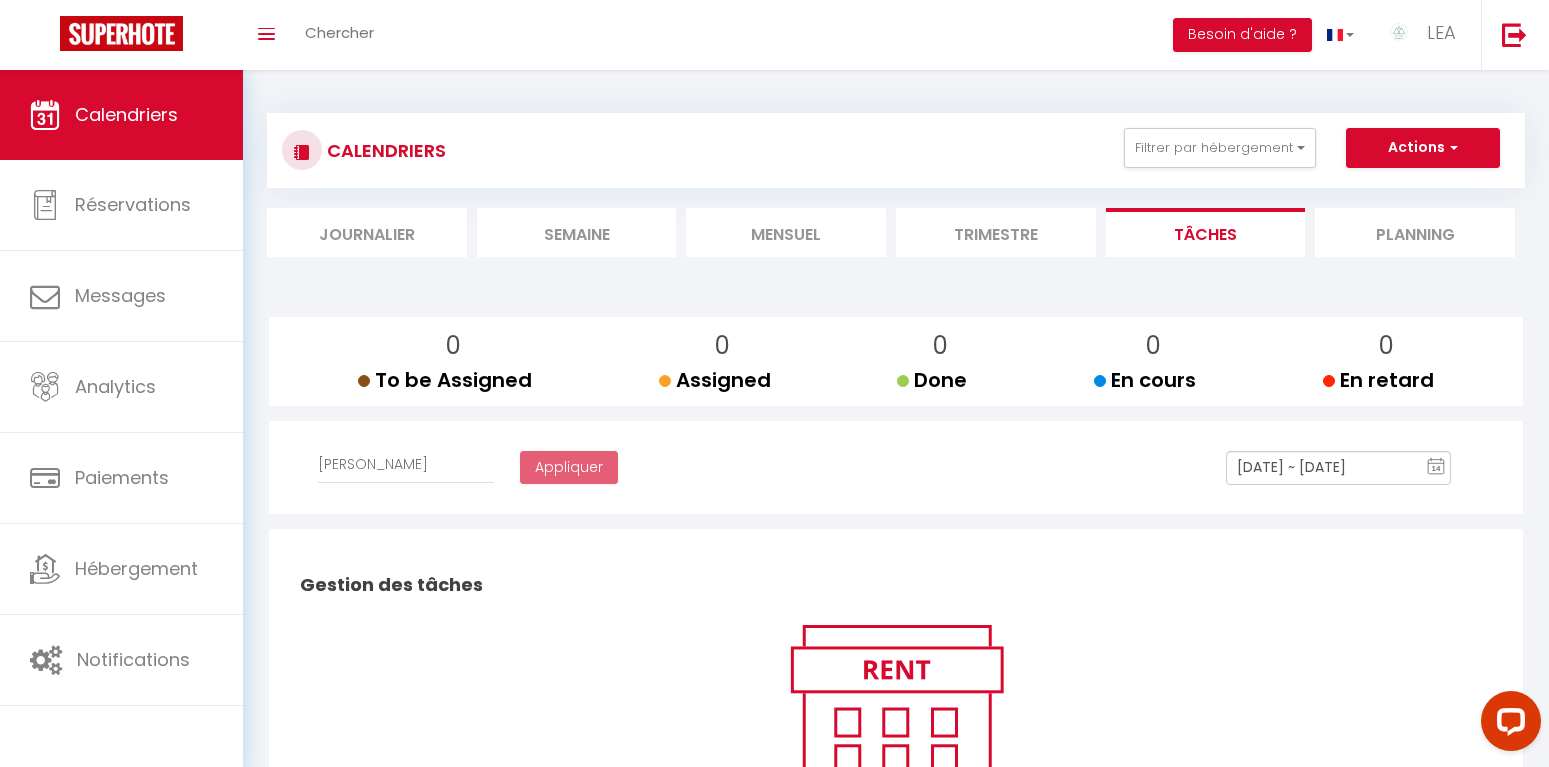 click on "To be Assigned" at bounding box center (445, 380) 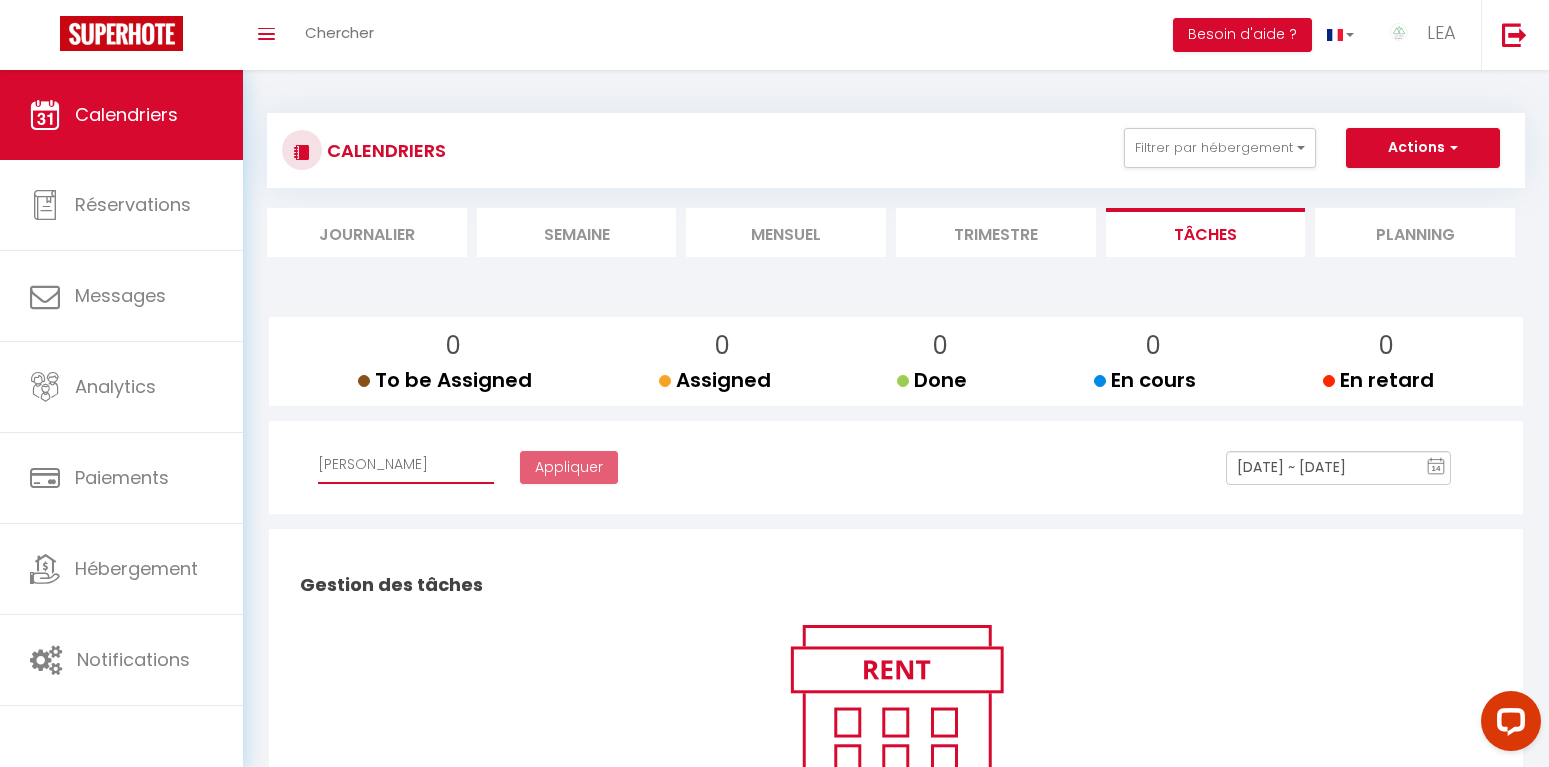 click on "Affecter à   Unassigned   [PERSON_NAME] [PERSON_NAME] [PERSON_NAME] [PERSON_NAME] SCI JUST IN TIME INVEST [PERSON_NAME] [PERSON_NAME] [PERSON_NAME] [PERSON_NAME] [PERSON_NAME] [PERSON_NAME] [PERSON_NAME] [PERSON_NAME] [PERSON_NAME] [PERSON_NAME] [PERSON_NAME] [PERSON_NAME] [PERSON_NAME] [PERSON_NAME] [PERSON_NAME] [PERSON_NAME] [PERSON_NAME] [PERSON_NAME]" at bounding box center [406, 465] 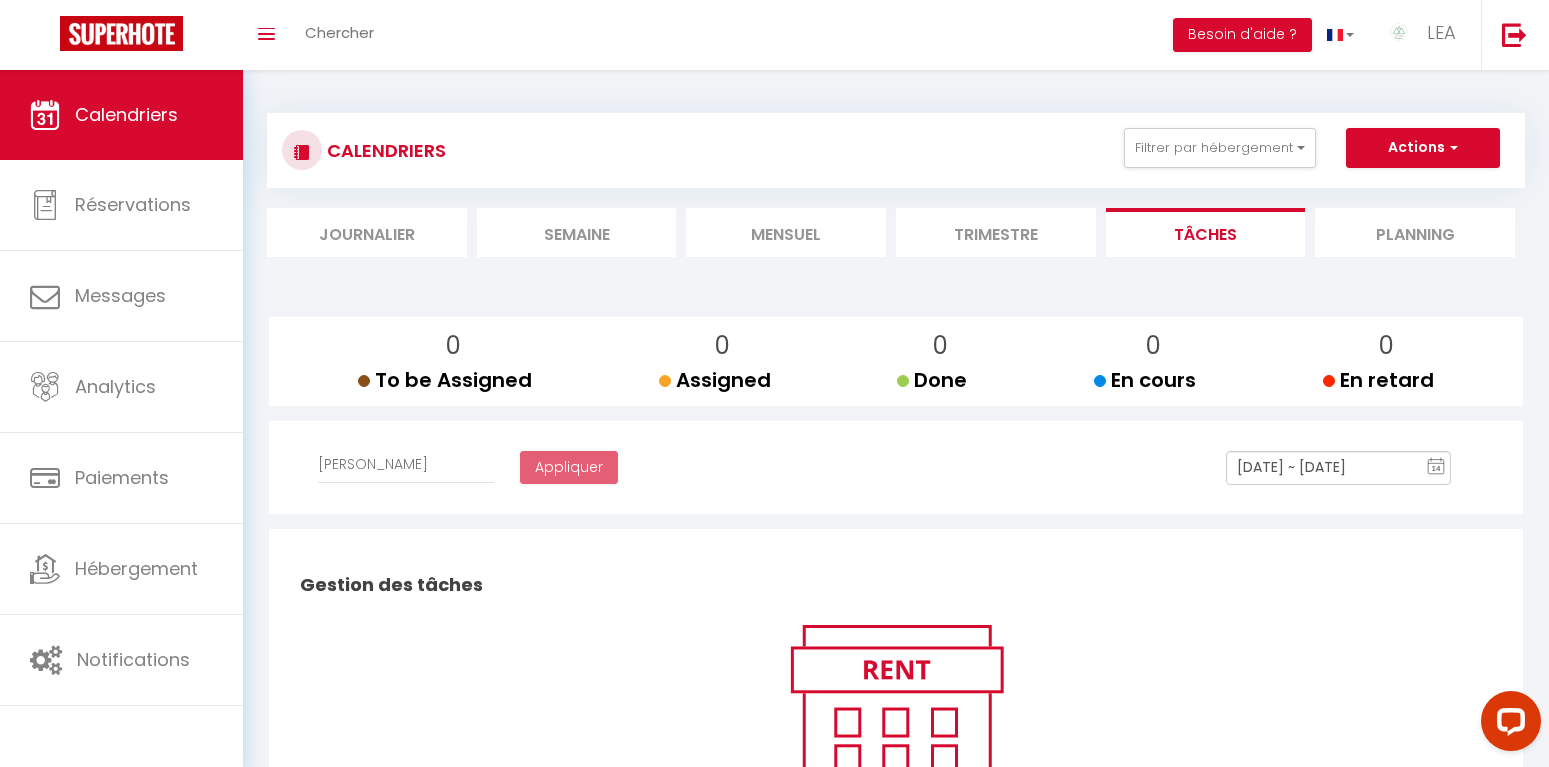 click on "0" at bounding box center (723, 346) 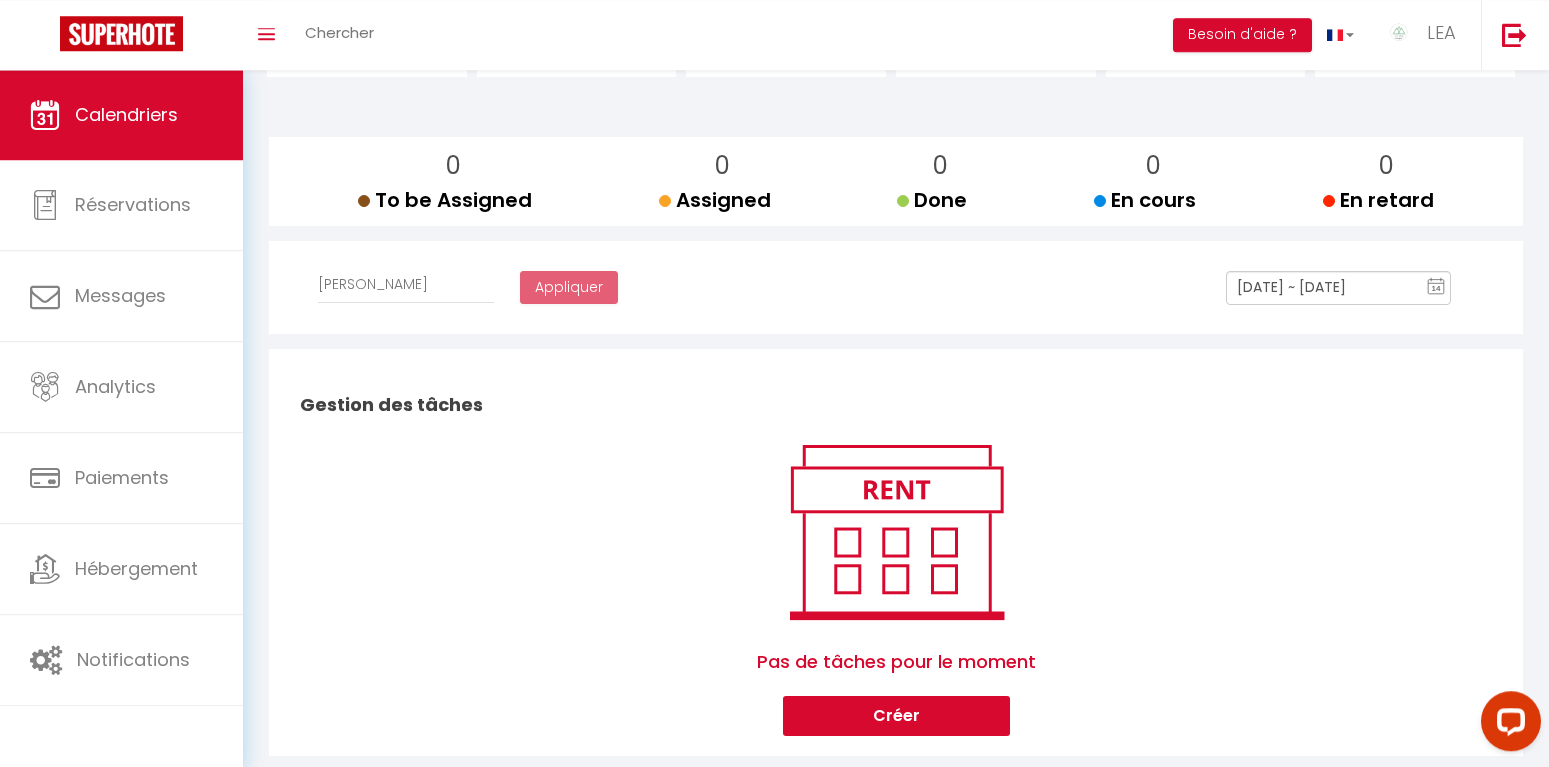 scroll, scrollTop: 223, scrollLeft: 0, axis: vertical 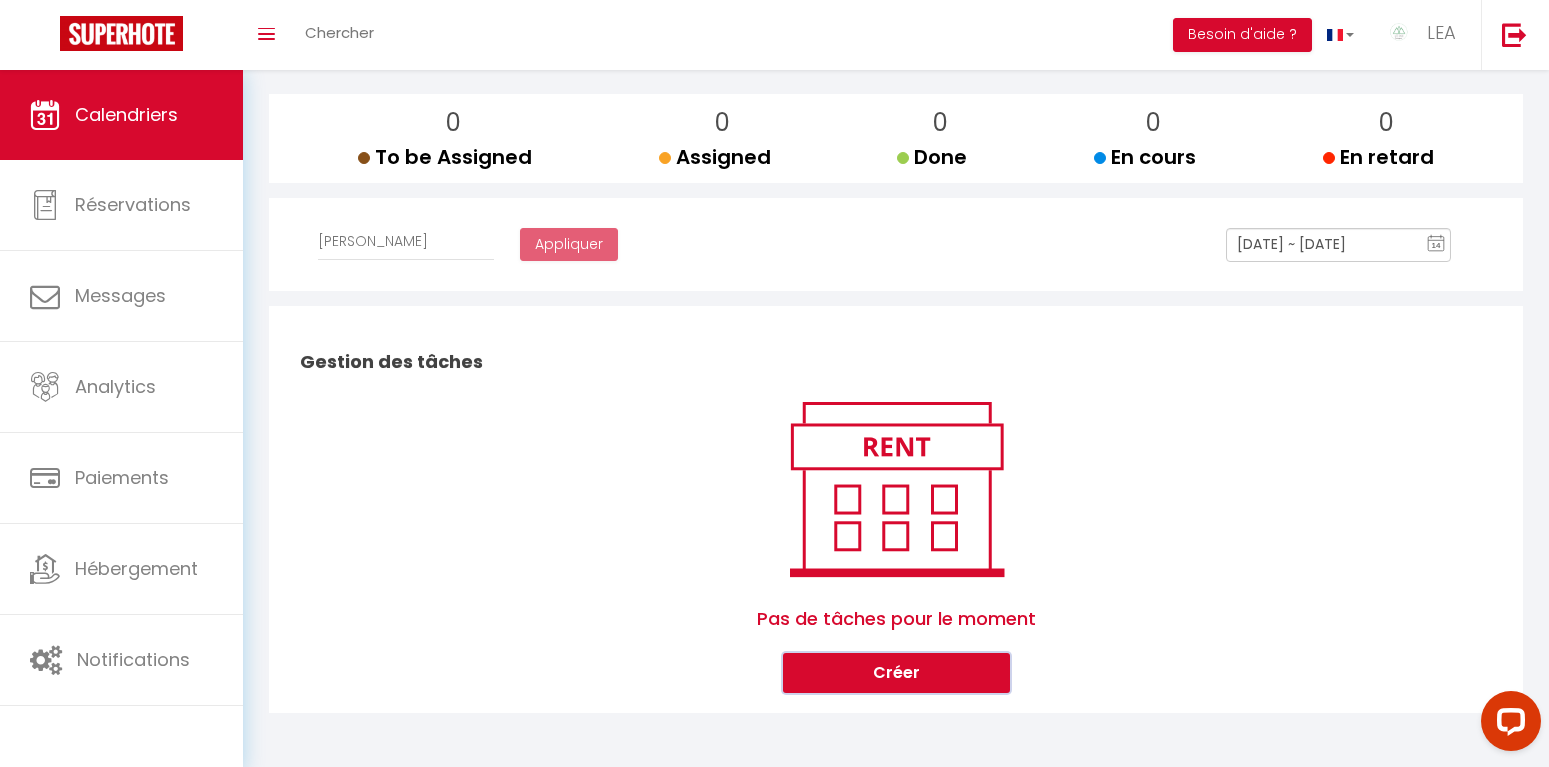 click on "Créer" at bounding box center [896, 673] 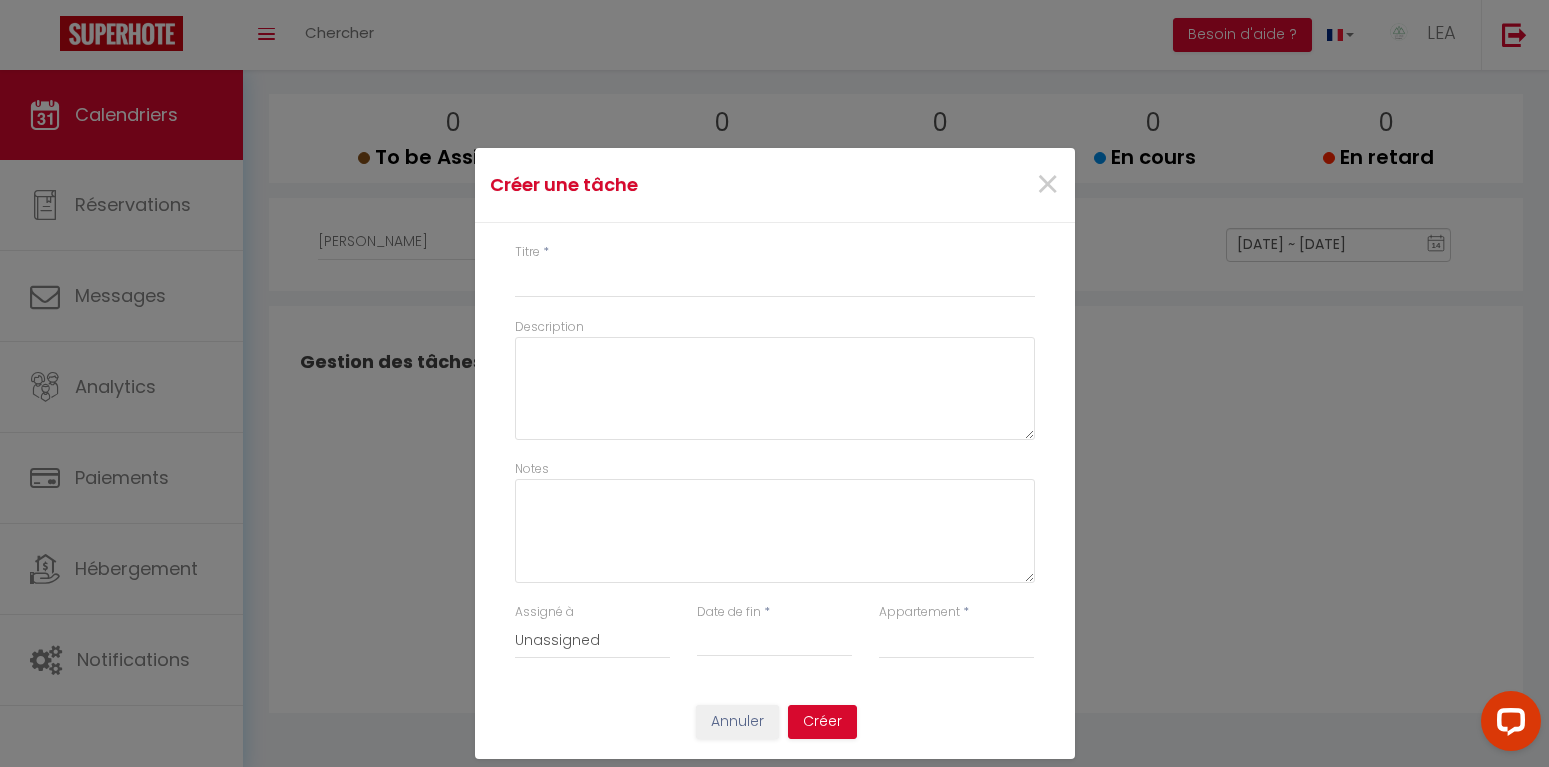 select 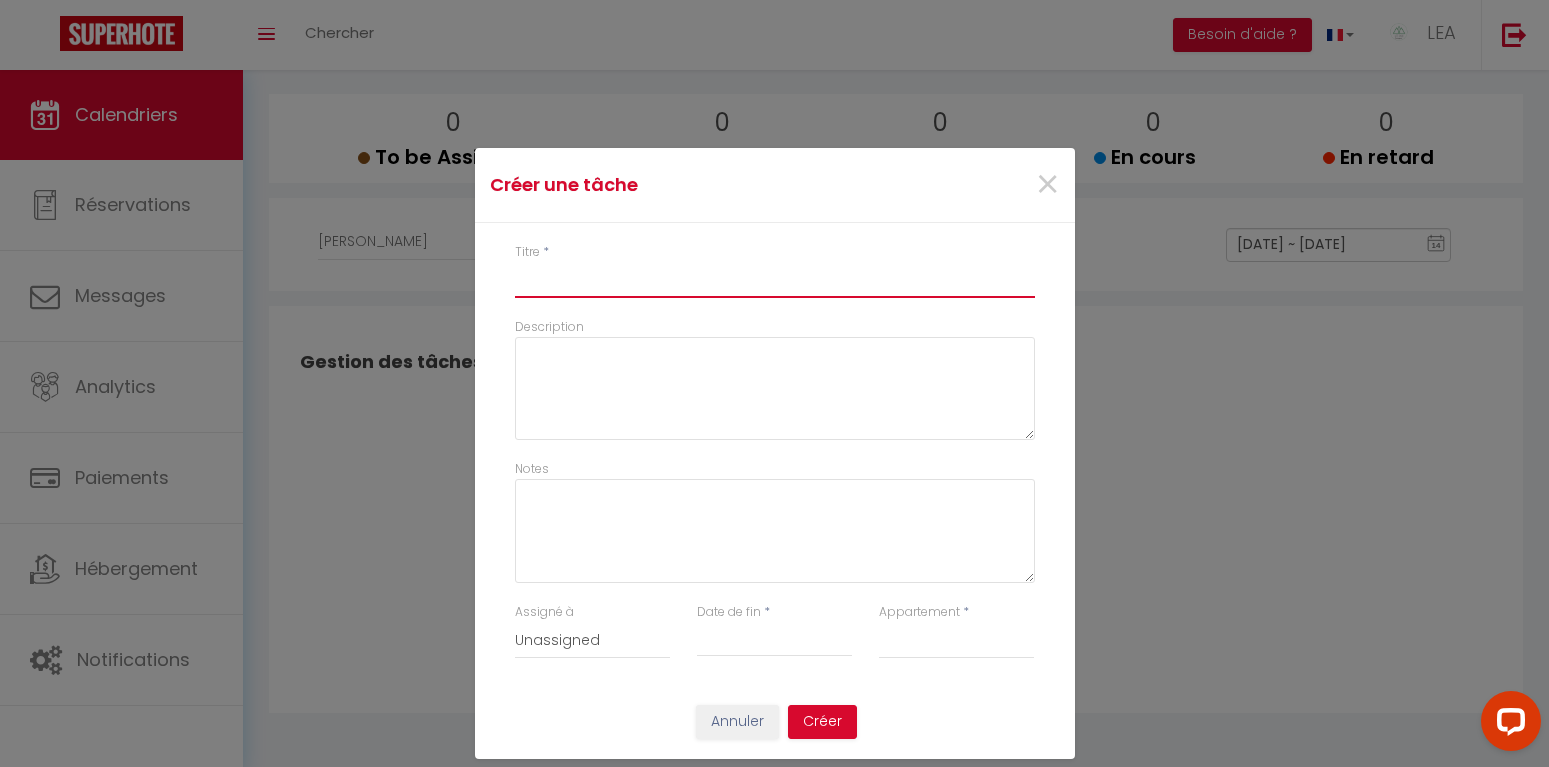 click on "Titre" at bounding box center (775, 280) 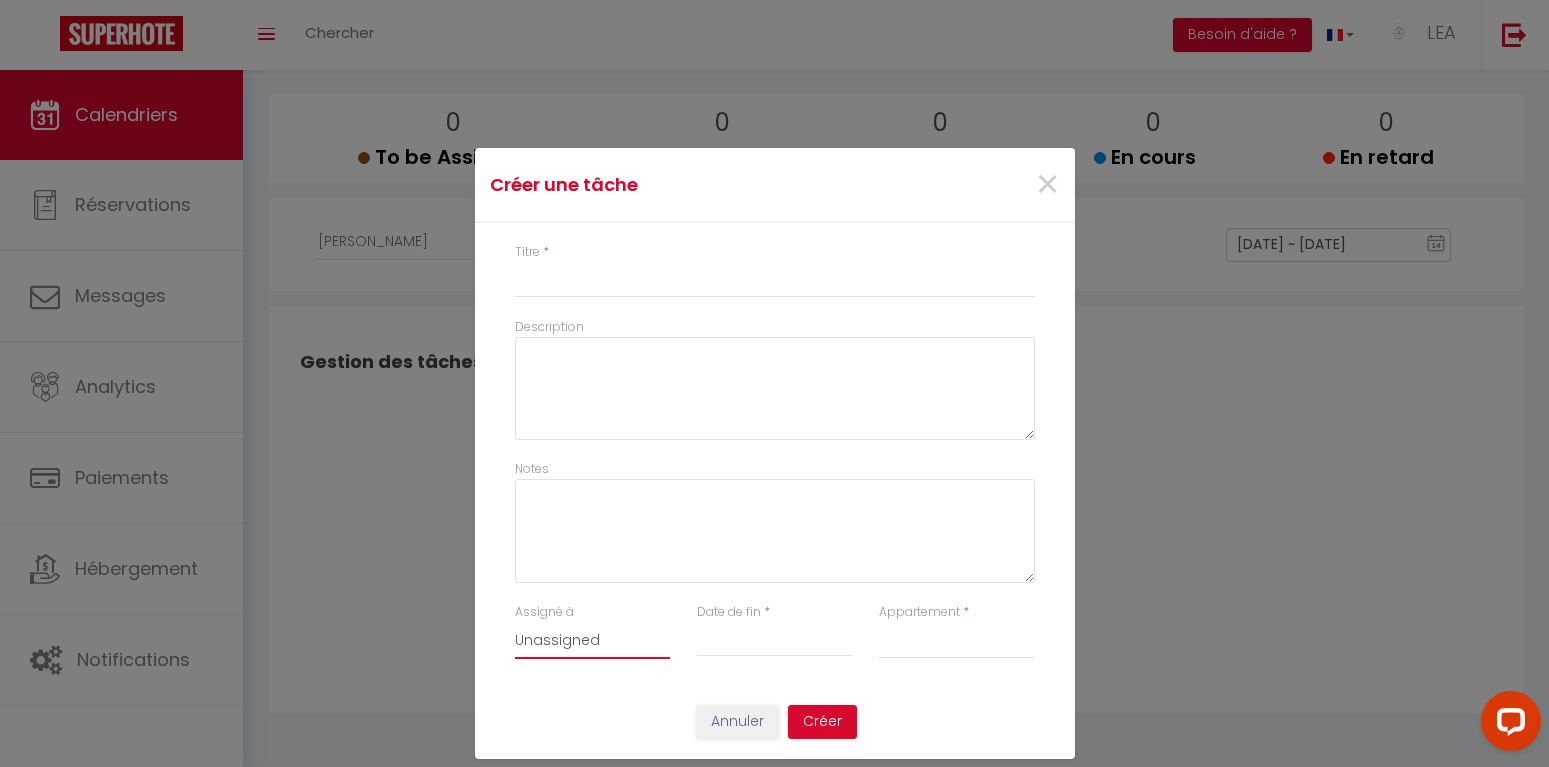 click on "Unassigned   [PERSON_NAME] [PERSON_NAME] [PERSON_NAME] [PERSON_NAME] SCI JUST IN TIME INVEST [PERSON_NAME] [PERSON_NAME] [PERSON_NAME] [PERSON_NAME] [PERSON_NAME] [PERSON_NAME] [PERSON_NAME] [PERSON_NAME] [PERSON_NAME] [PERSON_NAME] [PERSON_NAME] [PERSON_NAME] [PERSON_NAME] [PERSON_NAME] [PERSON_NAME] [PERSON_NAME] [PERSON_NAME] [PERSON_NAME] VAN LIPPEVELDE" at bounding box center [593, 640] 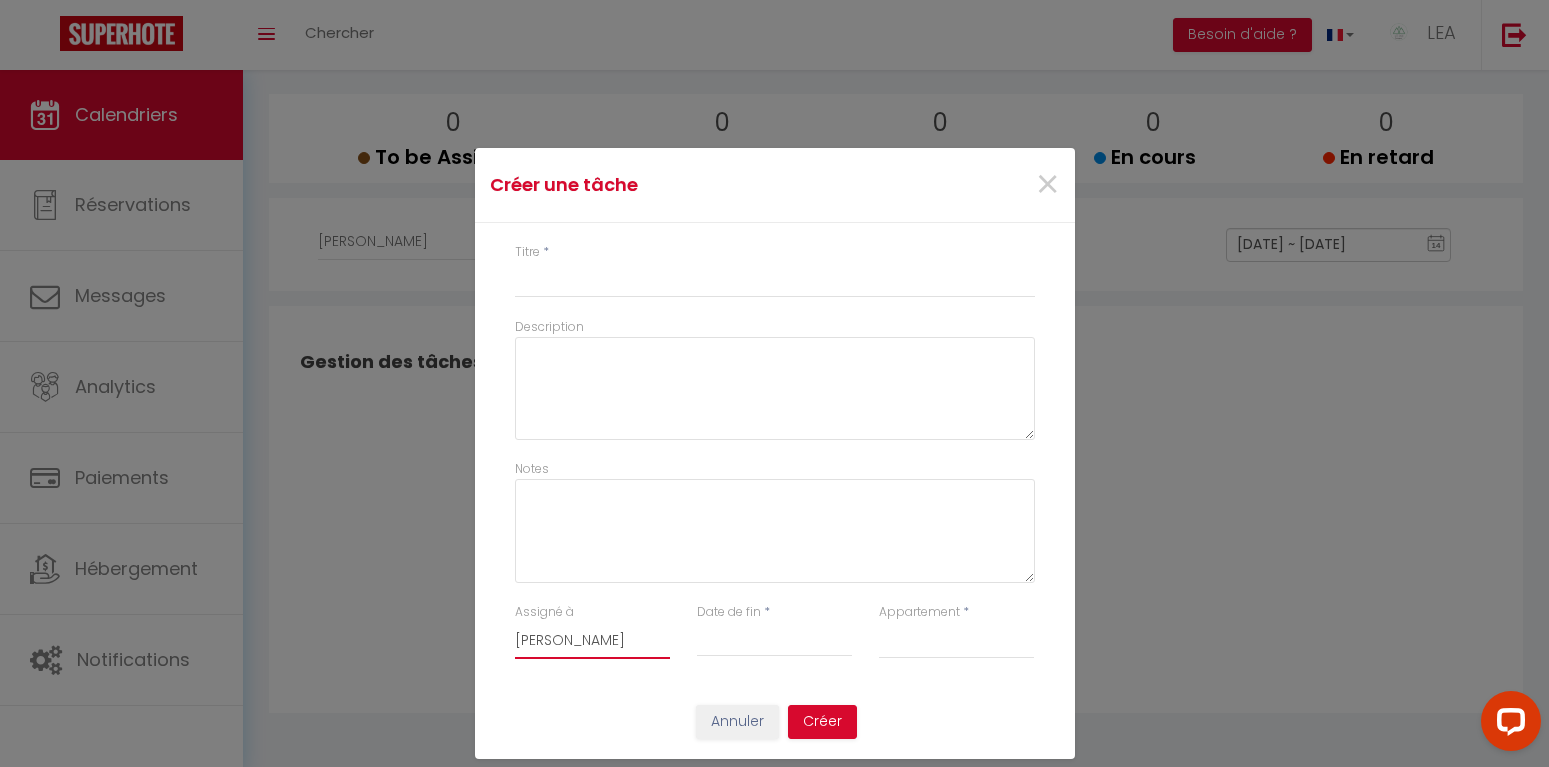 click on "[PERSON_NAME]" at bounding box center (0, 0) 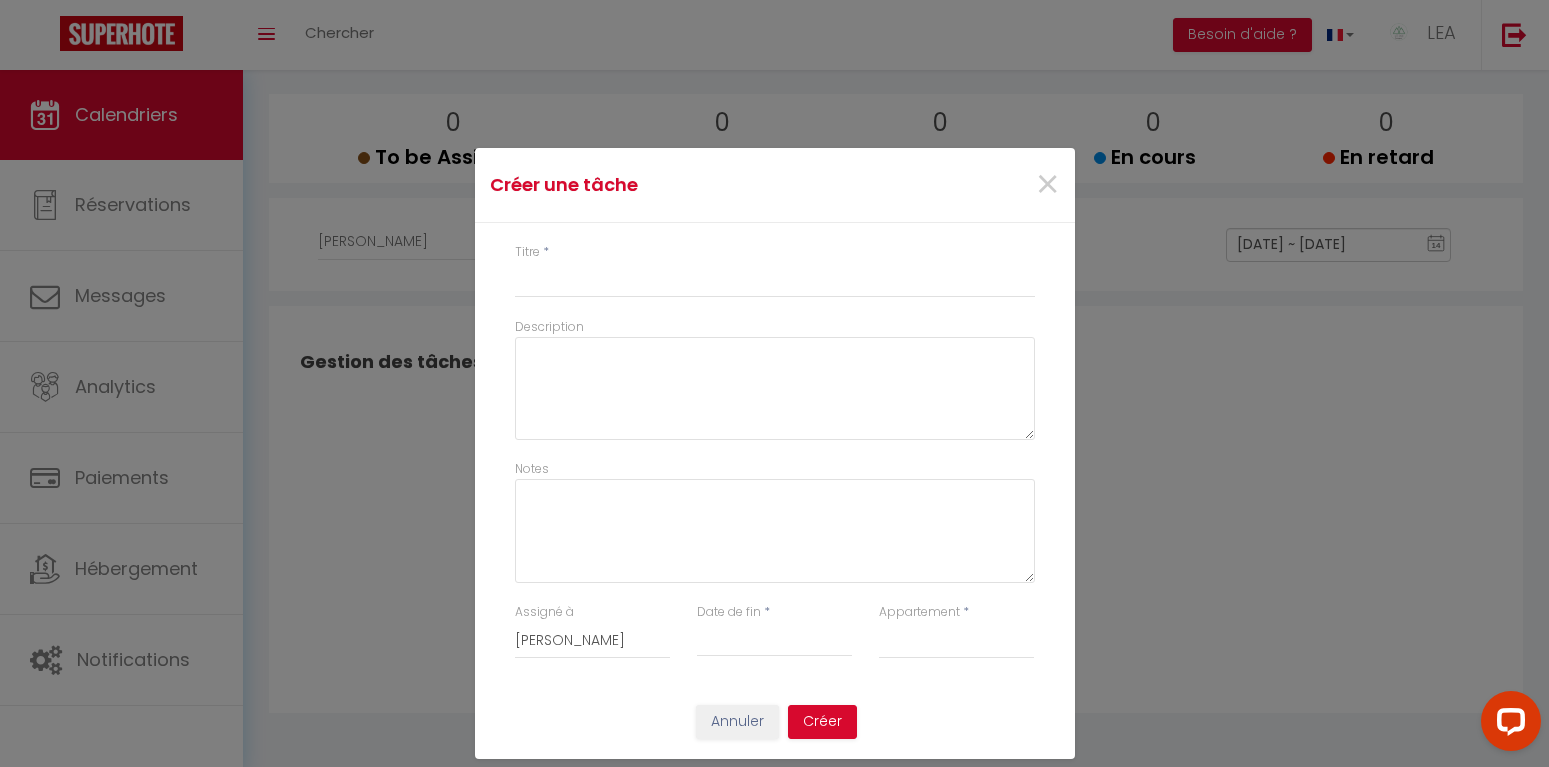 drag, startPoint x: 735, startPoint y: 663, endPoint x: 738, endPoint y: 650, distance: 13.341664 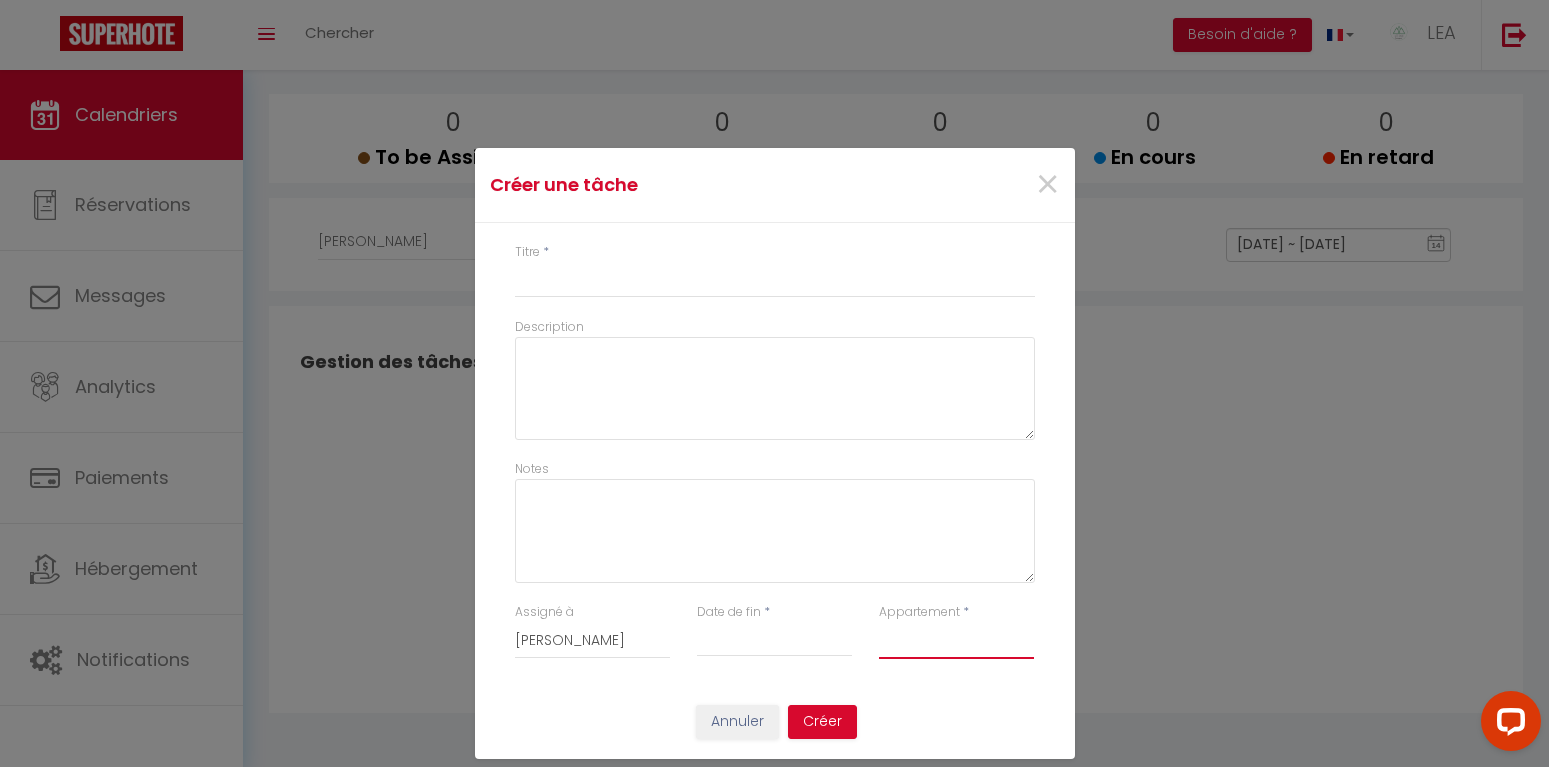 click on "[MEDICAL_DATA] Cosy à [GEOGRAPHIC_DATA] : Proche des pistes Studio au pied des pistes Vue imprenable [GEOGRAPHIC_DATA], [GEOGRAPHIC_DATA], Calme & Nature Chalet Cosy - 8 pers, Pleine nature & vue [GEOGRAPHIC_DATA] : AUX PORTES DU [GEOGRAPHIC_DATA] de paix entre [GEOGRAPHIC_DATA] Proche centre [GEOGRAPHIC_DATA], Apt Cosy entre [GEOGRAPHIC_DATA], près [GEOGRAPHIC_DATA] Entre [GEOGRAPHIC_DATA] : Spacieux Appart 6 pers. Le 73 Le Mazot du Genévrier Chalet Cosy Familial près des pistes - [GEOGRAPHIC_DATA] Appt T2 : [GEOGRAPHIC_DATA]" at bounding box center (957, 640) 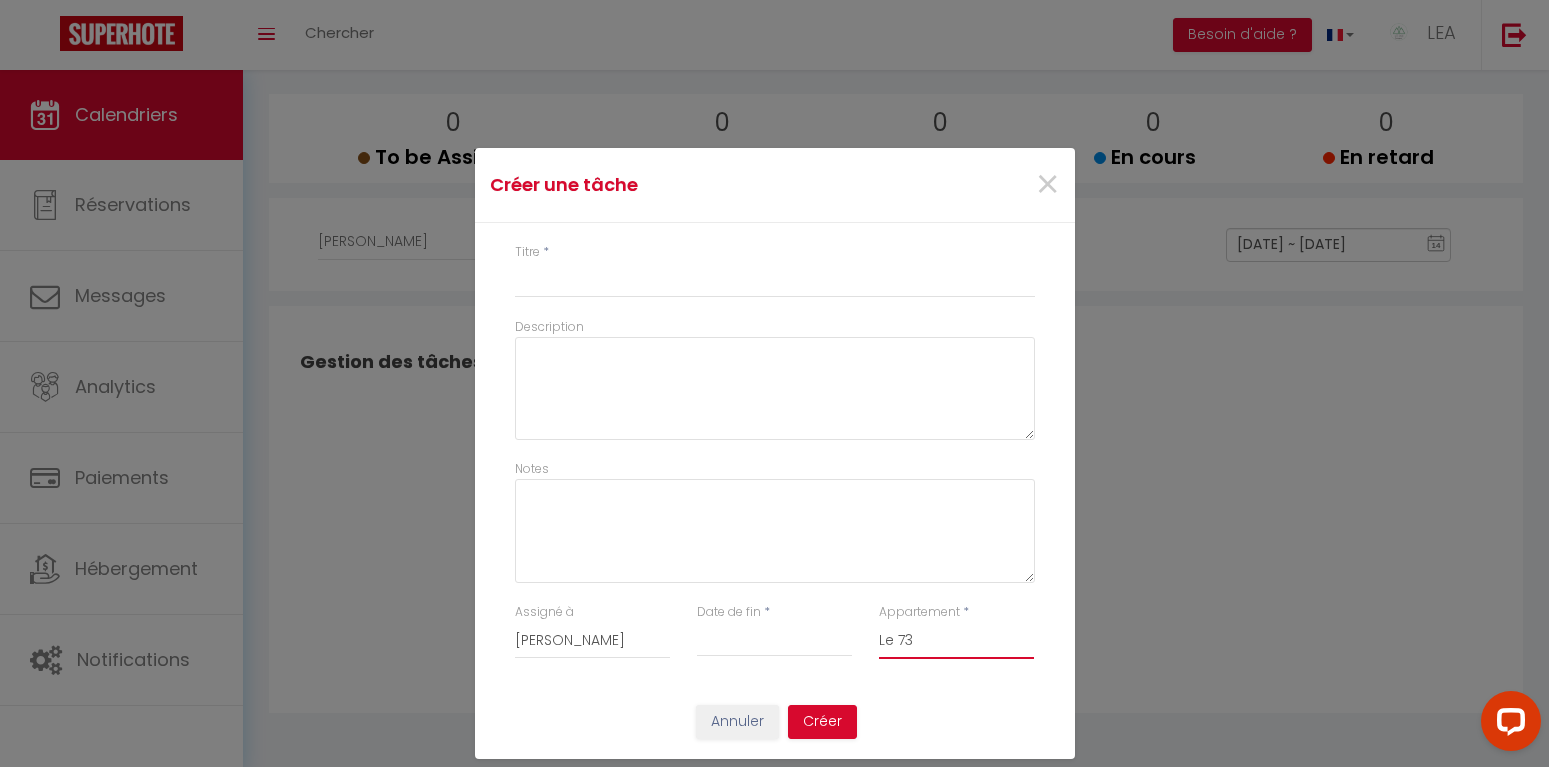click on "Le 73" at bounding box center (0, 0) 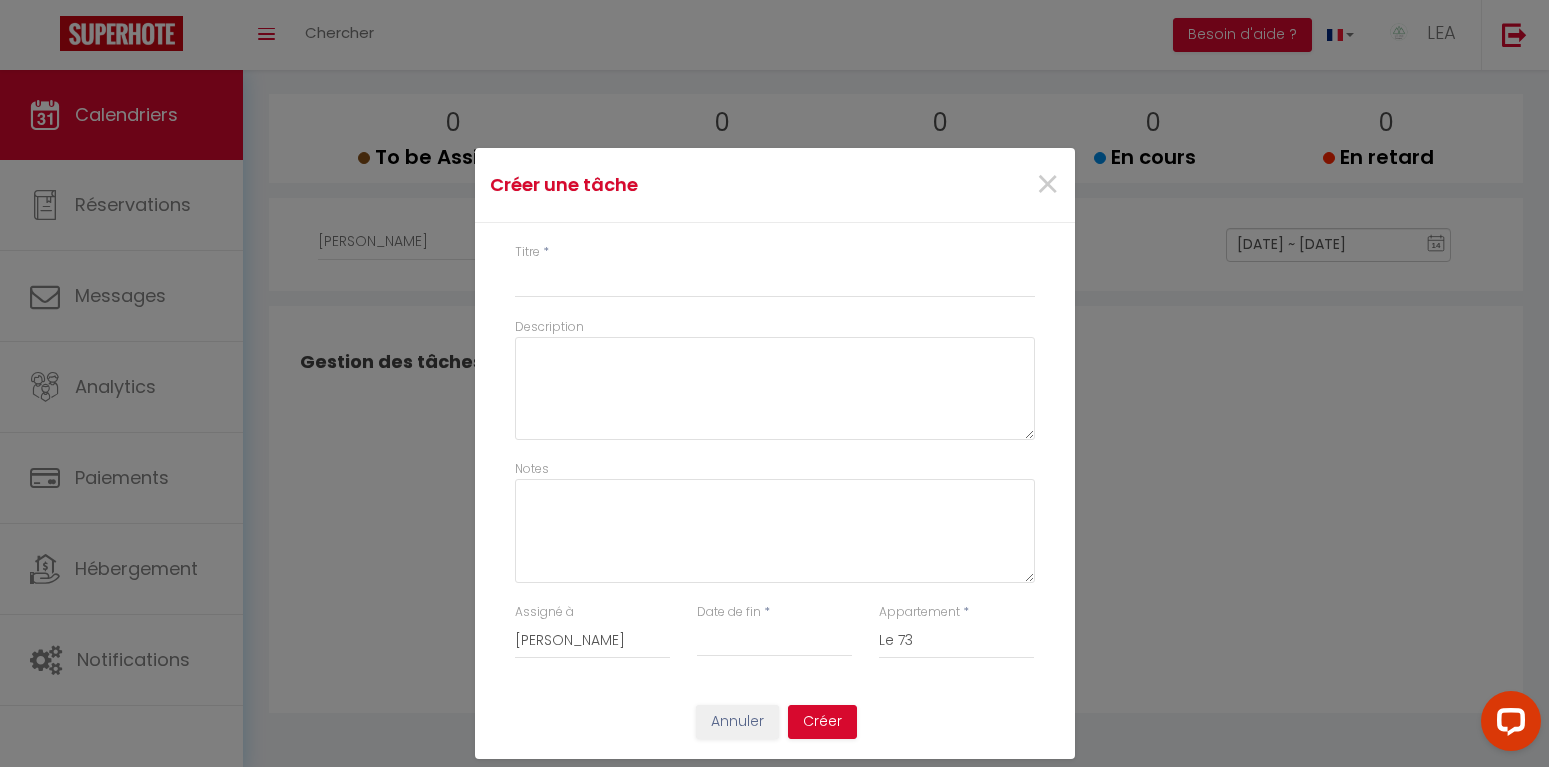 click on "Date de fin" at bounding box center [775, 641] 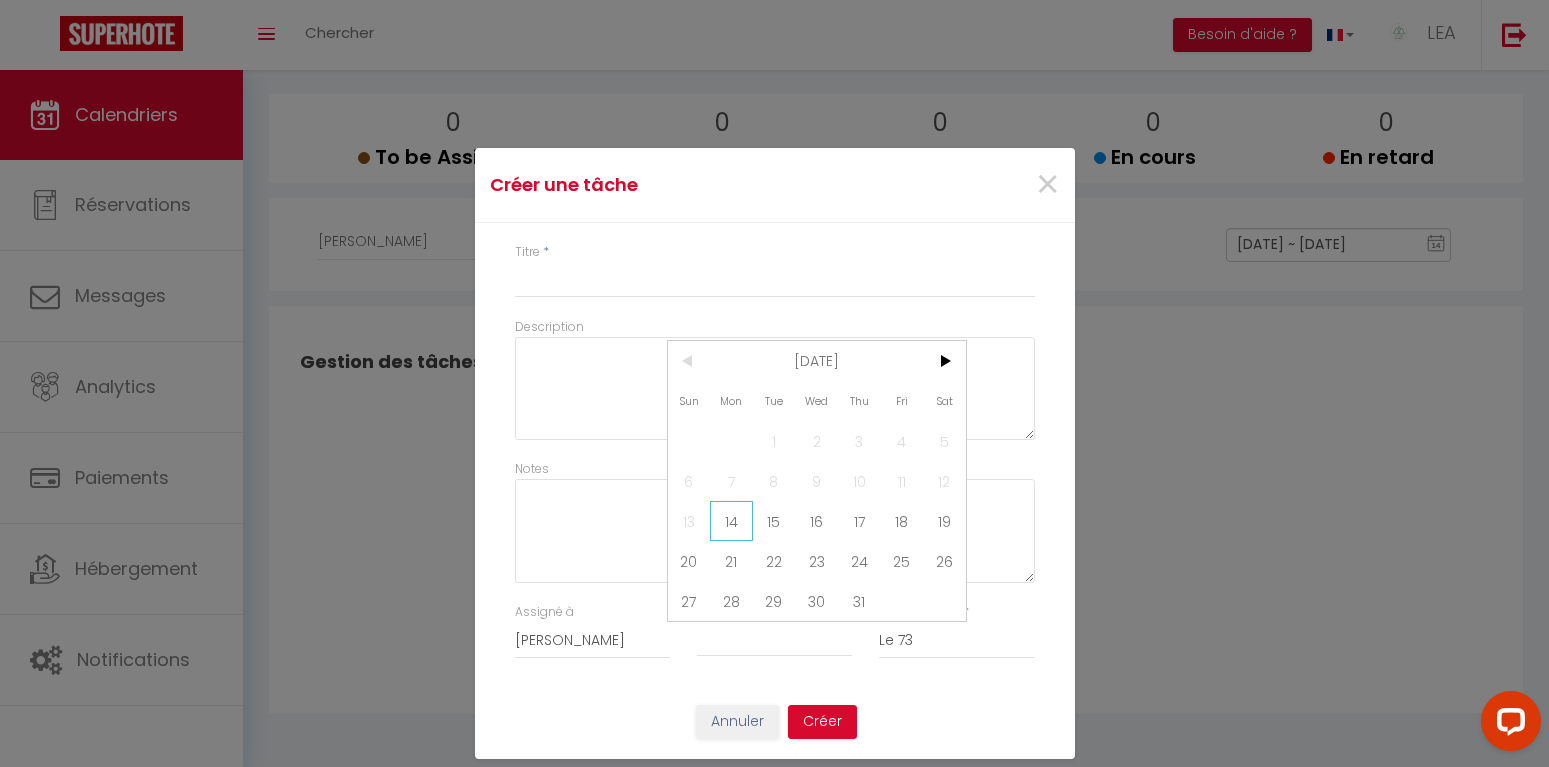 click on "14" at bounding box center [731, 521] 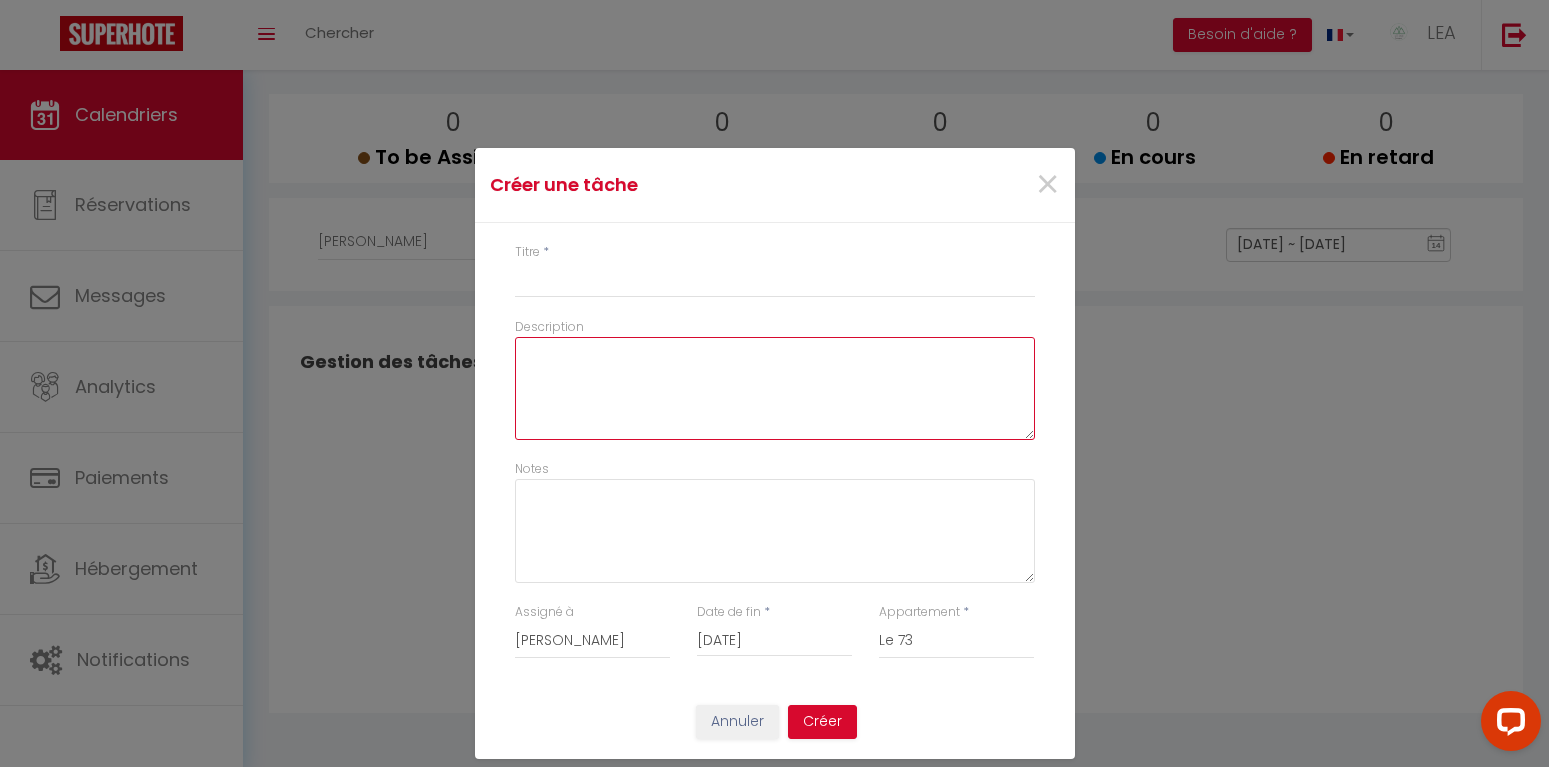 click on "Description" at bounding box center (775, 389) 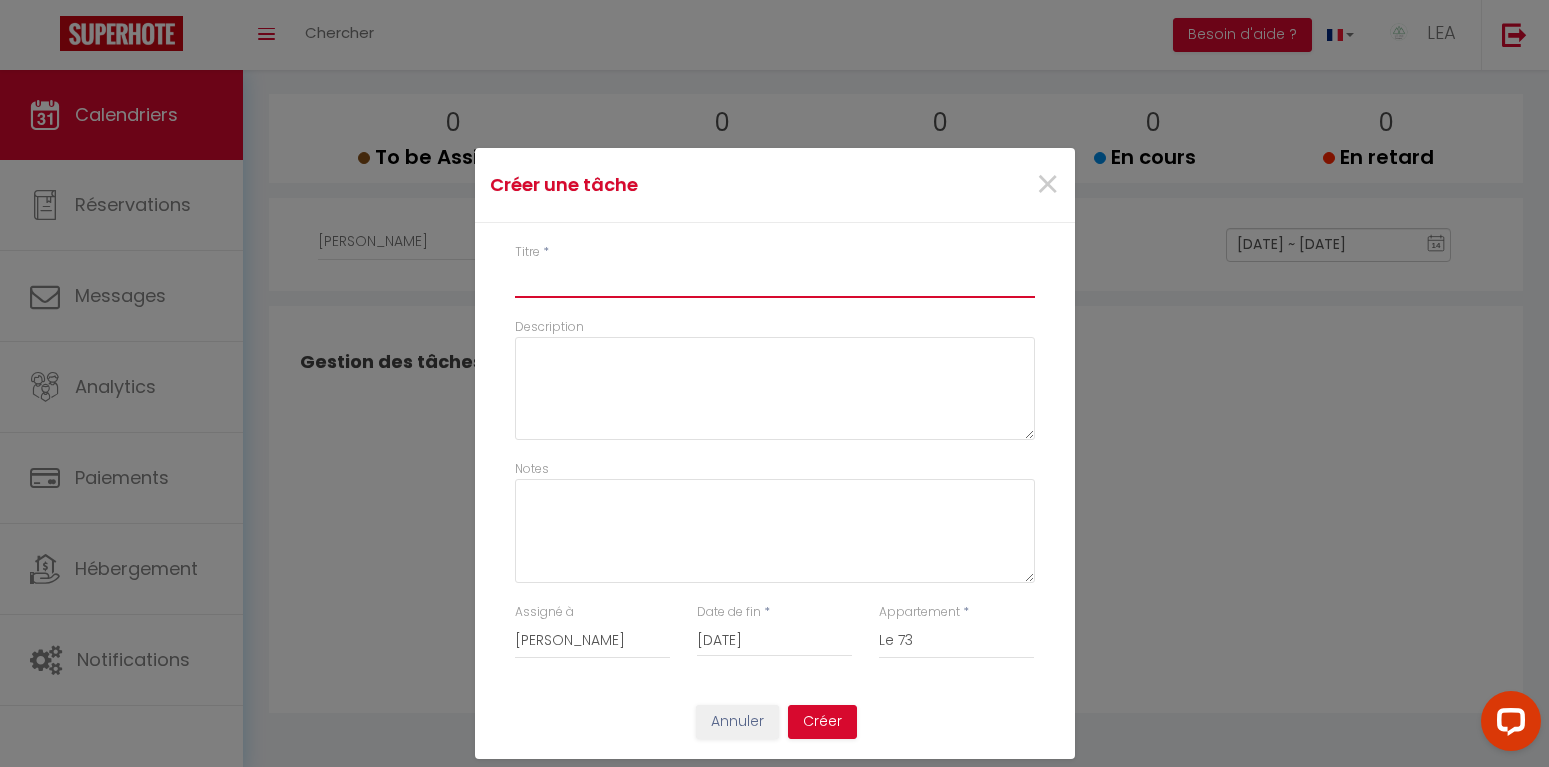 click on "Titre" at bounding box center [775, 280] 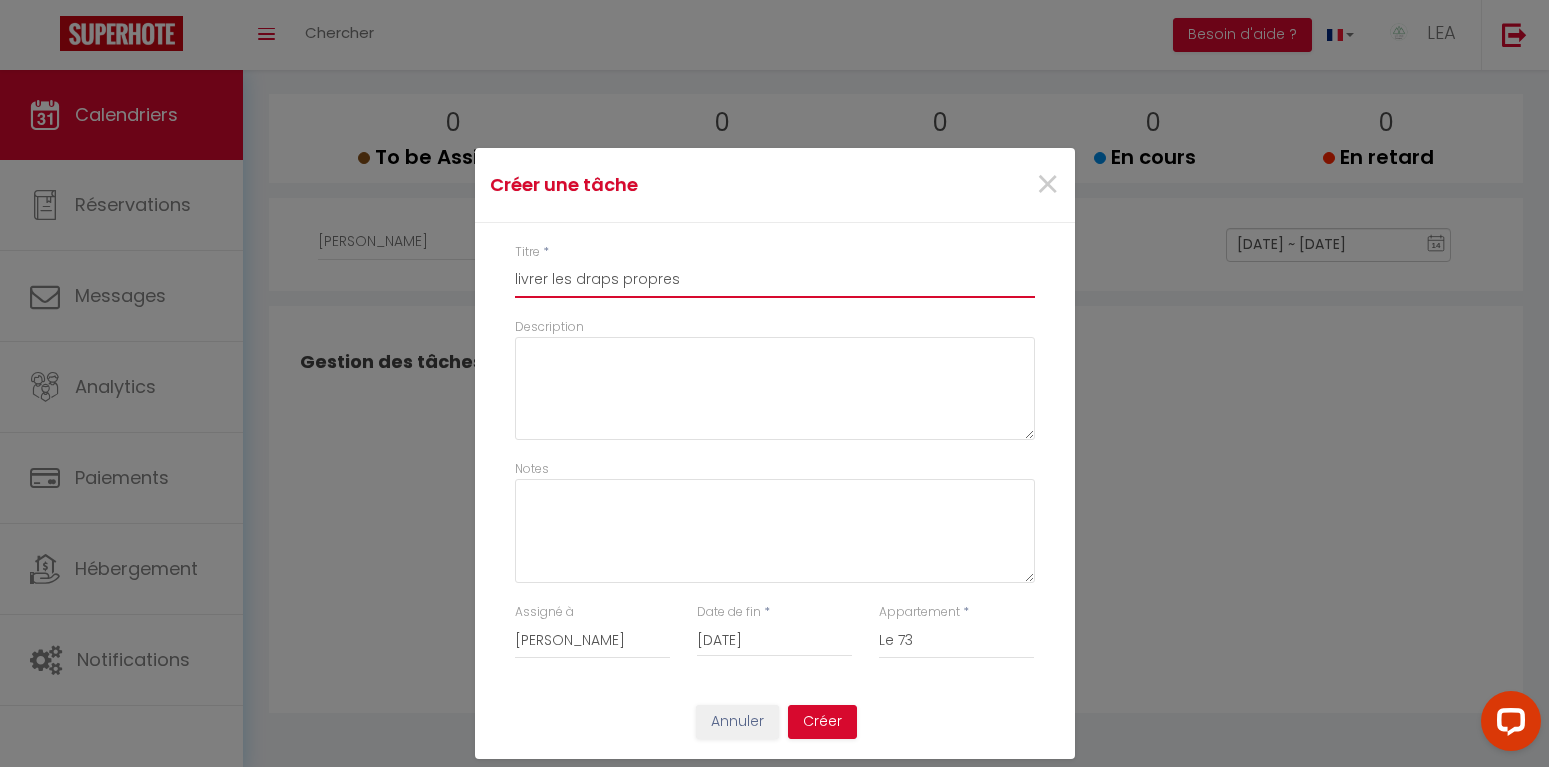 drag, startPoint x: 679, startPoint y: 282, endPoint x: 518, endPoint y: 271, distance: 161.37534 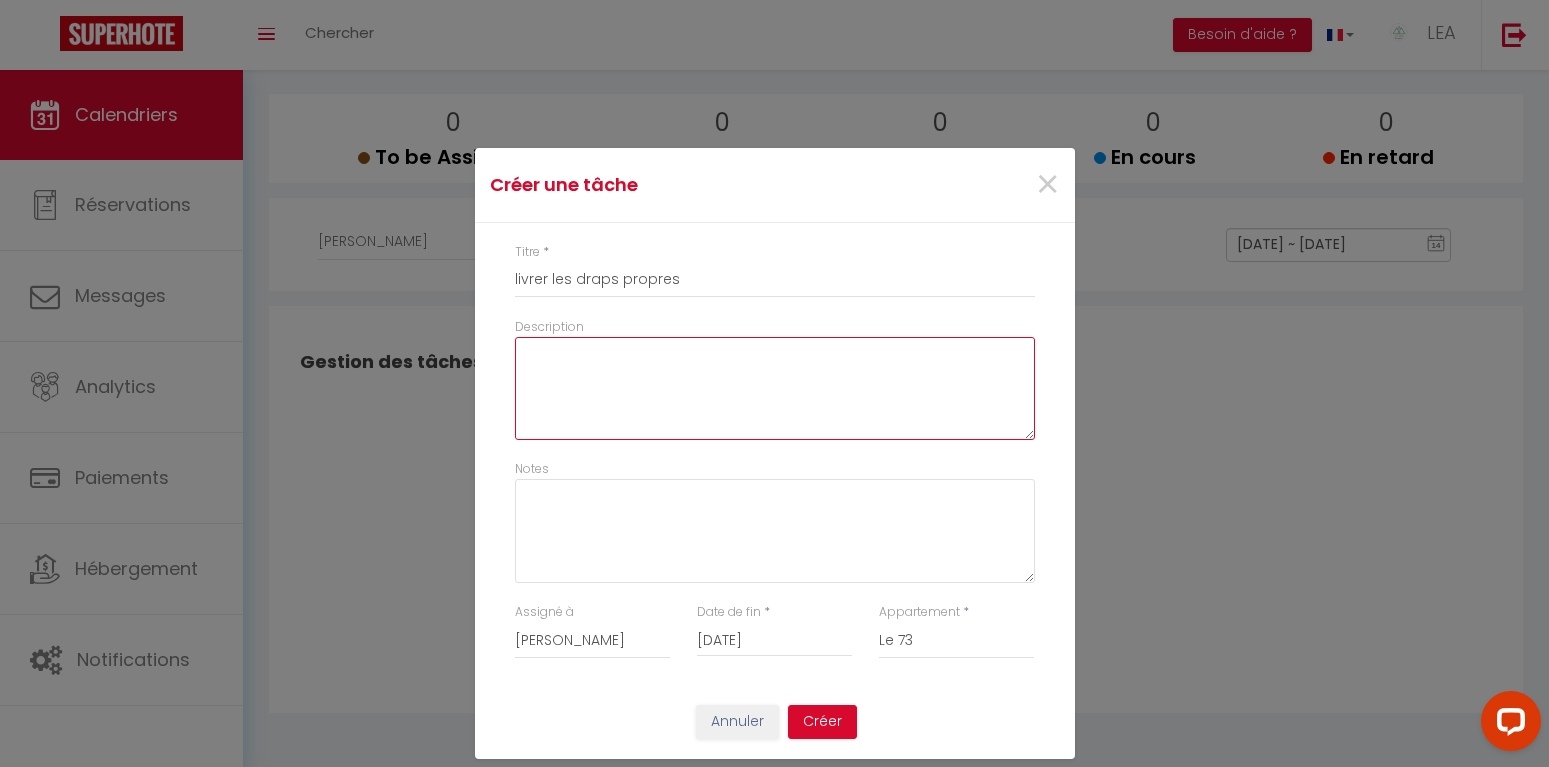 paste on "ivrer les draps propres" 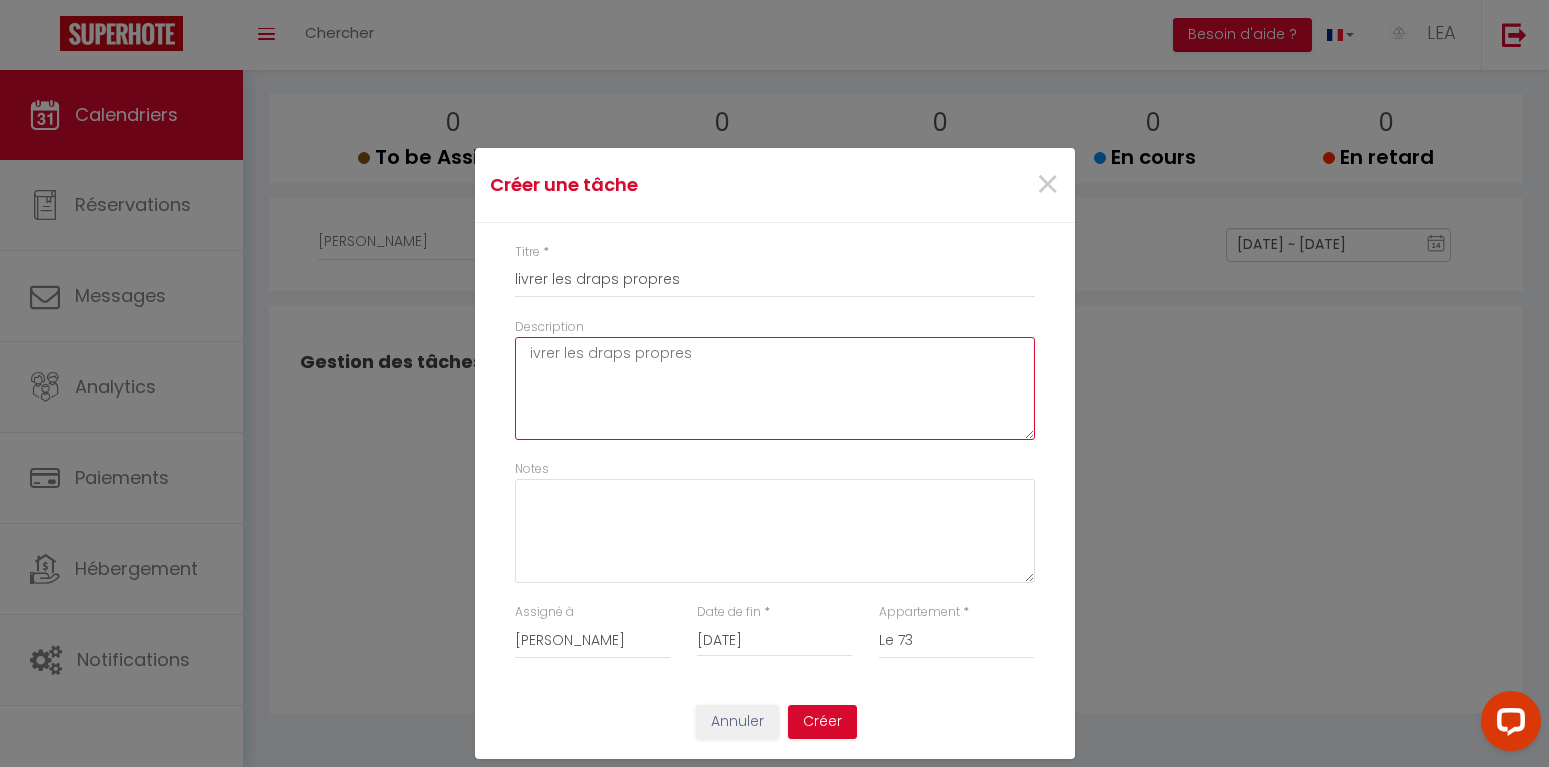 click on "ivrer les draps propres" at bounding box center (775, 389) 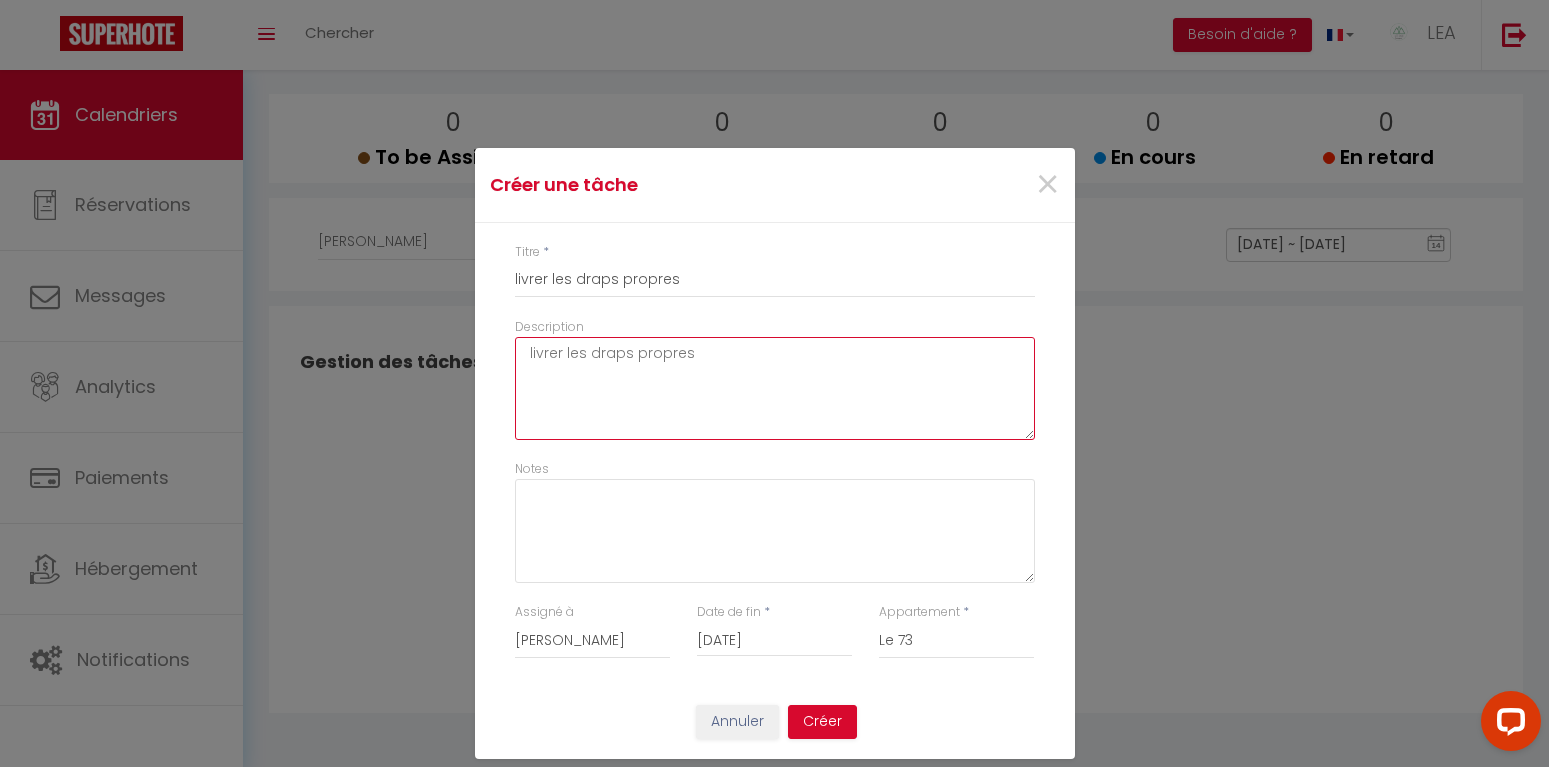 type on "livrer les draps propres" 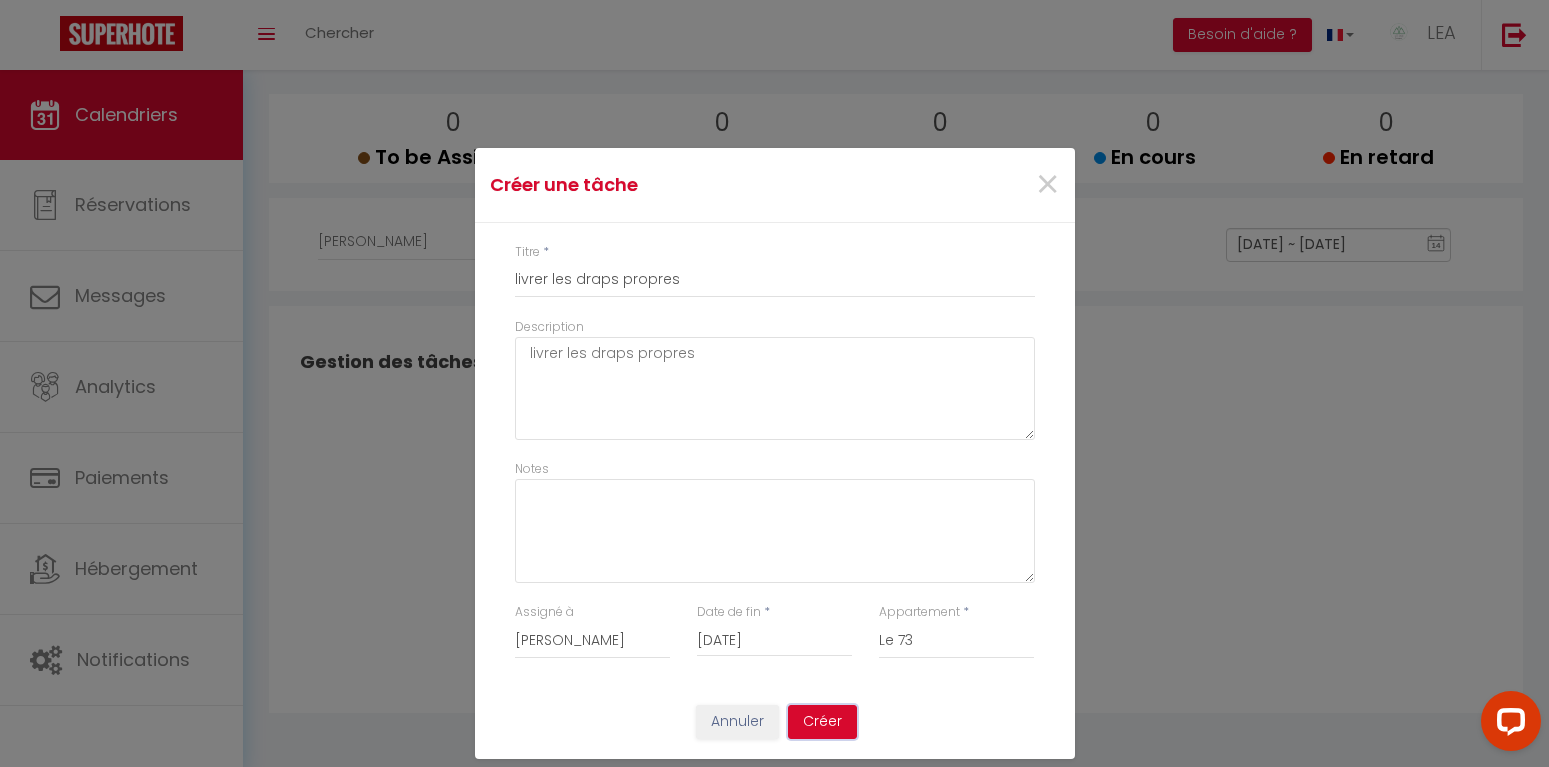 click on "Créer" at bounding box center (822, 722) 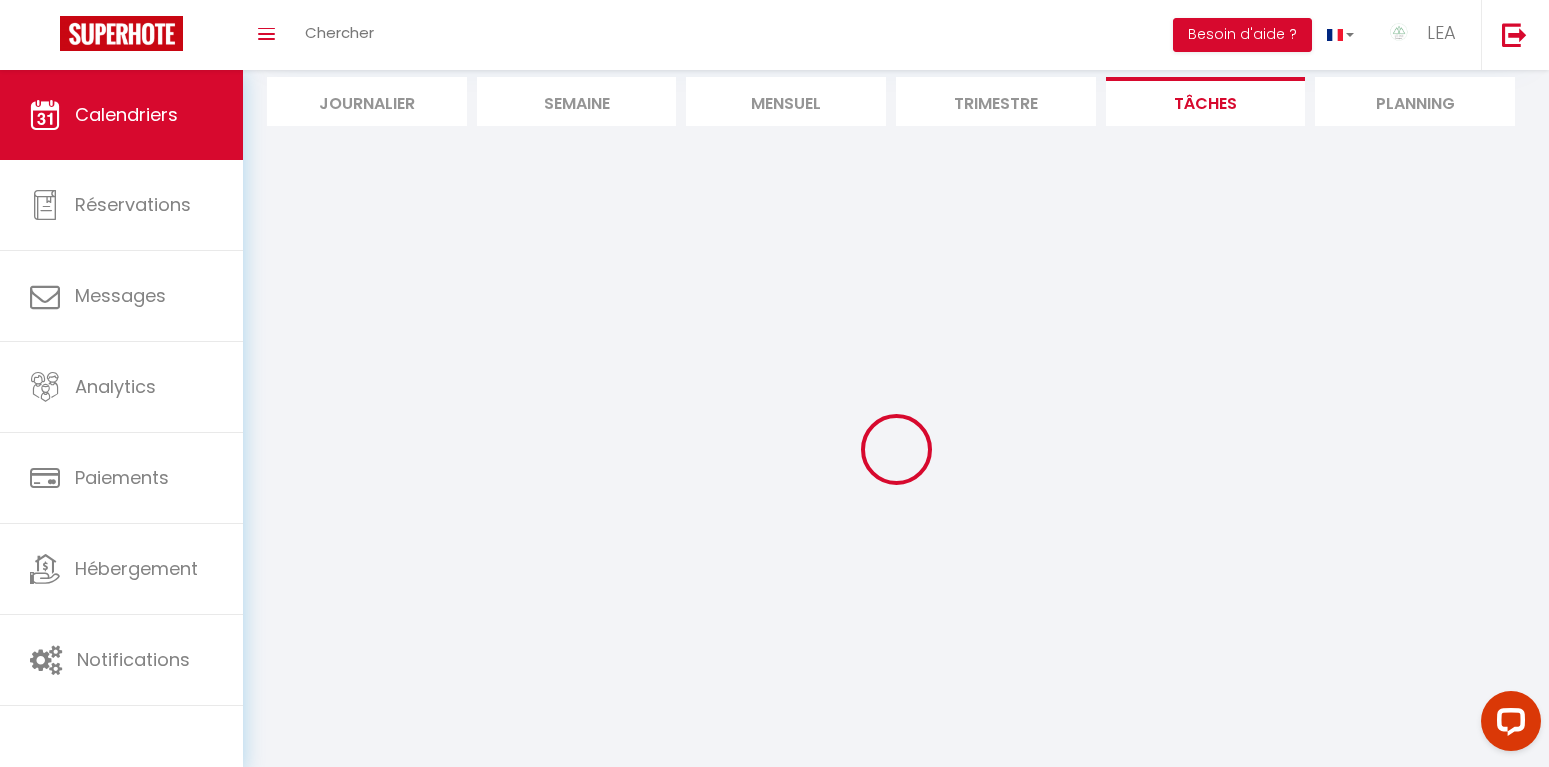 scroll, scrollTop: 70, scrollLeft: 0, axis: vertical 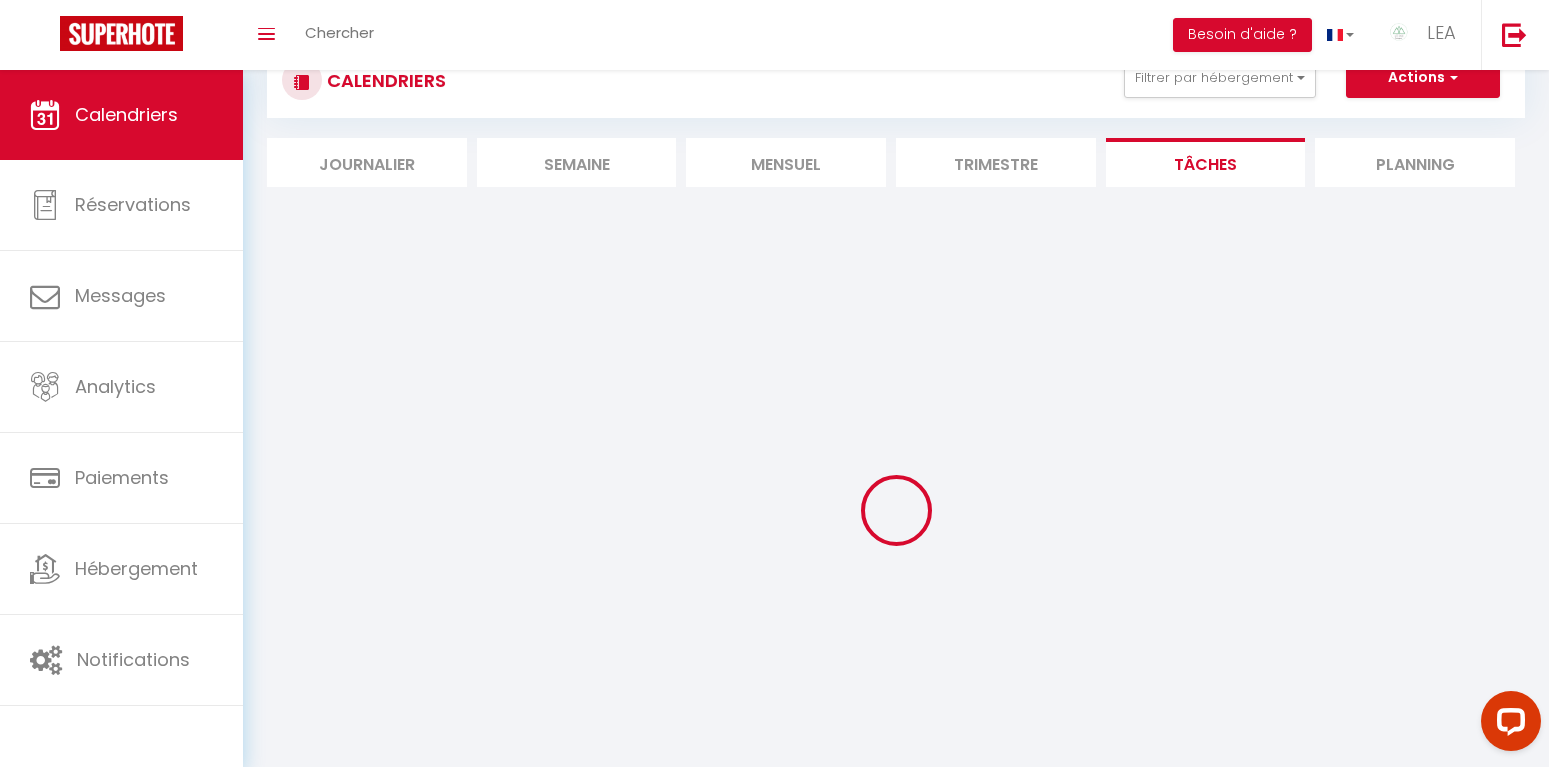 select on "37093" 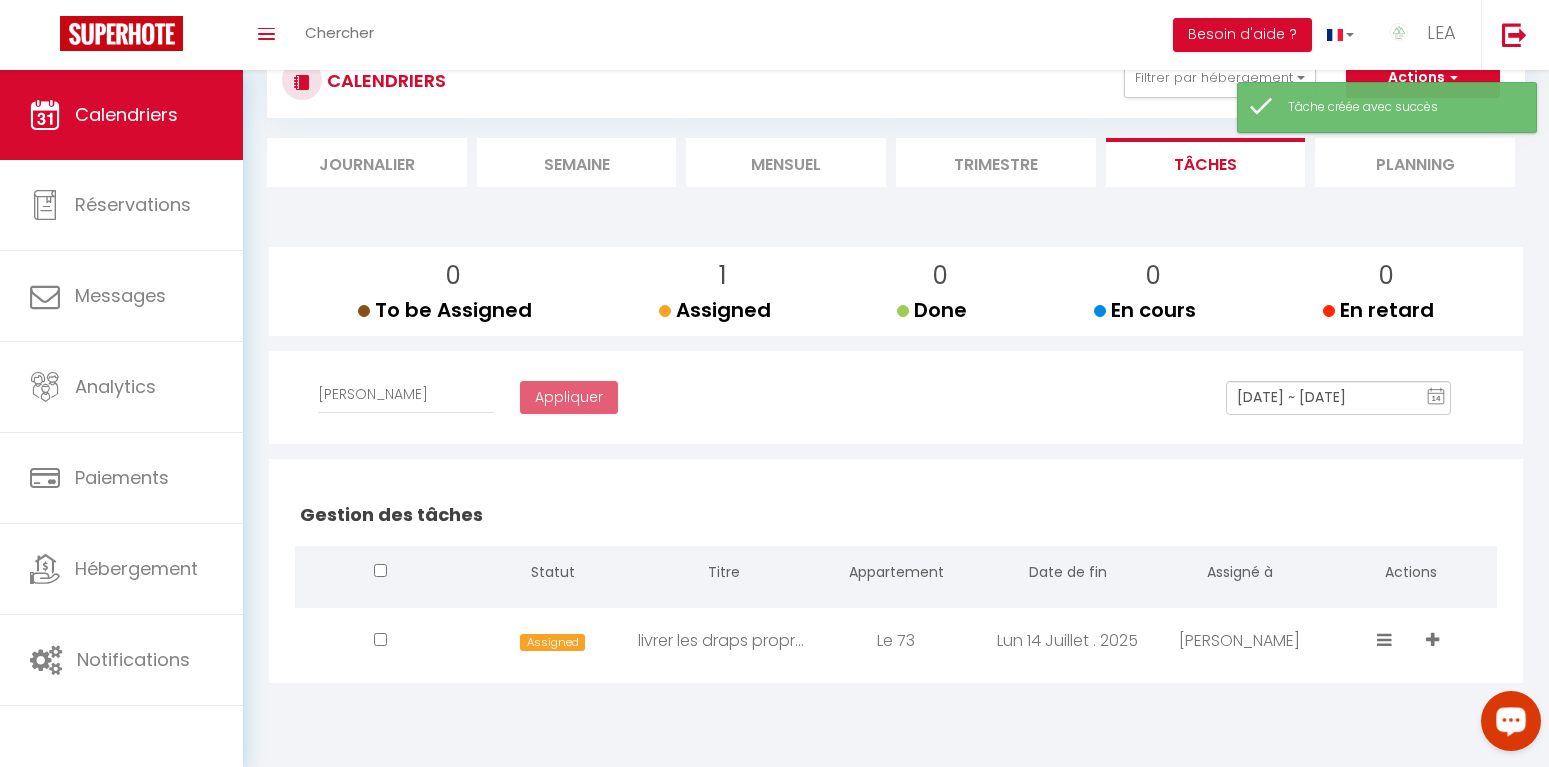 click at bounding box center (1384, 639) 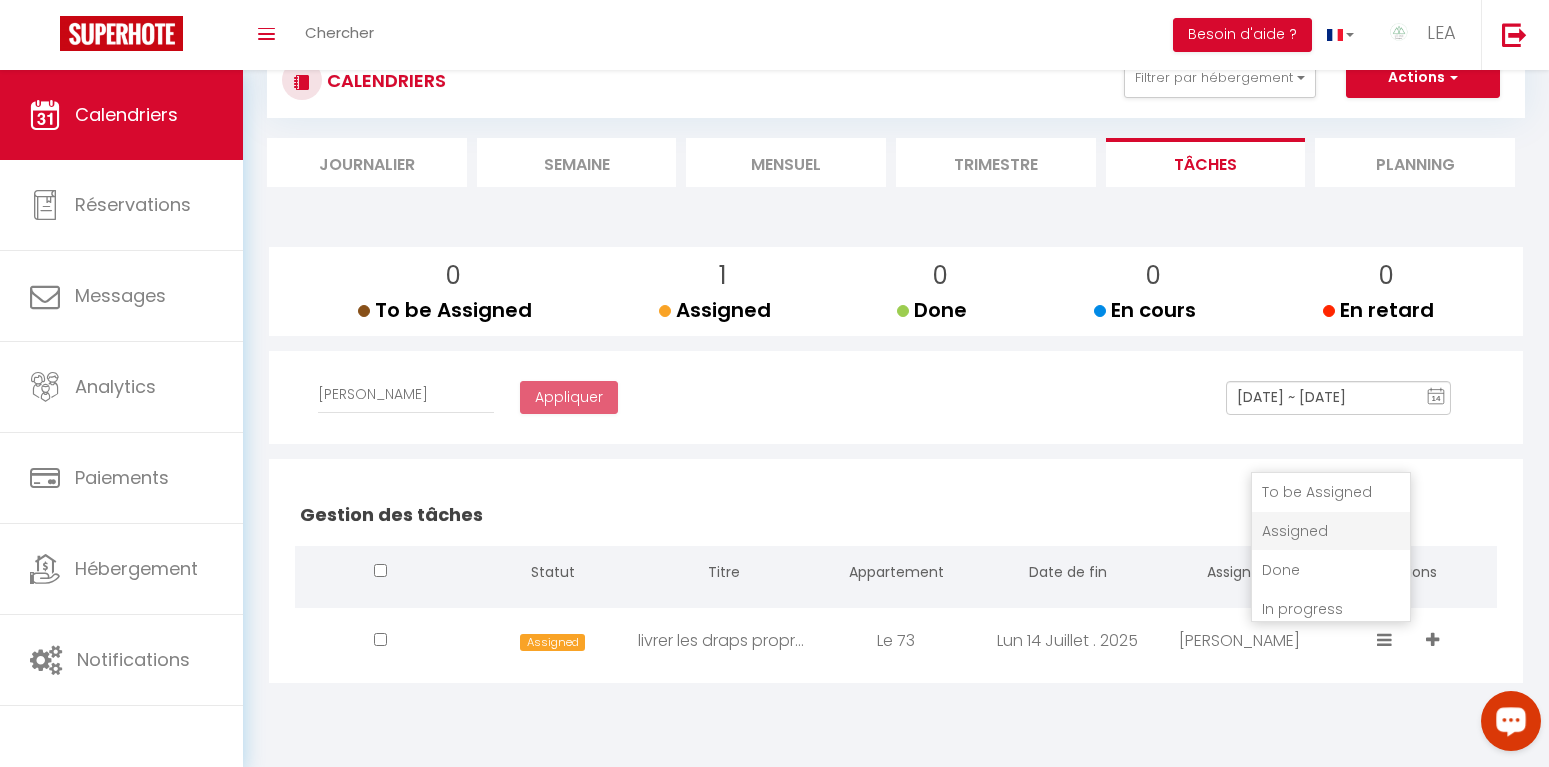 click at bounding box center (1384, 639) 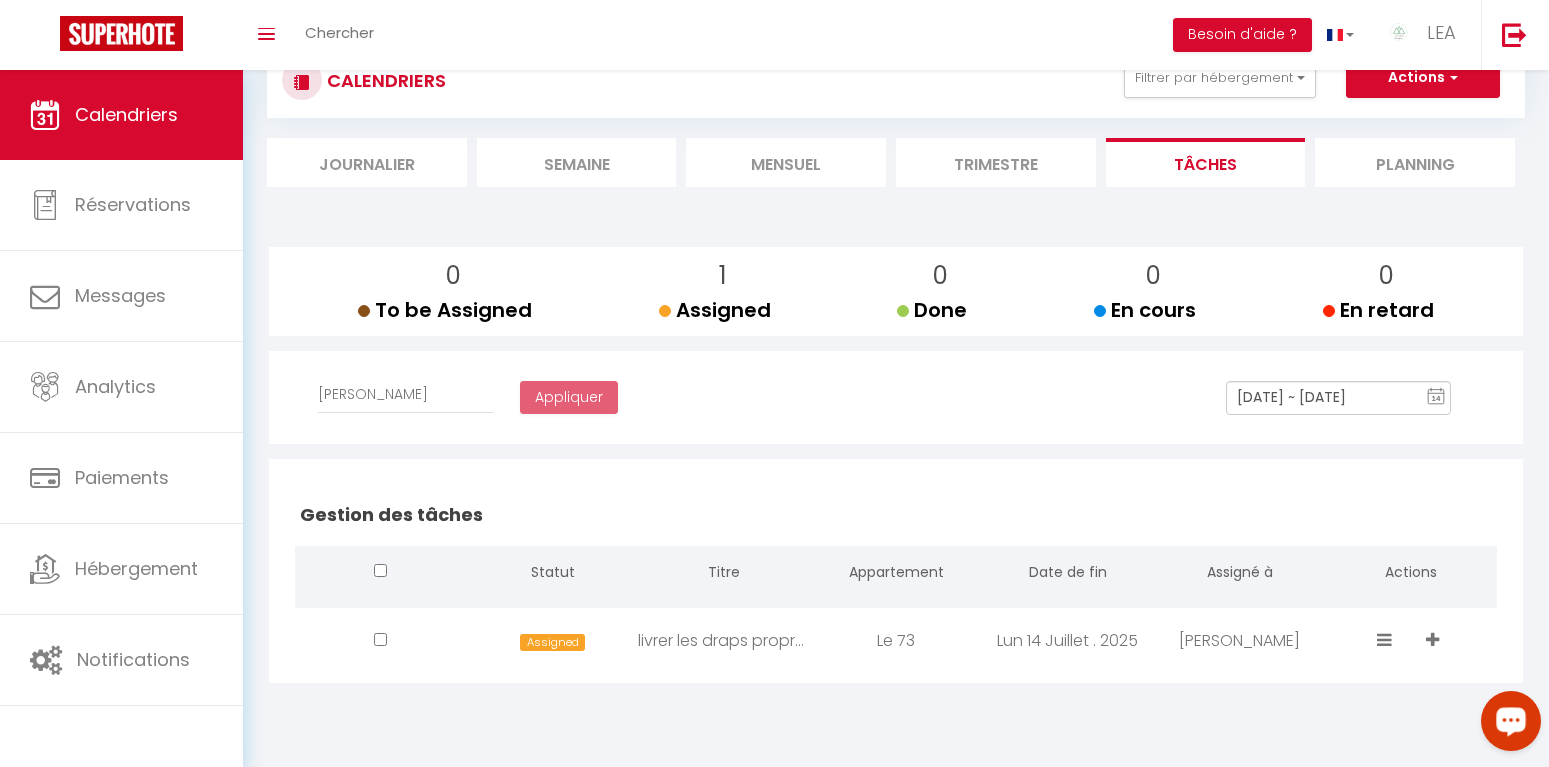 click at bounding box center (1432, 639) 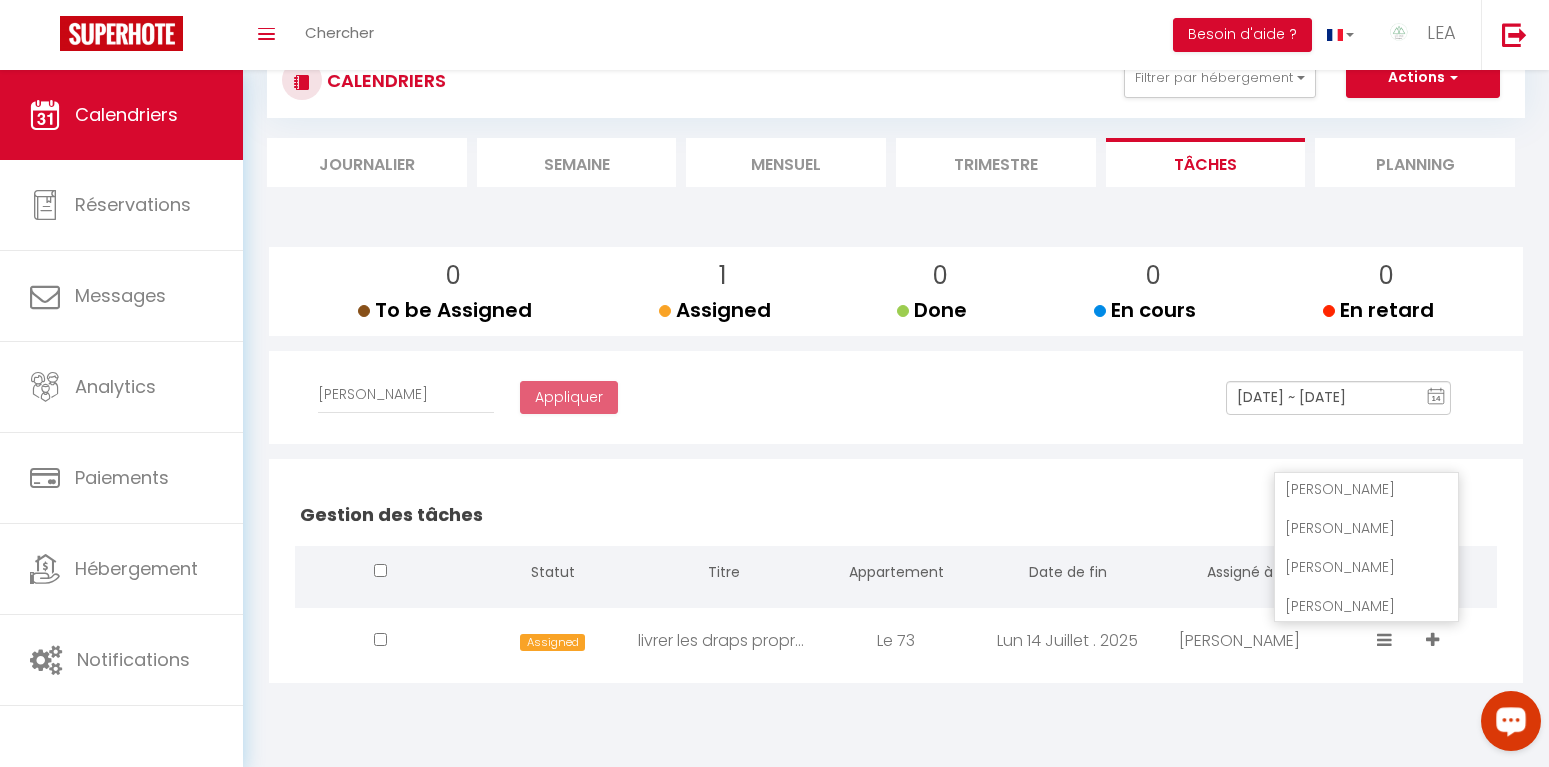 scroll, scrollTop: 788, scrollLeft: 0, axis: vertical 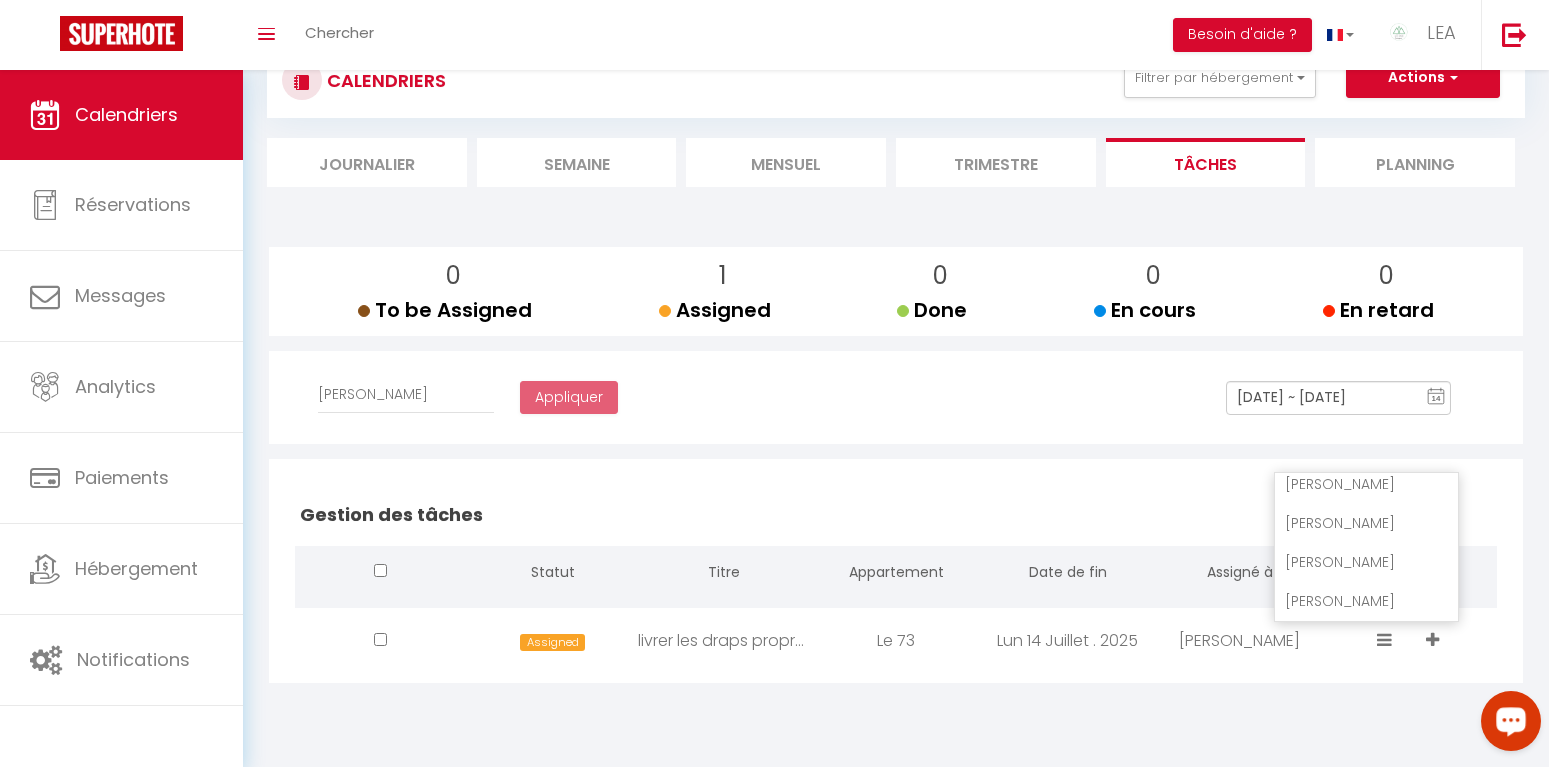 click on "Gestion des tâches     Statut   Titre   Appartement   Date de fin   Assigné à   Actions     Assigned   livrer les draps propres   Le 73
[DATE] . 2025
[PERSON_NAME]
To be Assigned
Assigned
Done
In progress
Late
Unassign
[PERSON_NAME]
[PERSON_NAME]
[PERSON_NAME]
[PERSON_NAME]" at bounding box center [896, 571] 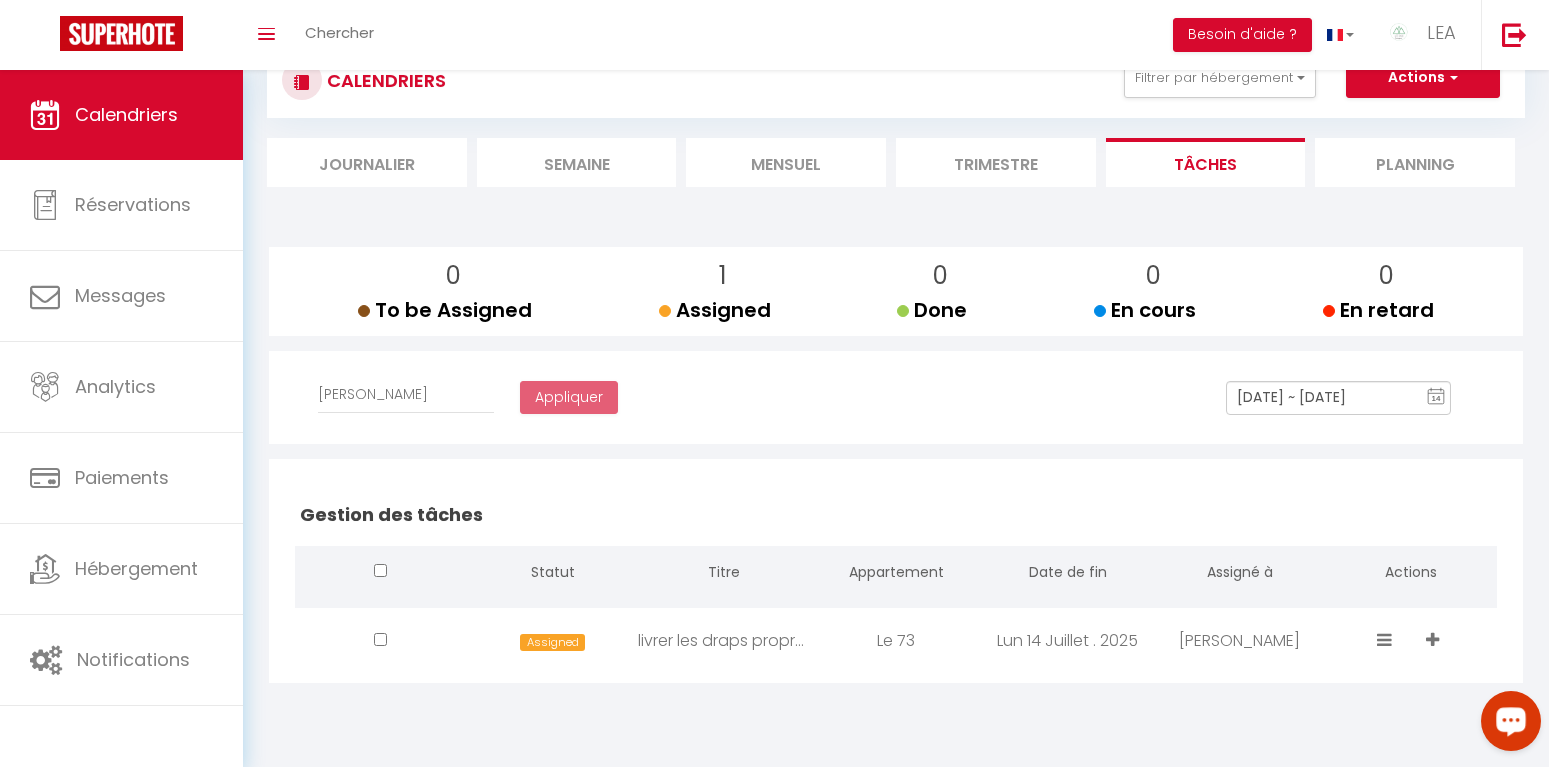 click on "Done" at bounding box center (932, 310) 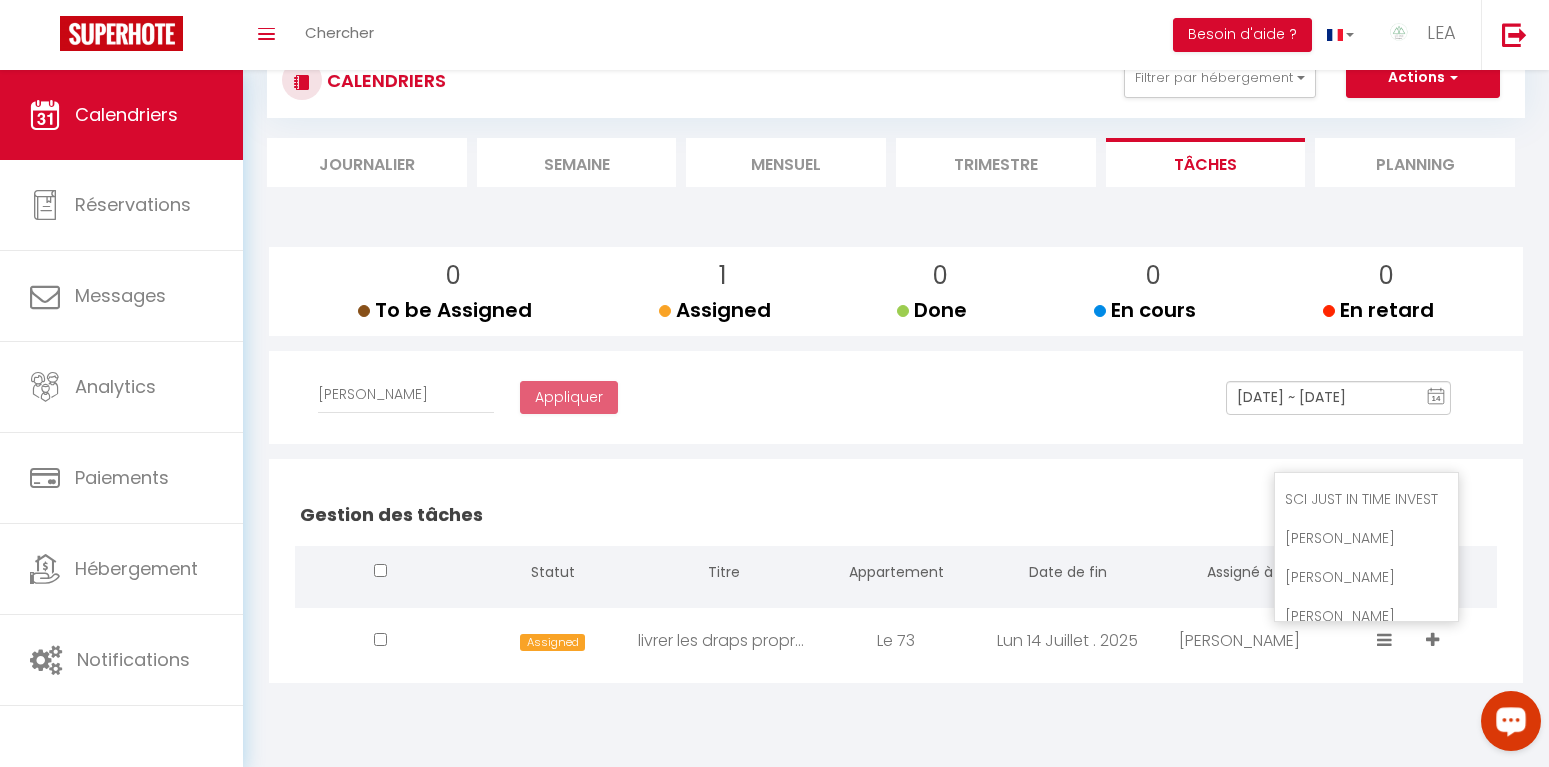 scroll, scrollTop: 0, scrollLeft: 0, axis: both 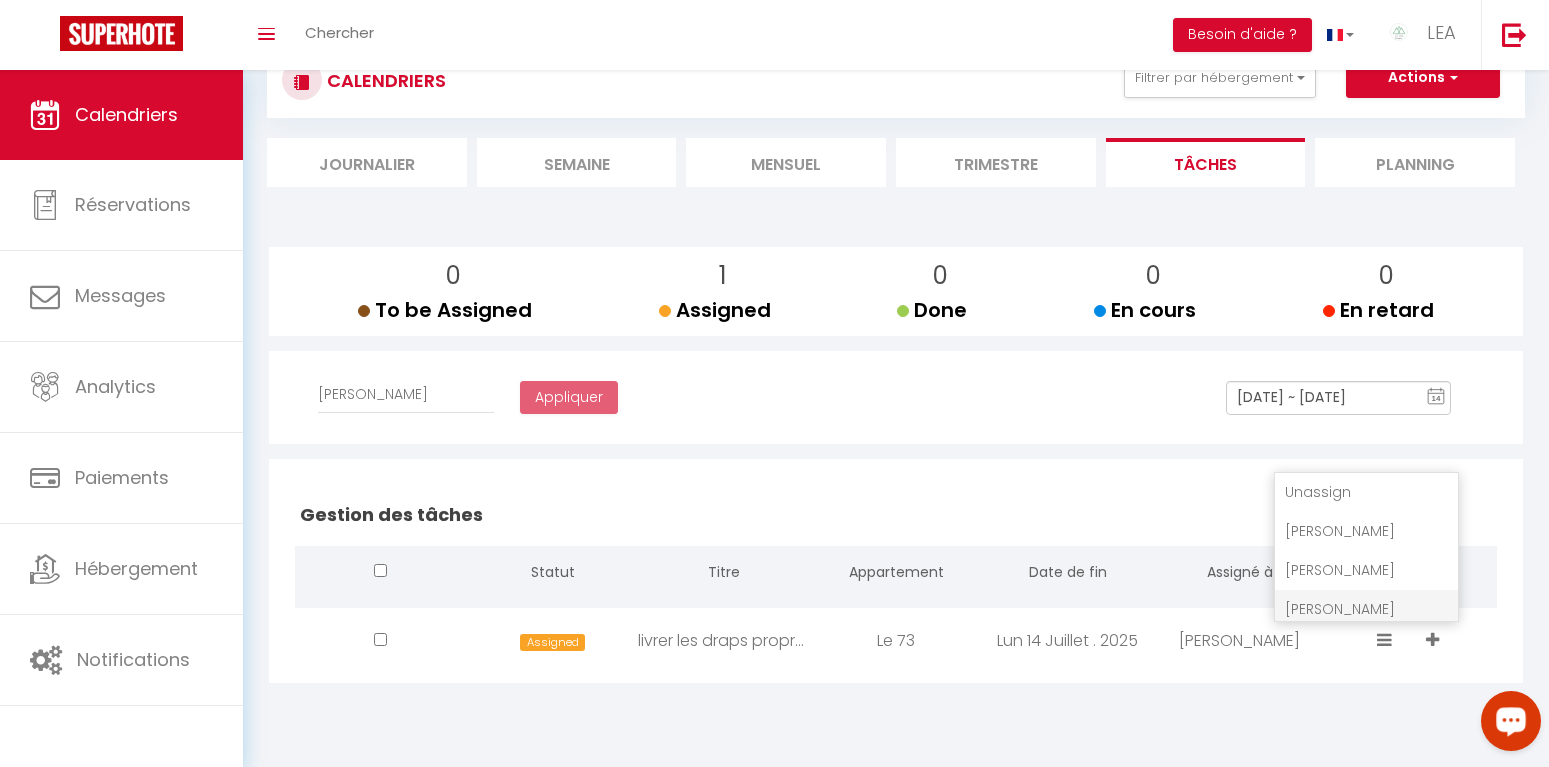 click on "Gestion des tâches     Statut   Titre   Appartement   Date de fin   Assigné à   Actions     Assigned   livrer les draps propres   Le 73
[DATE] . 2025
[PERSON_NAME]
To be Assigned
Assigned
Done
In progress
Late
Unassign
[PERSON_NAME]
[PERSON_NAME]
[PERSON_NAME]
[PERSON_NAME]" at bounding box center (896, 571) 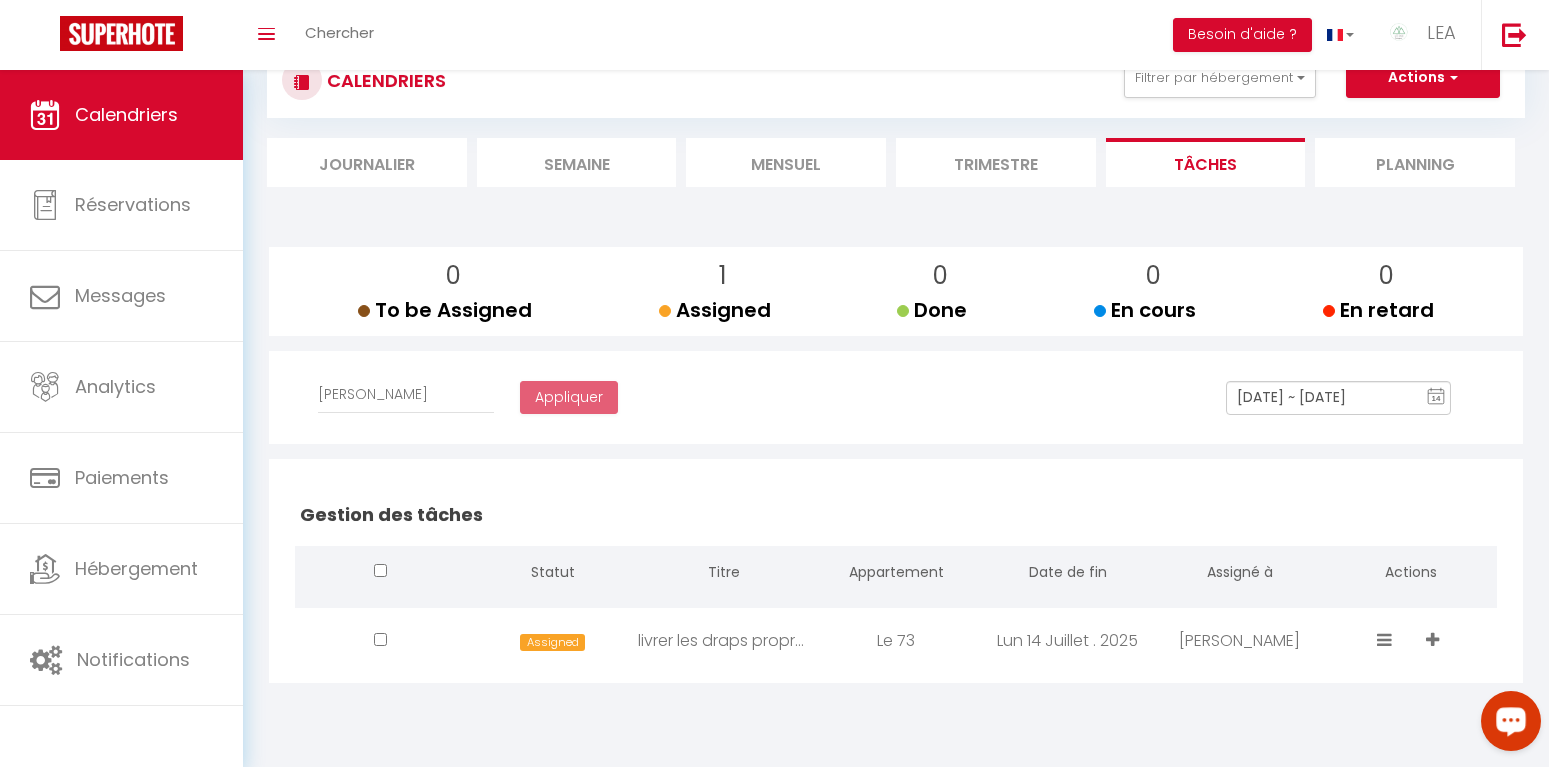 click at bounding box center [1384, 639] 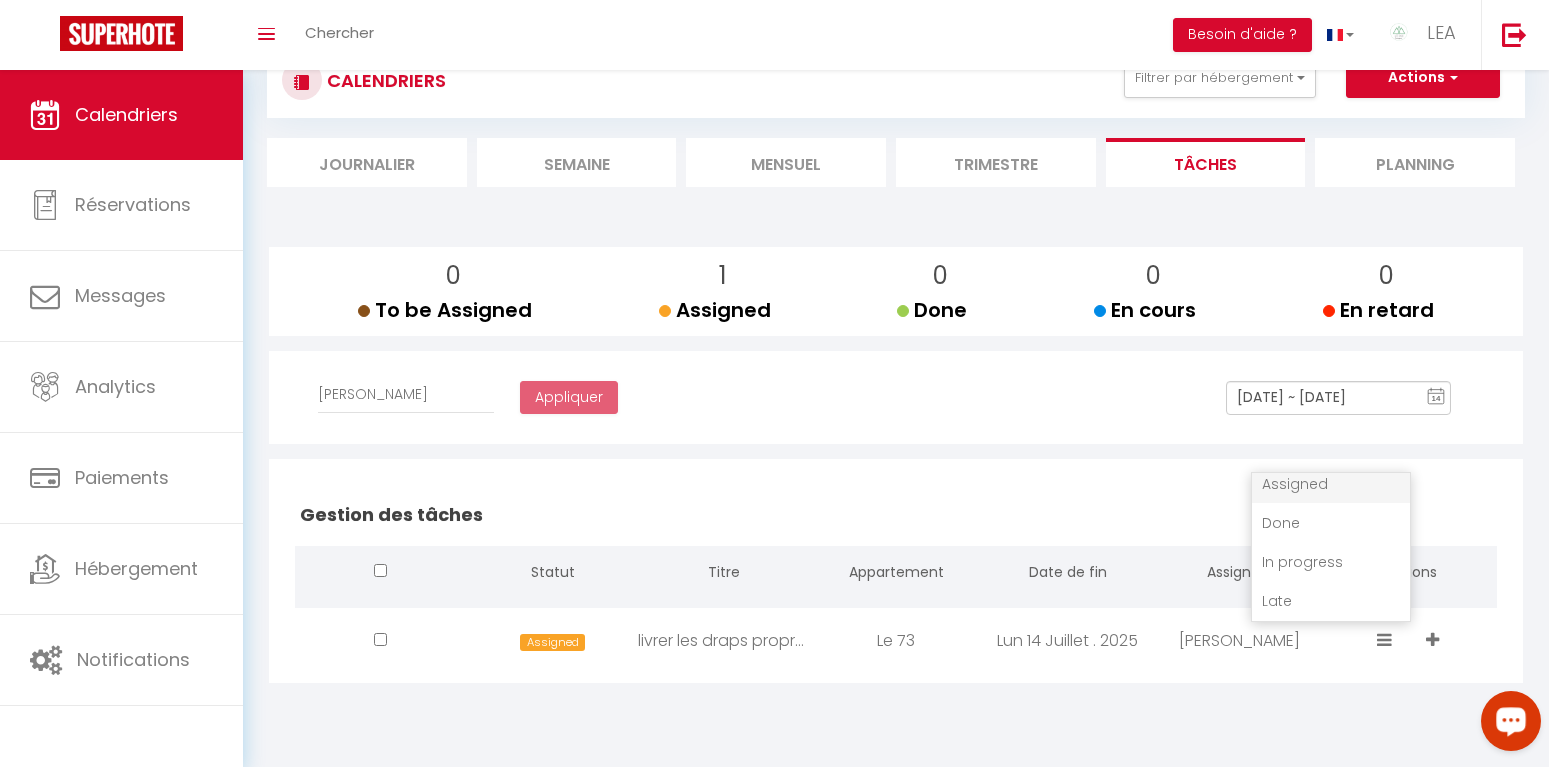 scroll, scrollTop: 0, scrollLeft: 0, axis: both 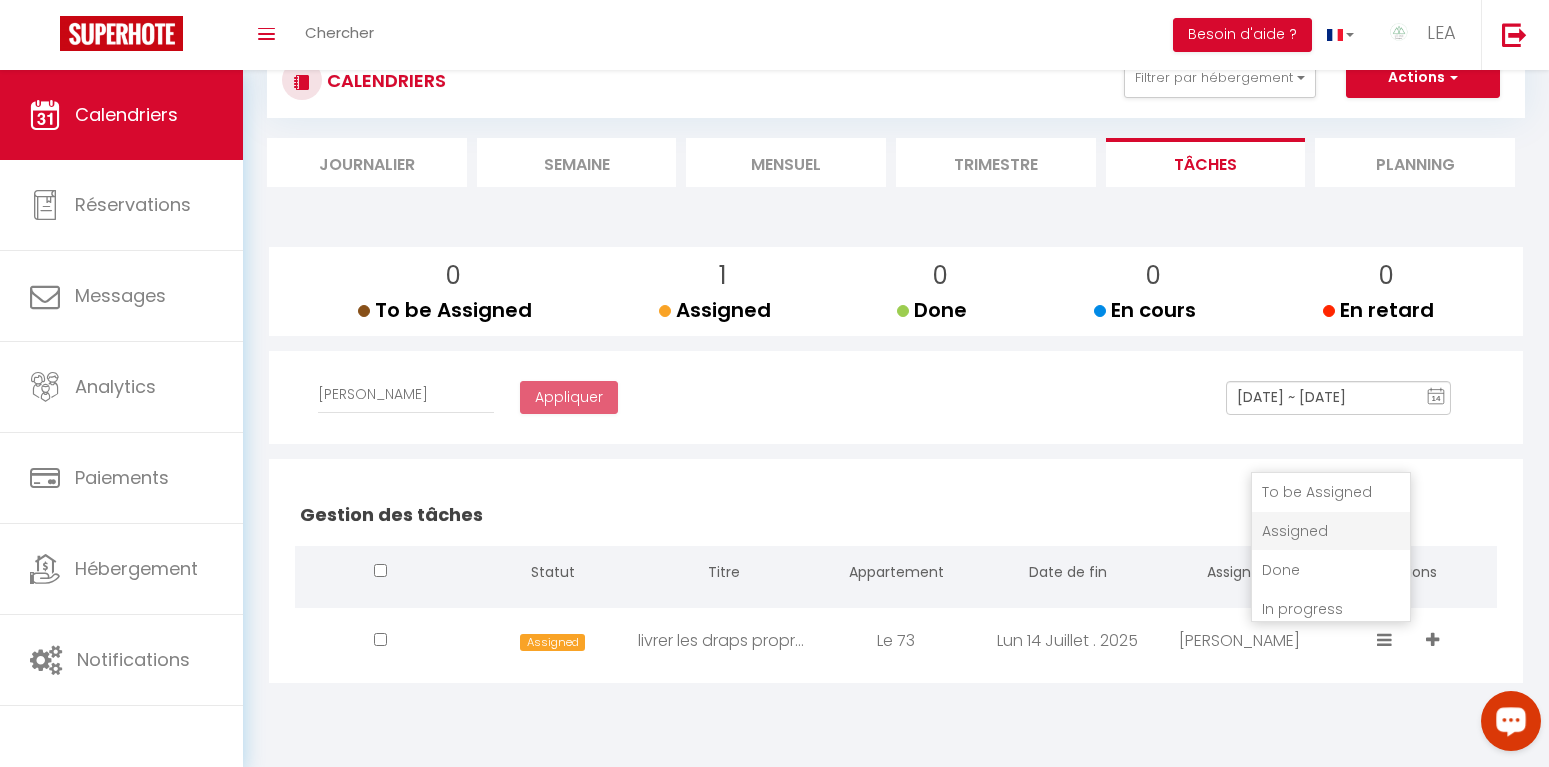 click on "Gestion des tâches     Statut   Titre   Appartement   Date de fin   Assigné à   Actions     Assigned   livrer les draps propres   Le 73
[DATE] . 2025
[PERSON_NAME]
To be Assigned
Assigned
Done
In progress
Late
Unassign
[PERSON_NAME]
[PERSON_NAME]
[PERSON_NAME]
[PERSON_NAME]" at bounding box center (896, 571) 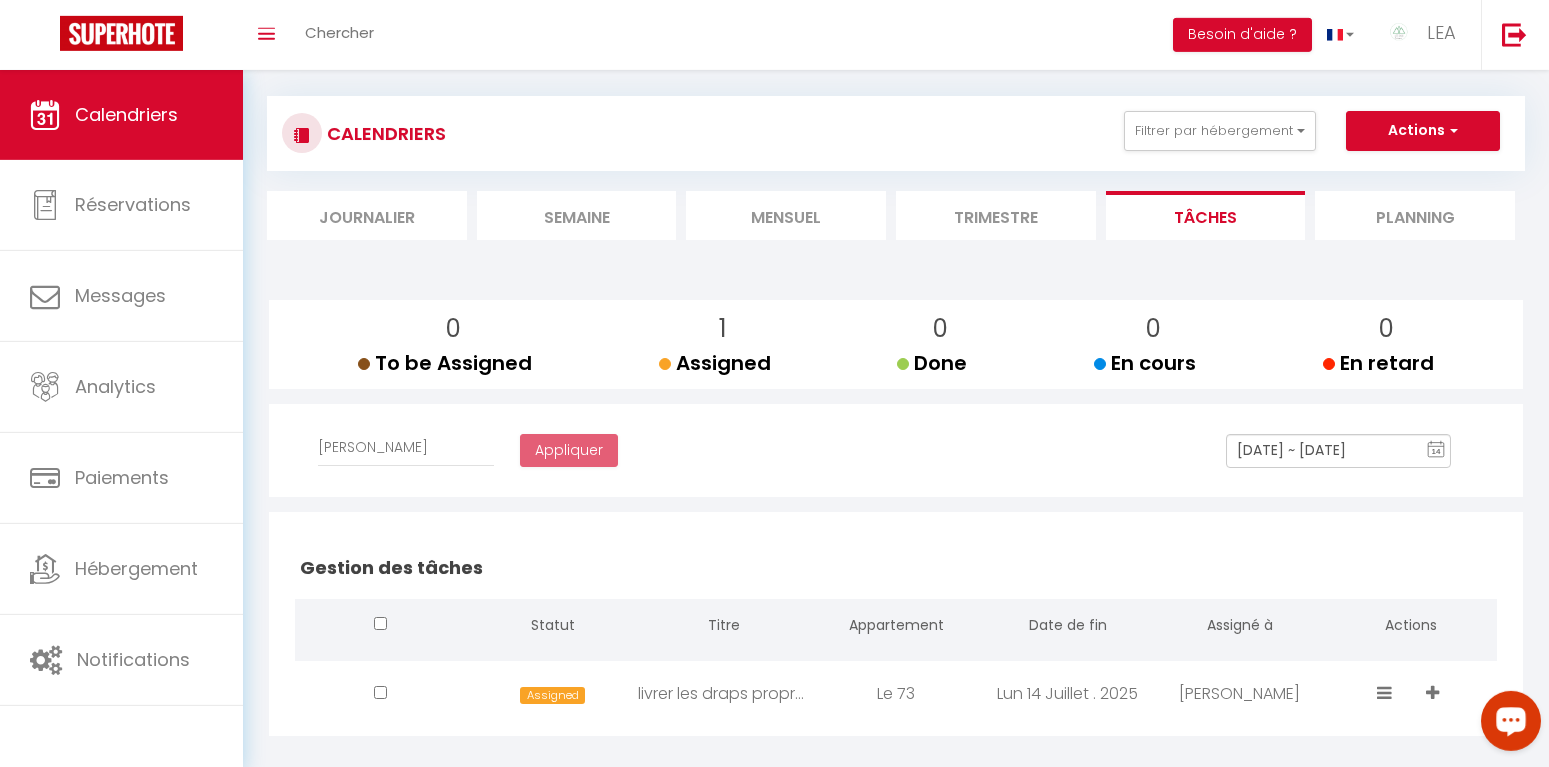 scroll, scrollTop: 0, scrollLeft: 0, axis: both 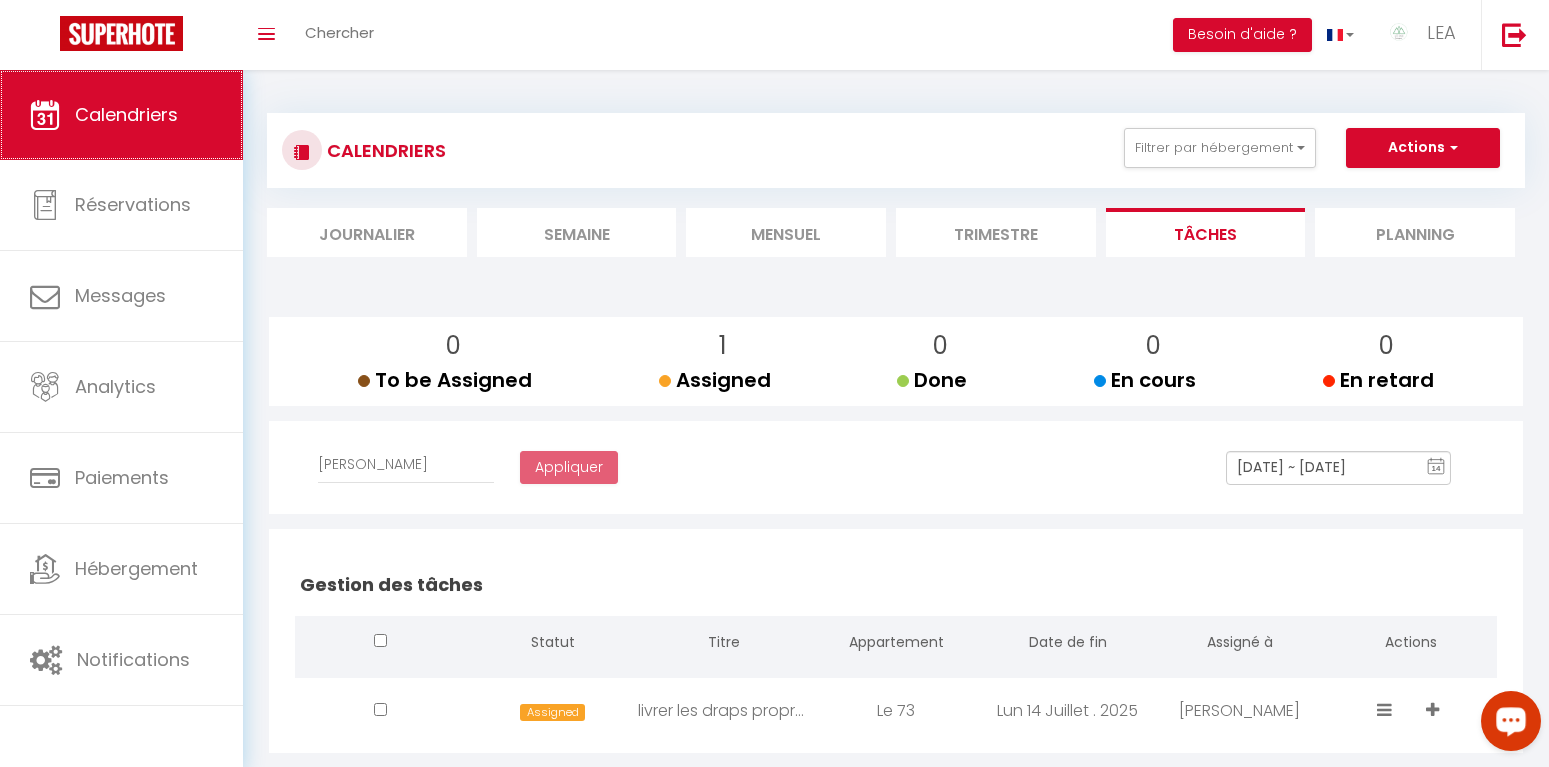 click on "Calendriers" at bounding box center [126, 114] 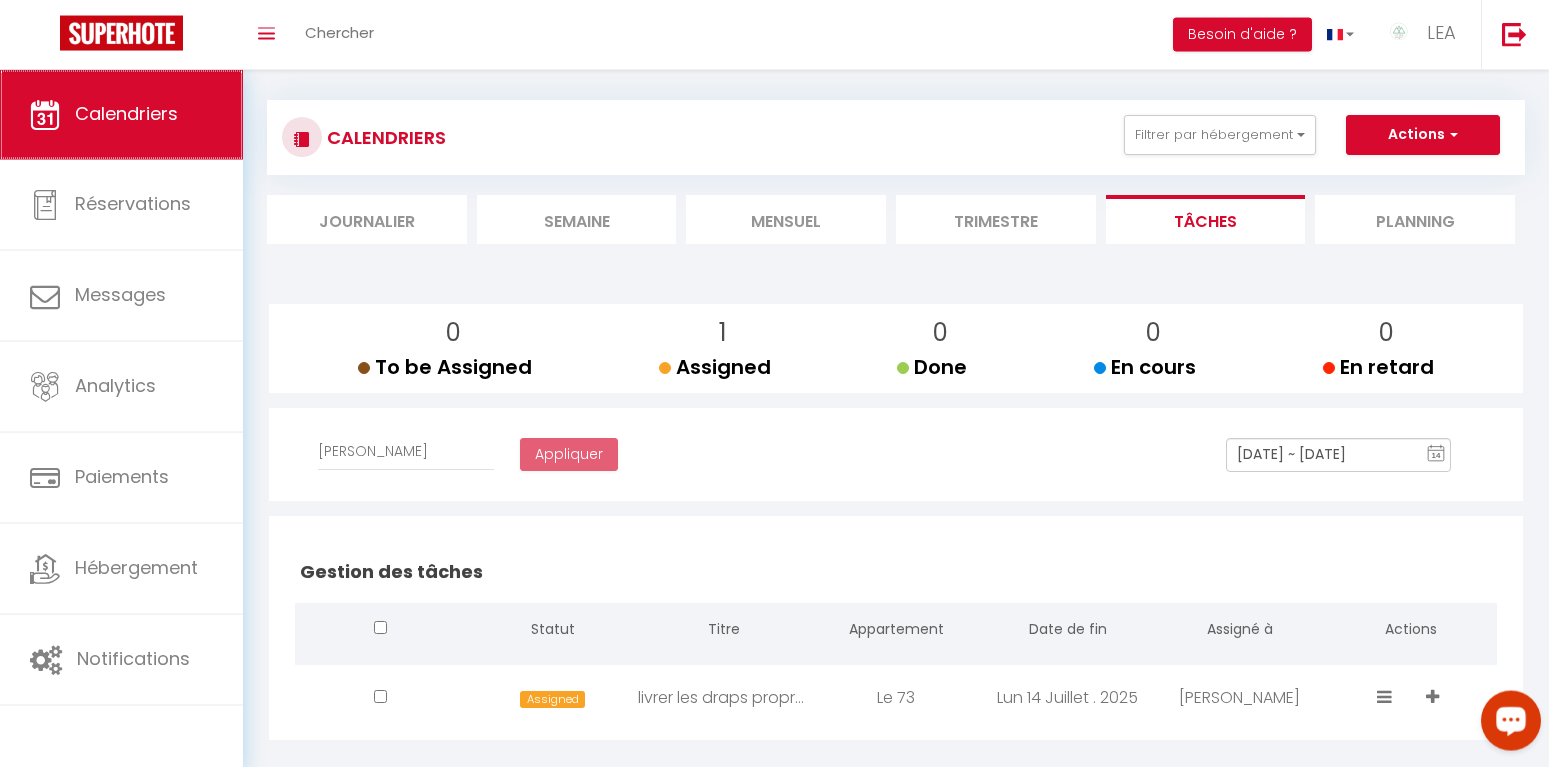 scroll, scrollTop: 0, scrollLeft: 0, axis: both 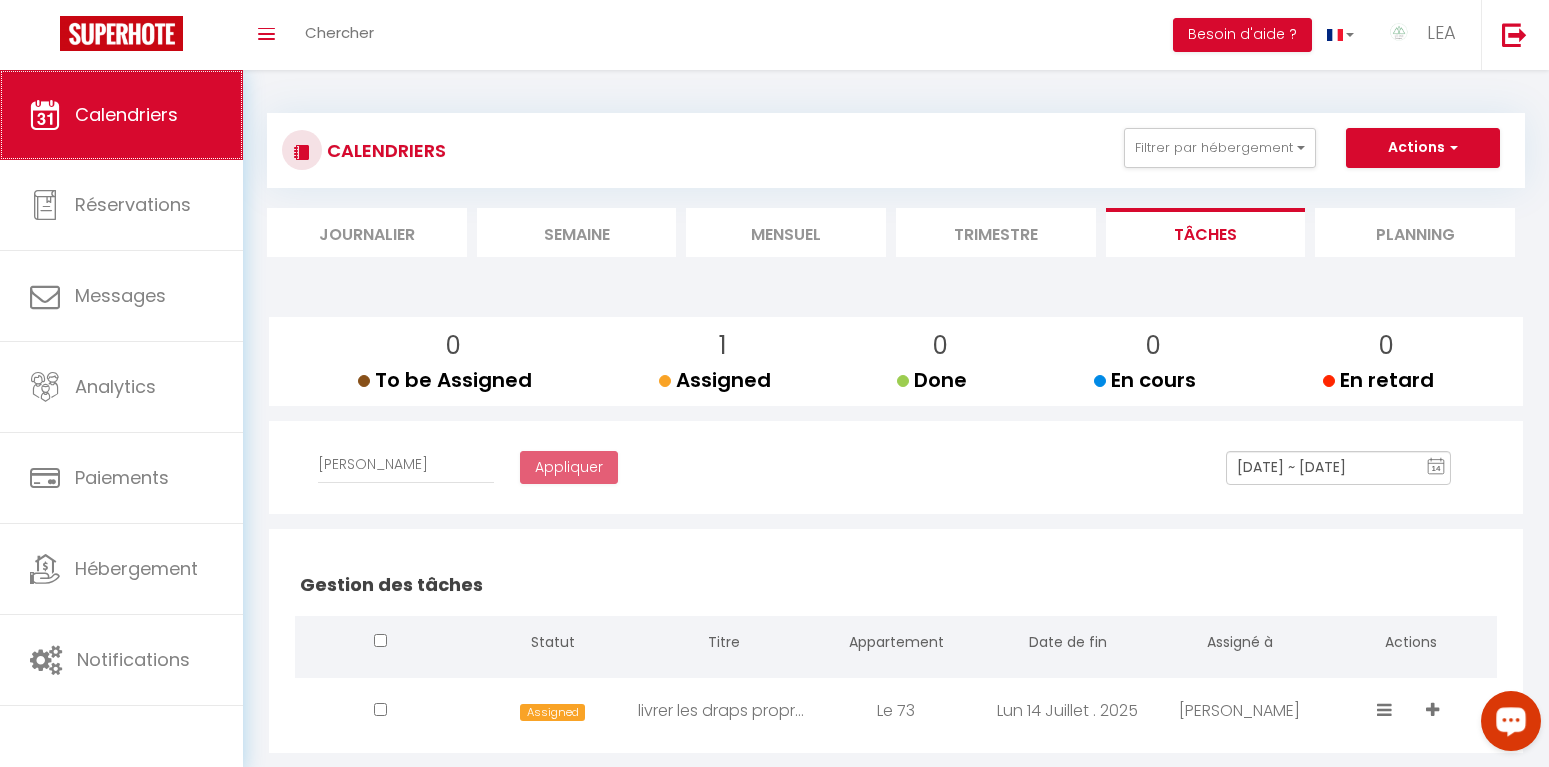 click on "Calendriers" at bounding box center (126, 114) 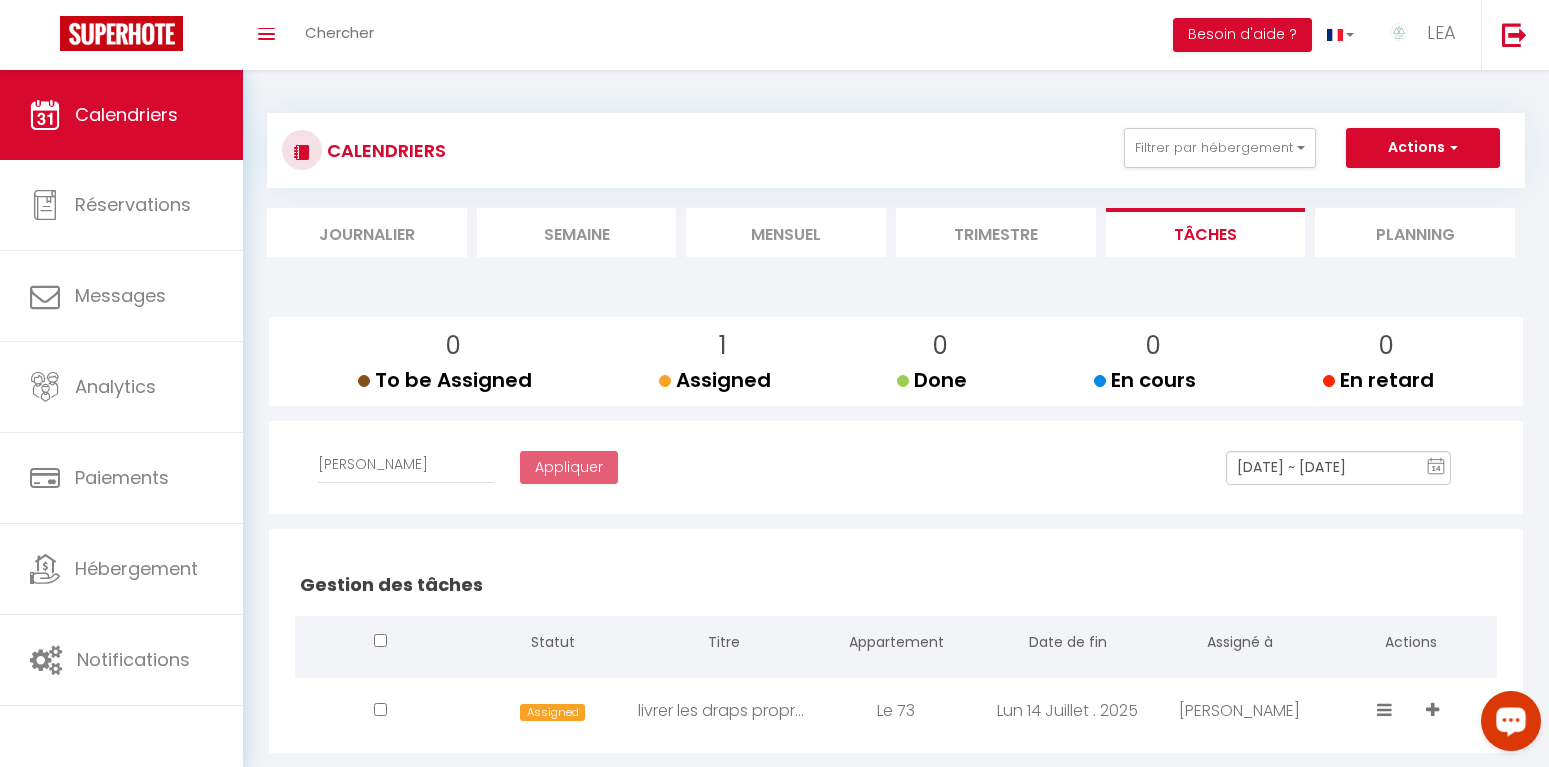 click on "Semaine" at bounding box center [577, 232] 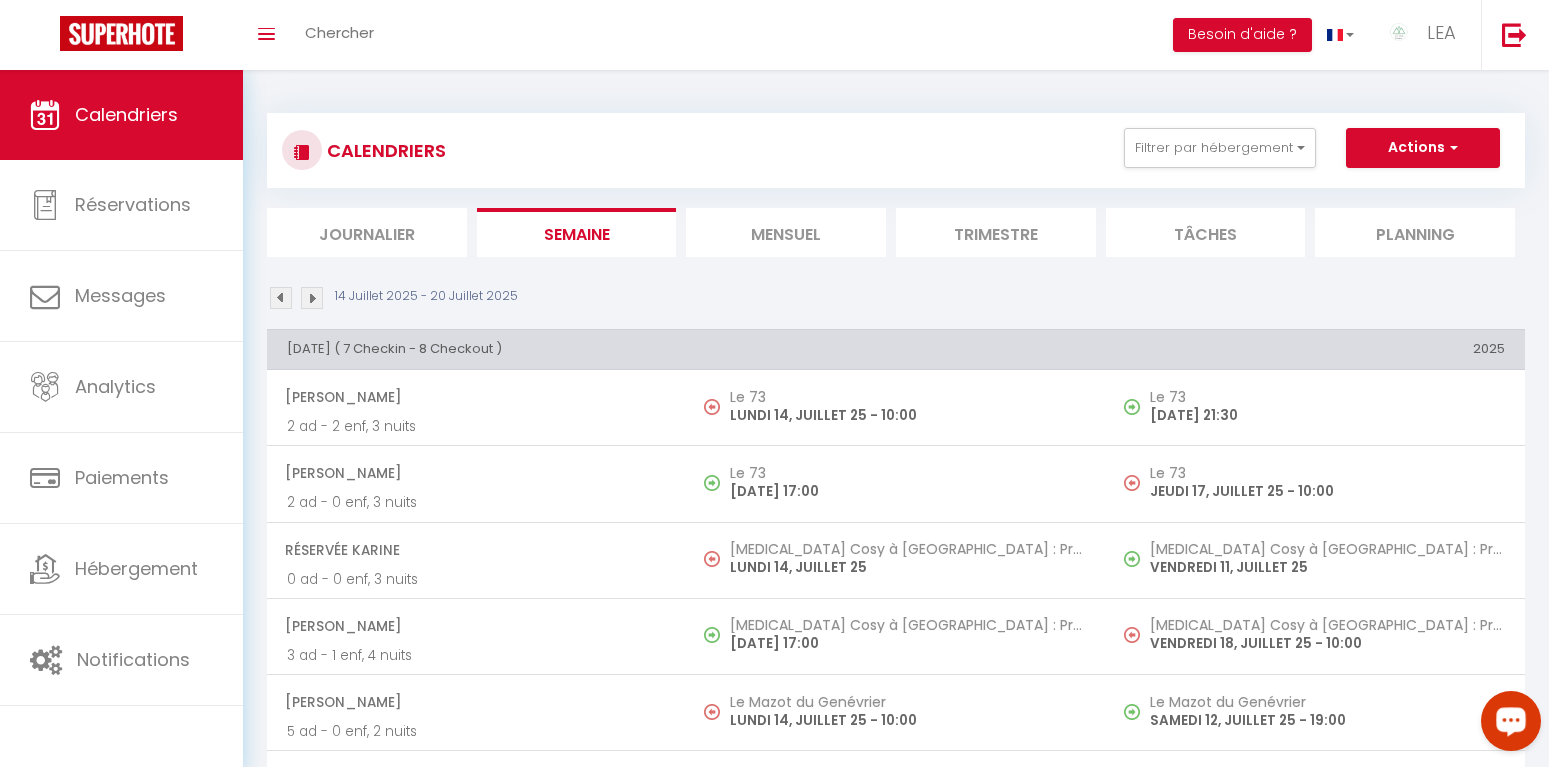 click on "Mensuel" at bounding box center [786, 232] 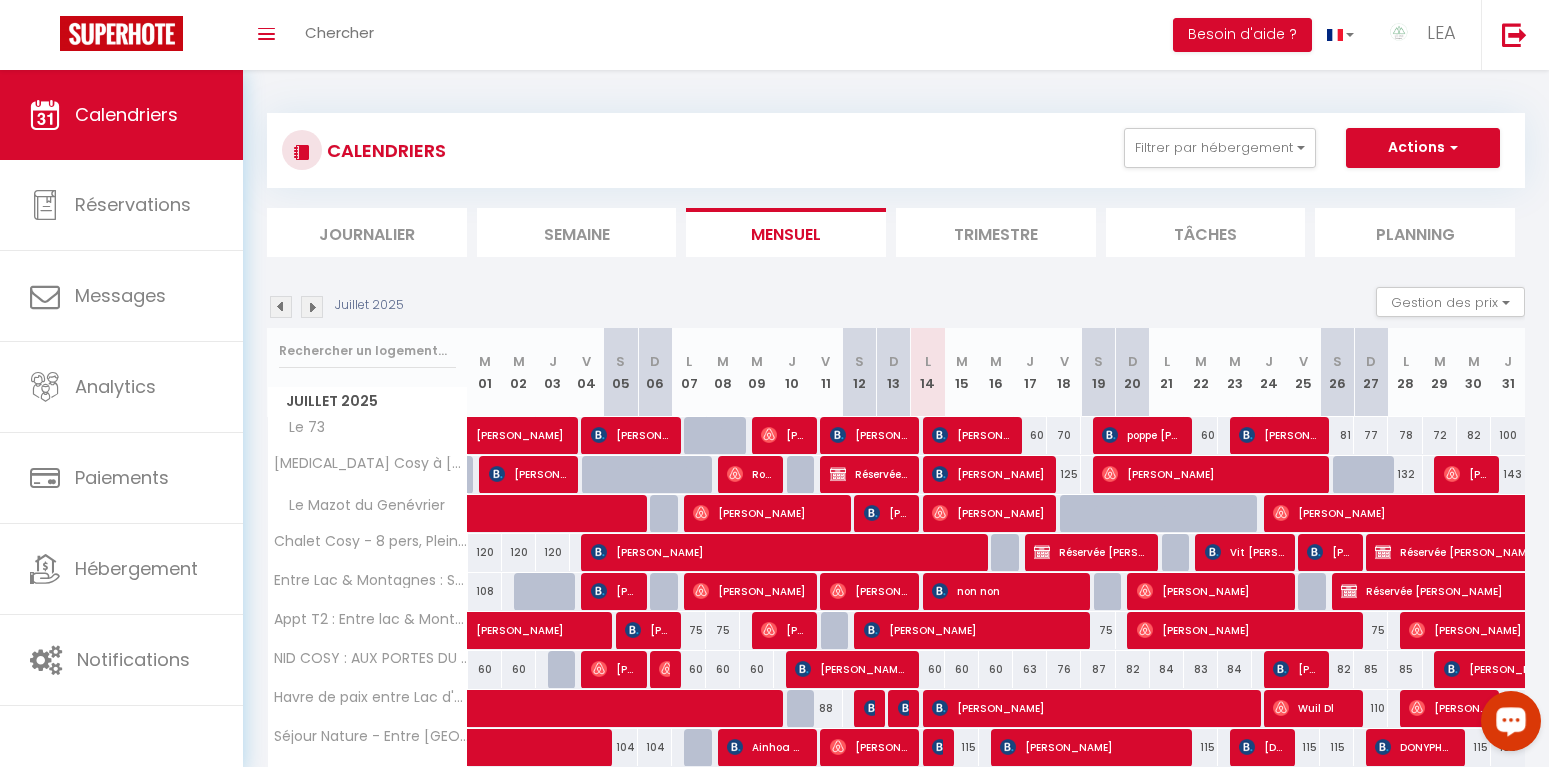 click on "Réservée KARINE" at bounding box center [869, 474] 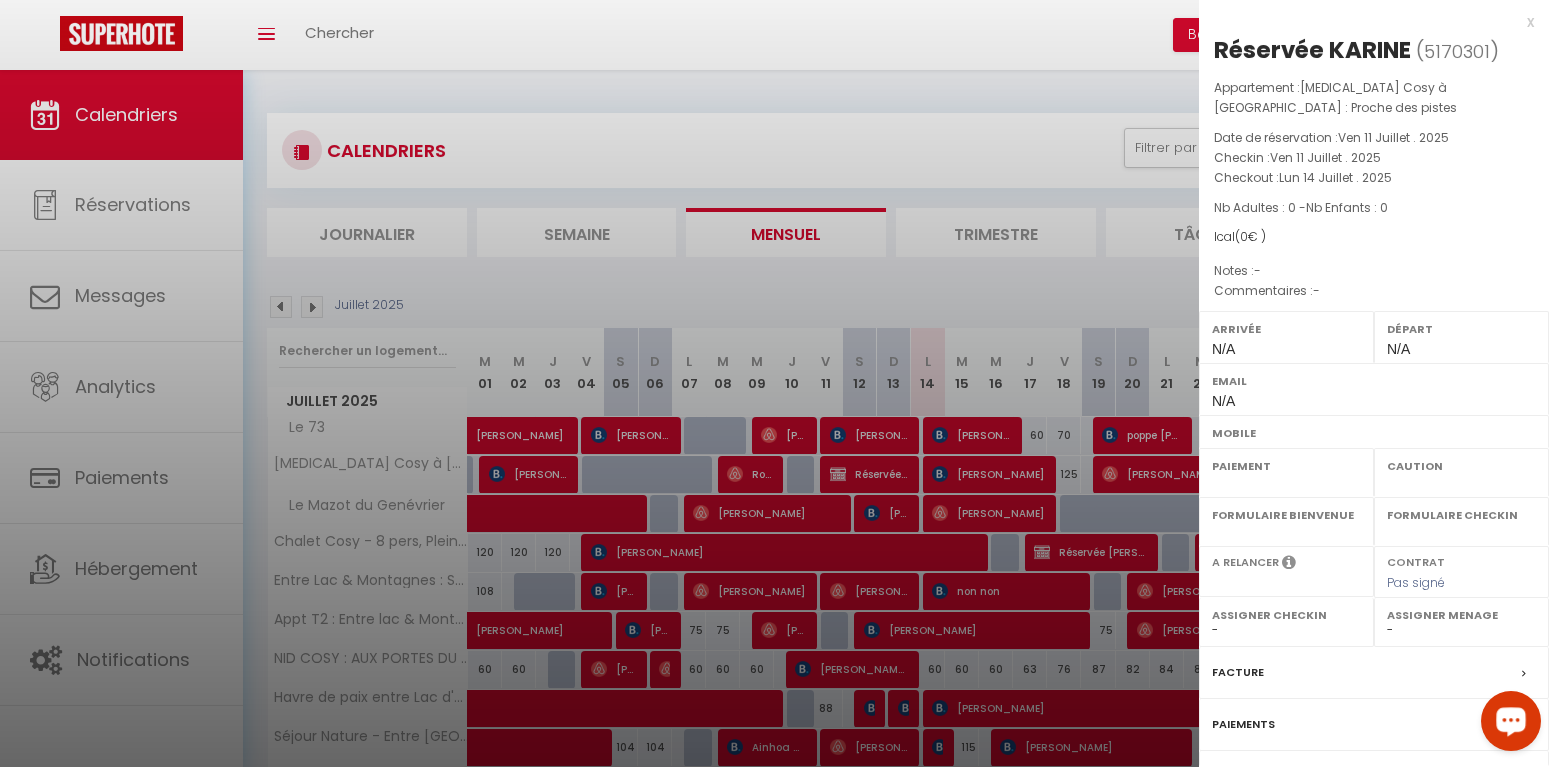 select on "OK" 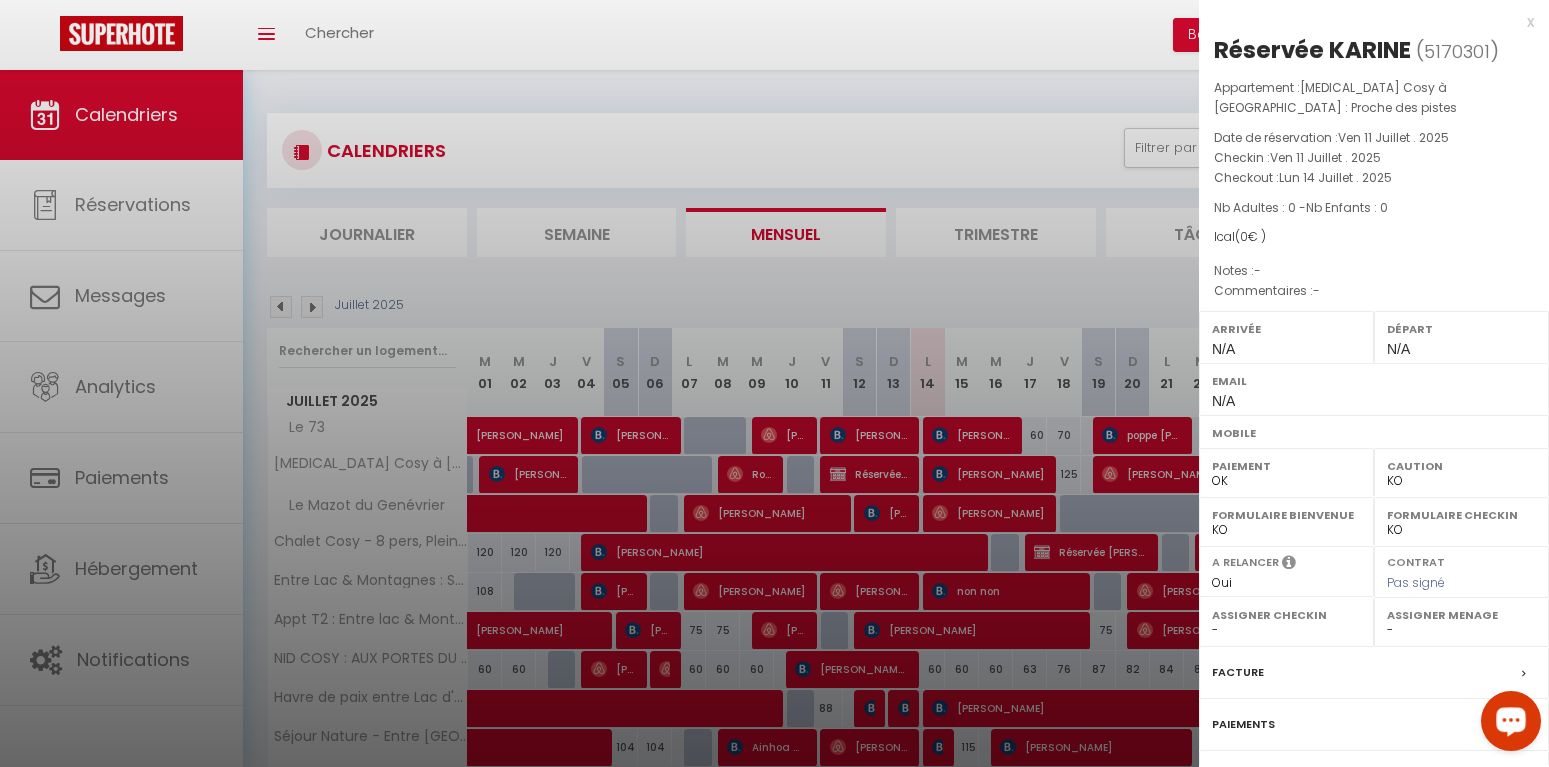 scroll, scrollTop: 166, scrollLeft: 0, axis: vertical 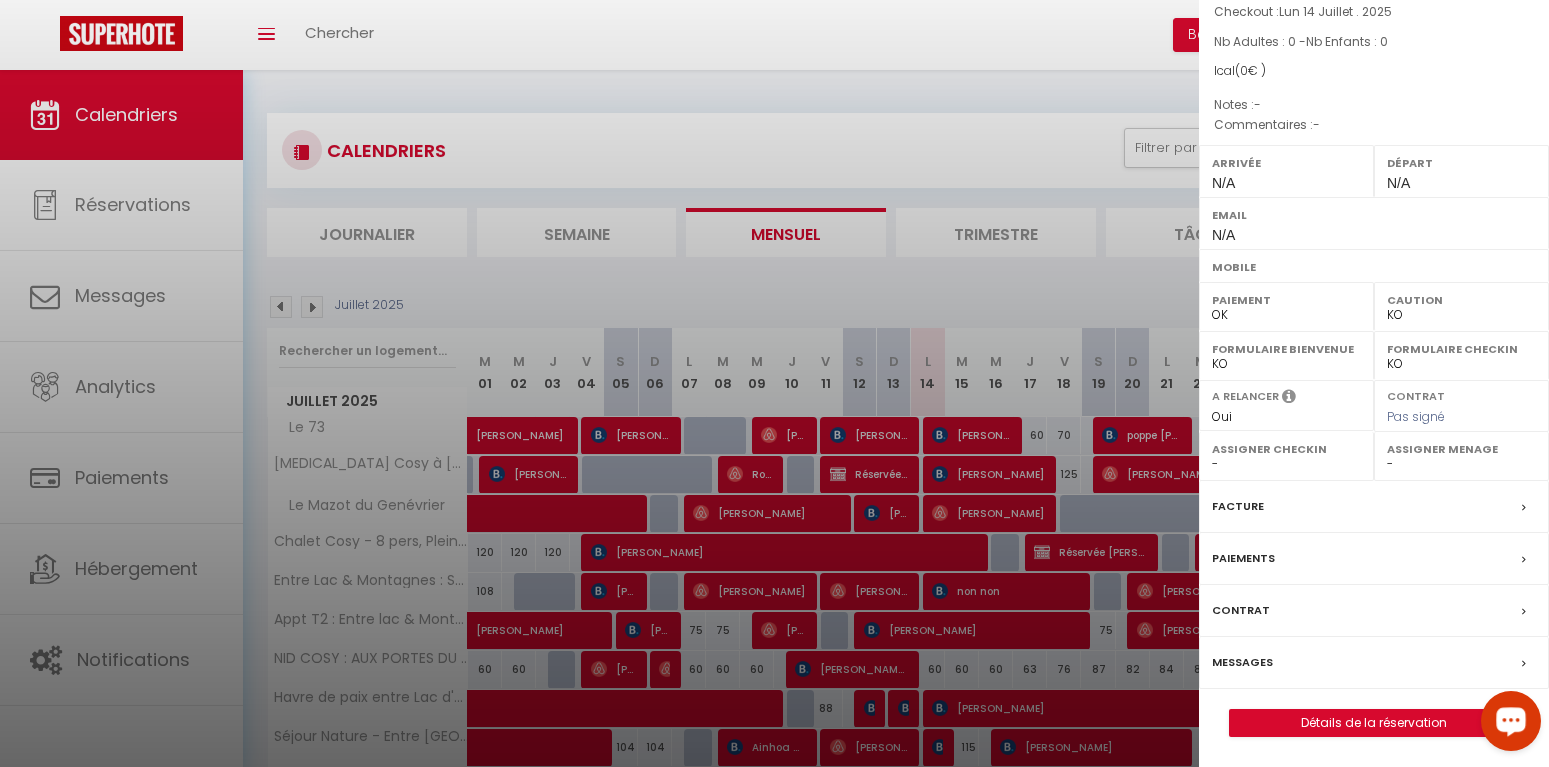 select on "37091" 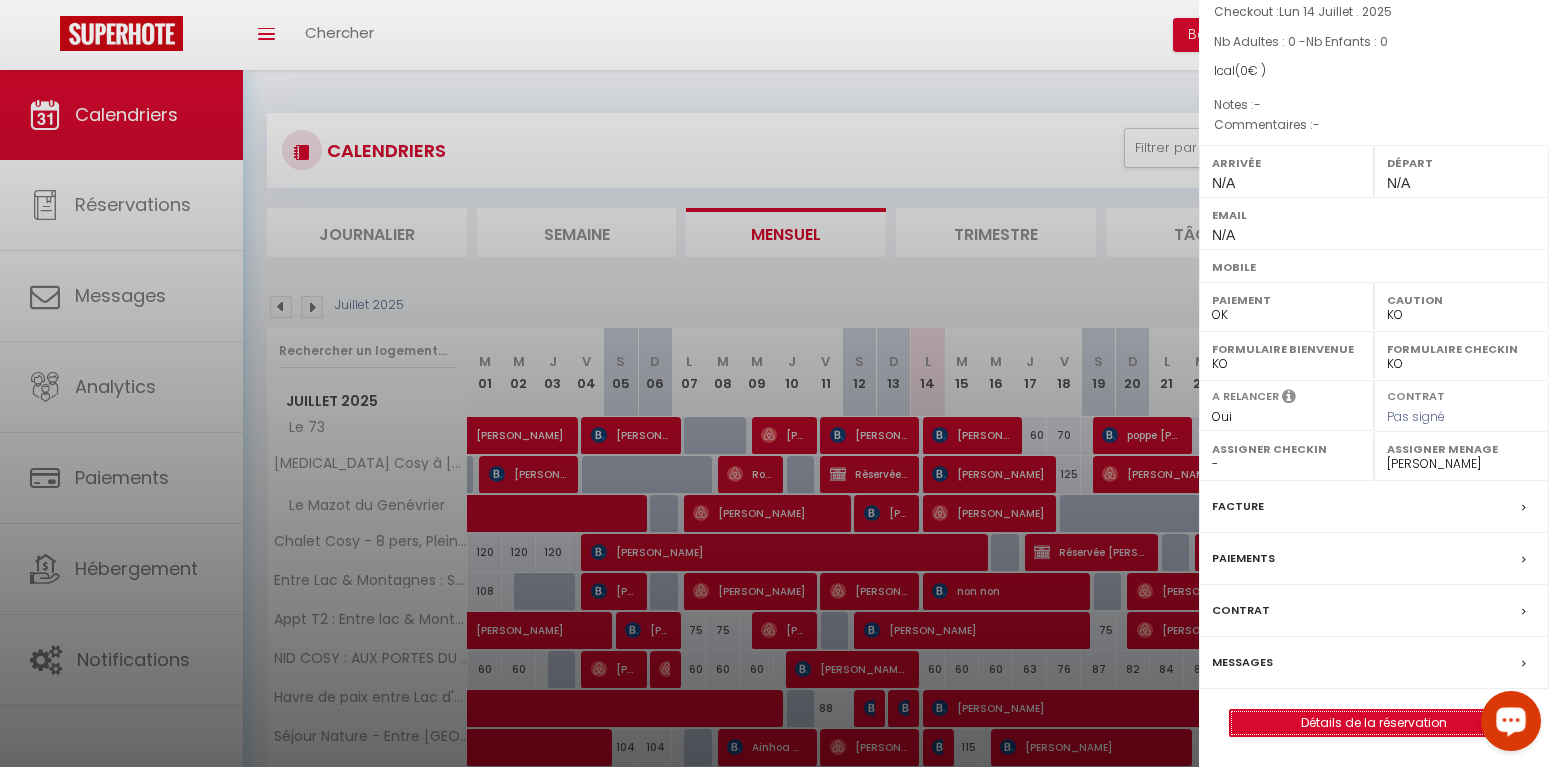 click on "Détails de la réservation" at bounding box center [1374, 723] 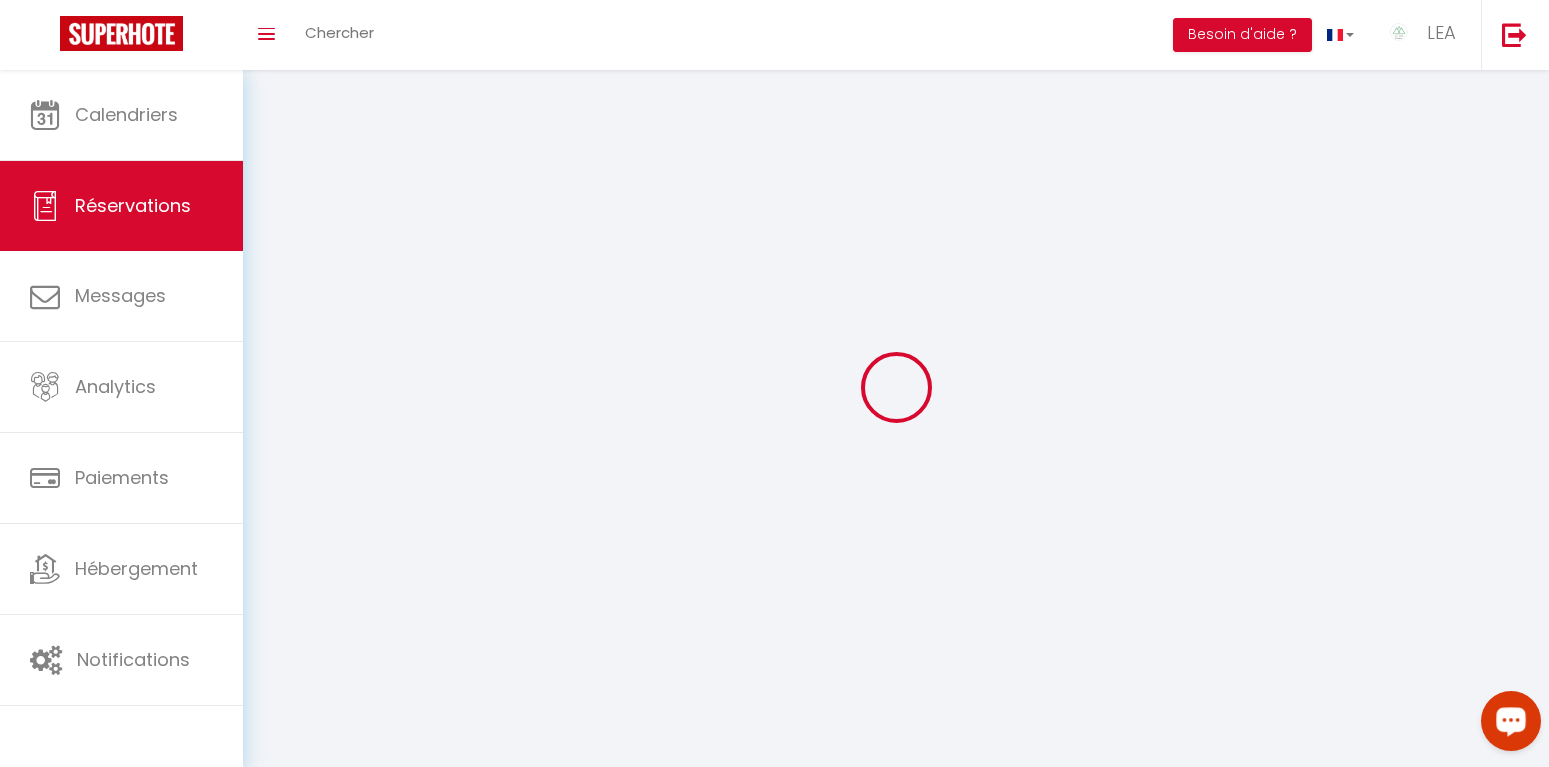 type on "Réservée" 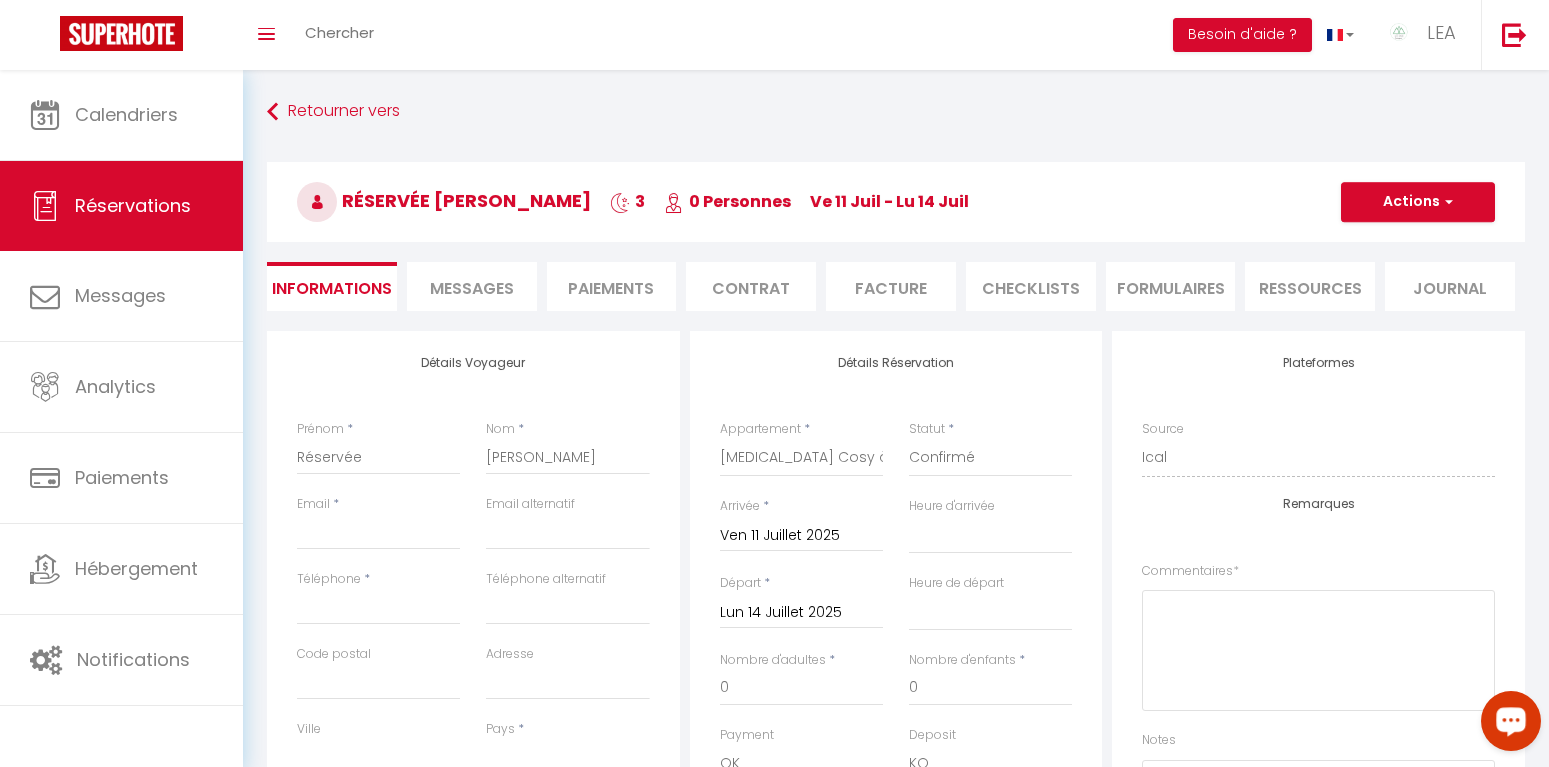select 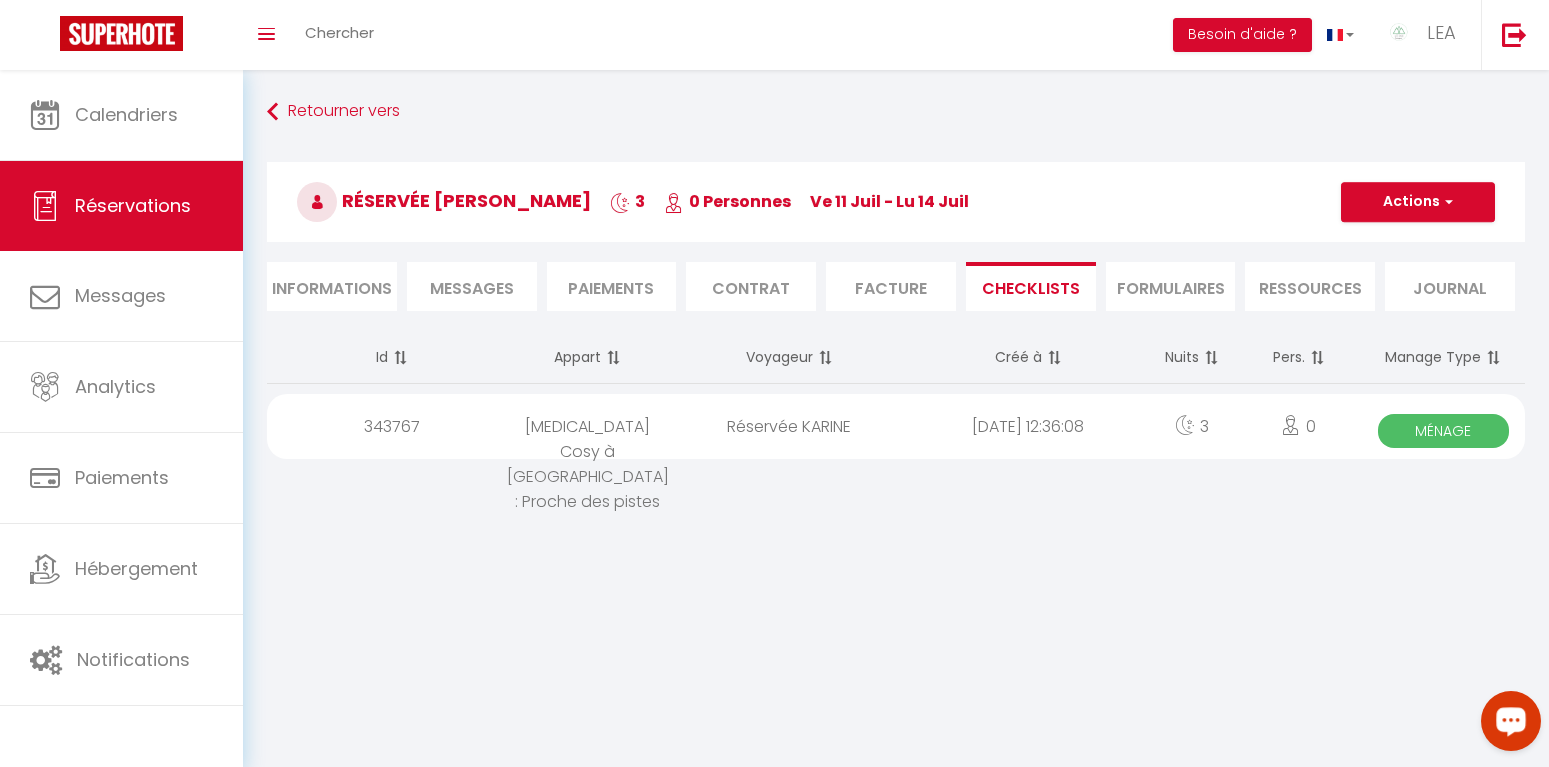 click on "Ménage" at bounding box center [1443, 431] 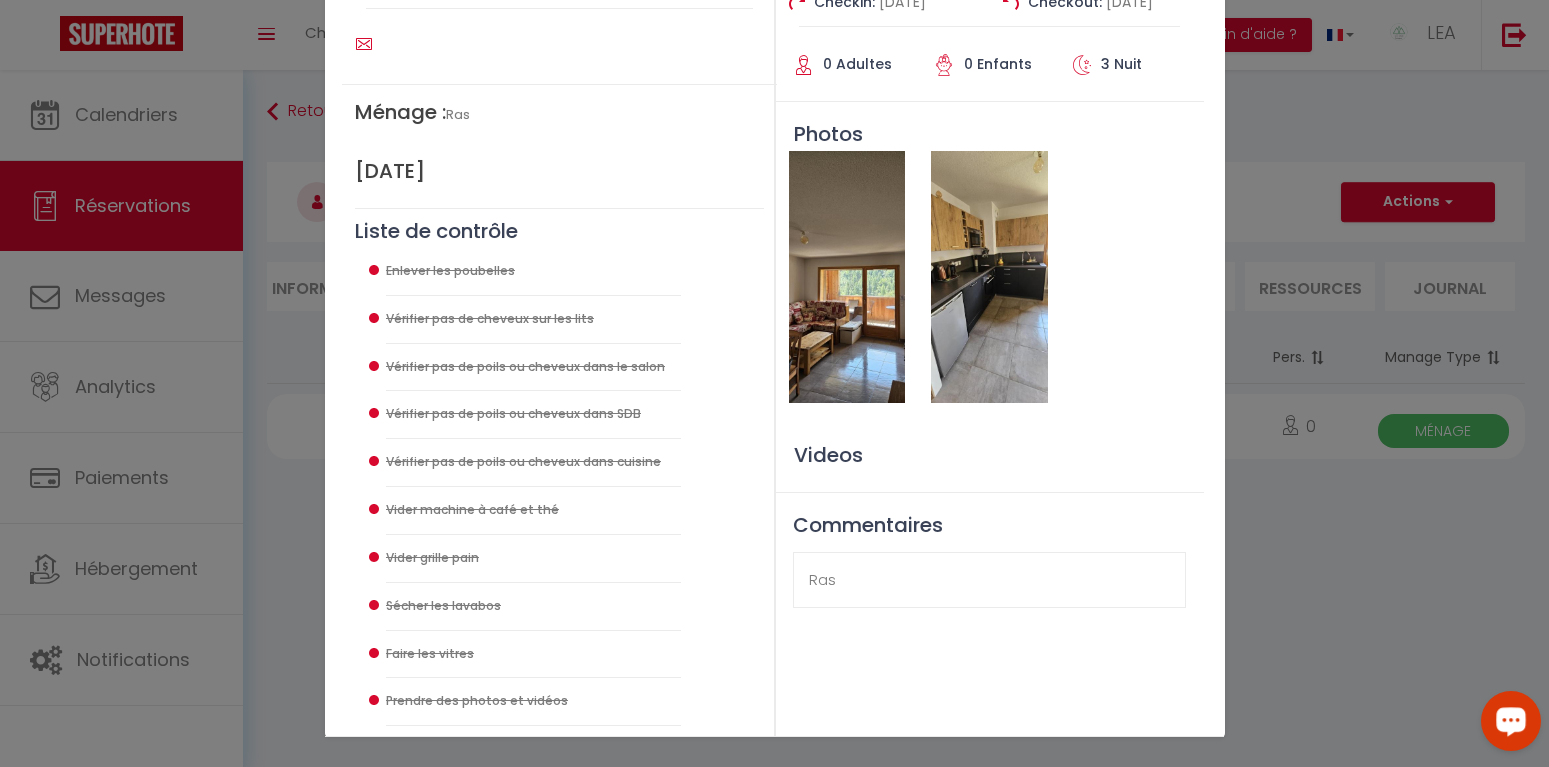 scroll, scrollTop: 0, scrollLeft: 0, axis: both 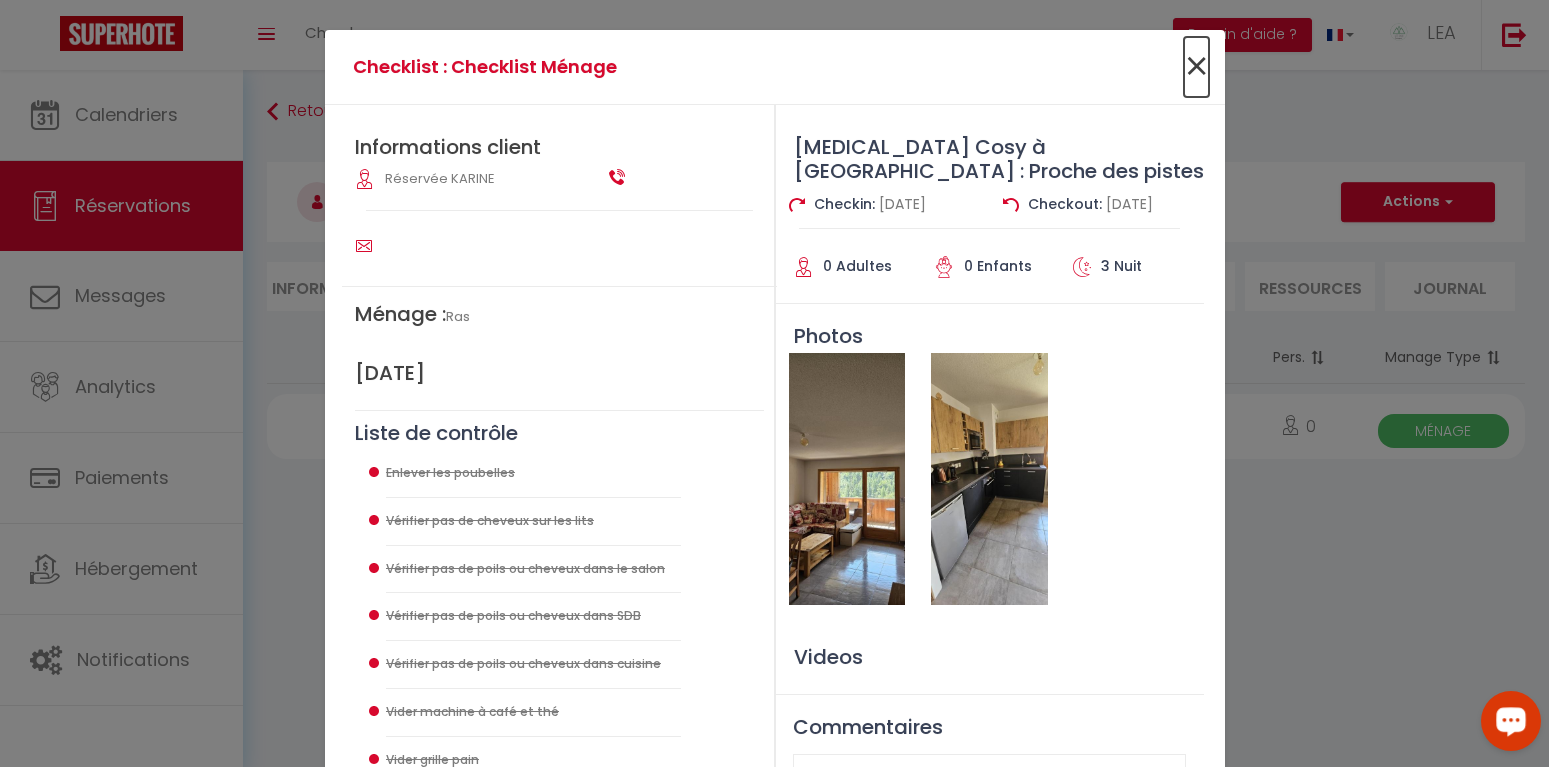 click on "×" at bounding box center (1196, 67) 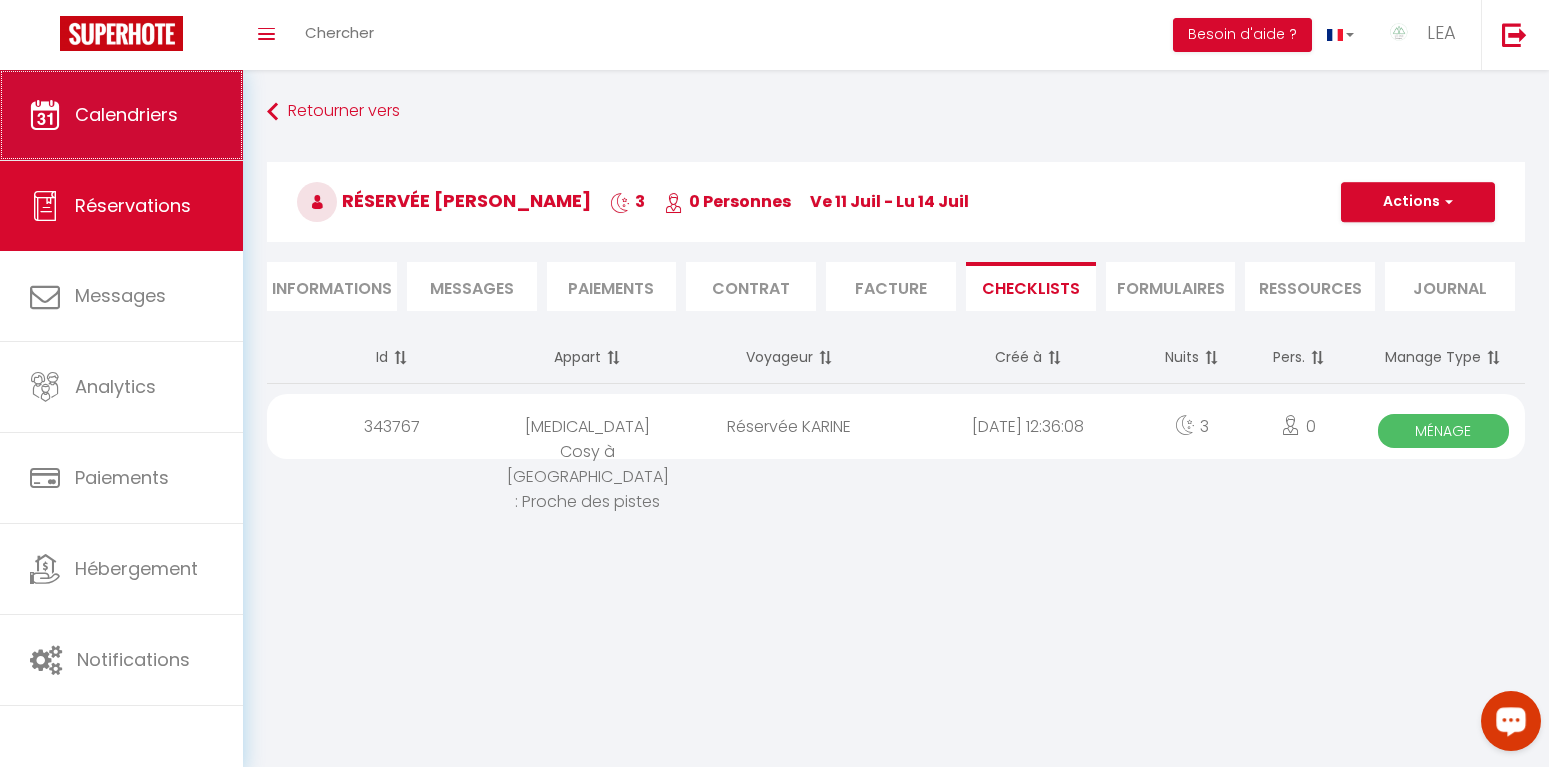 click on "Calendriers" at bounding box center [126, 114] 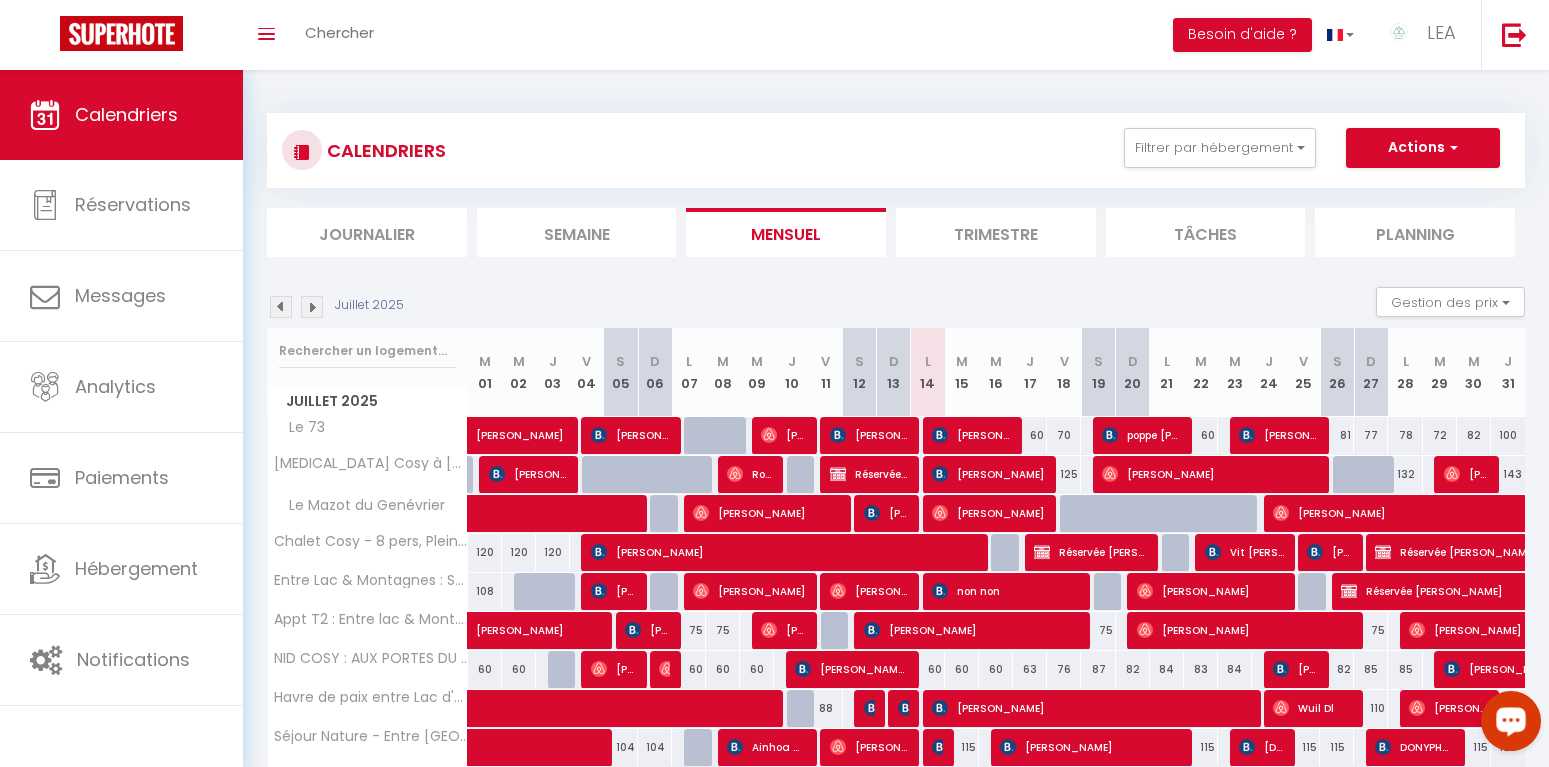 click on "Réservée KARINE" at bounding box center (869, 474) 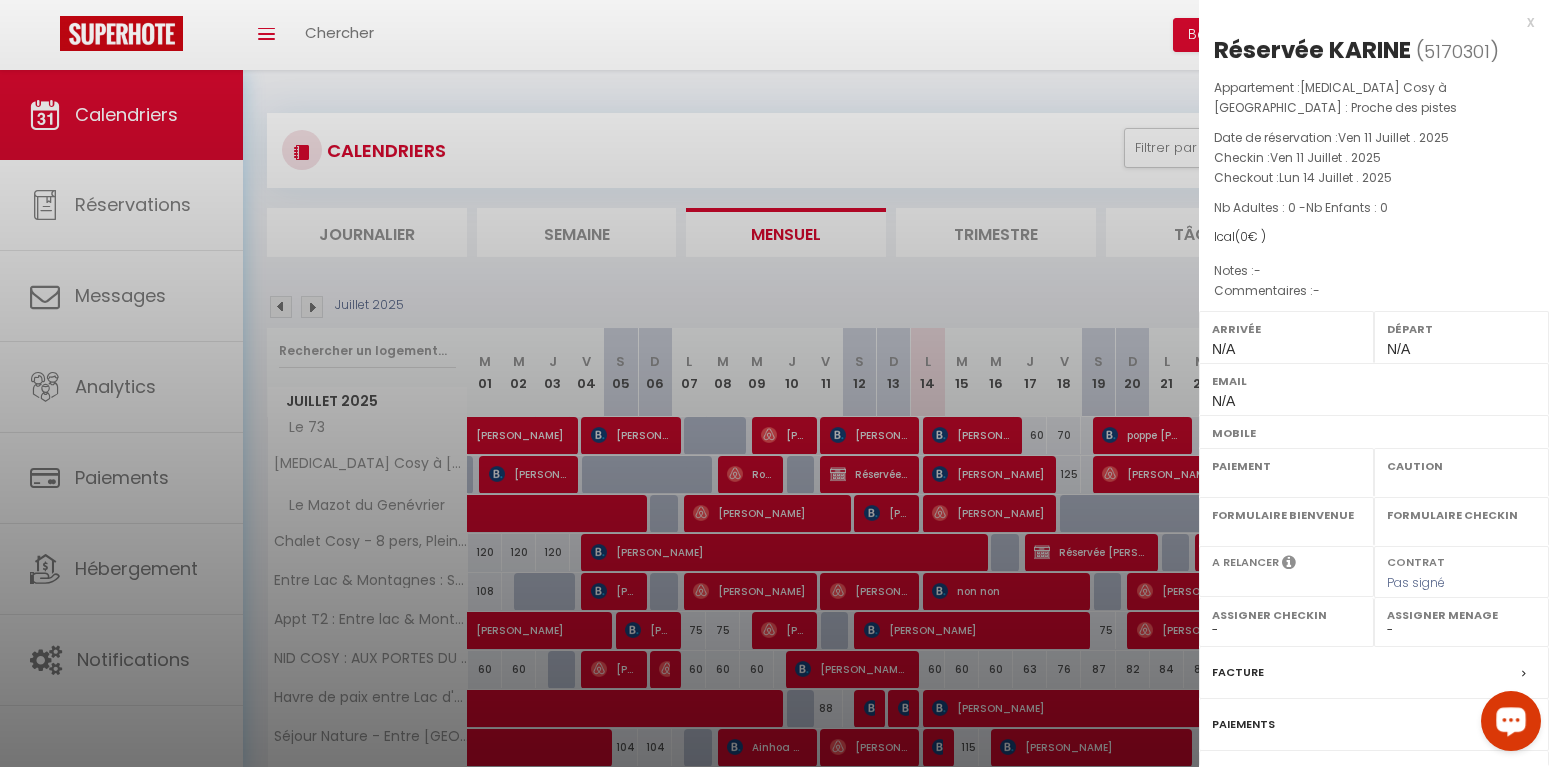select on "OK" 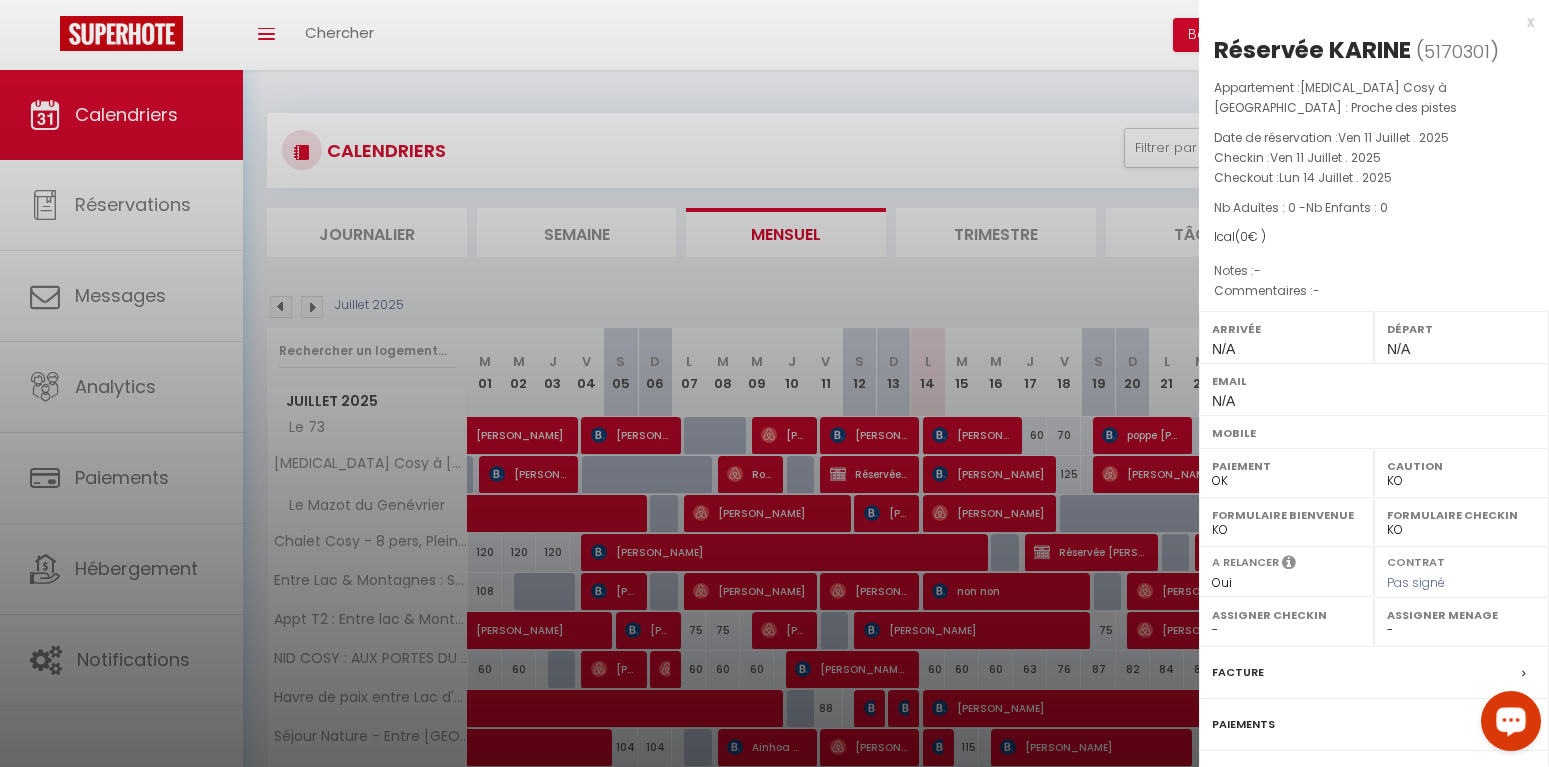 select on "37091" 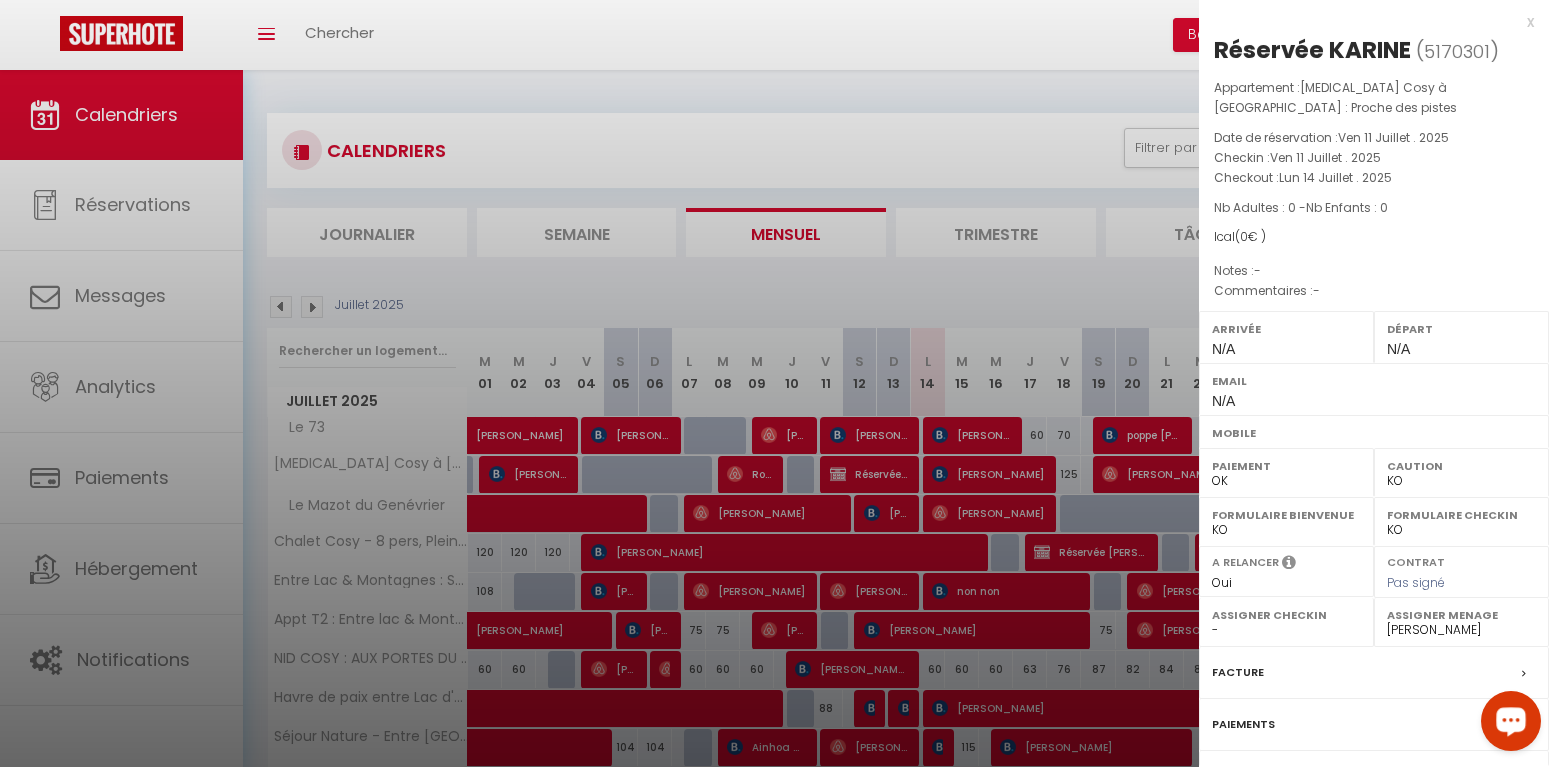 scroll, scrollTop: 166, scrollLeft: 0, axis: vertical 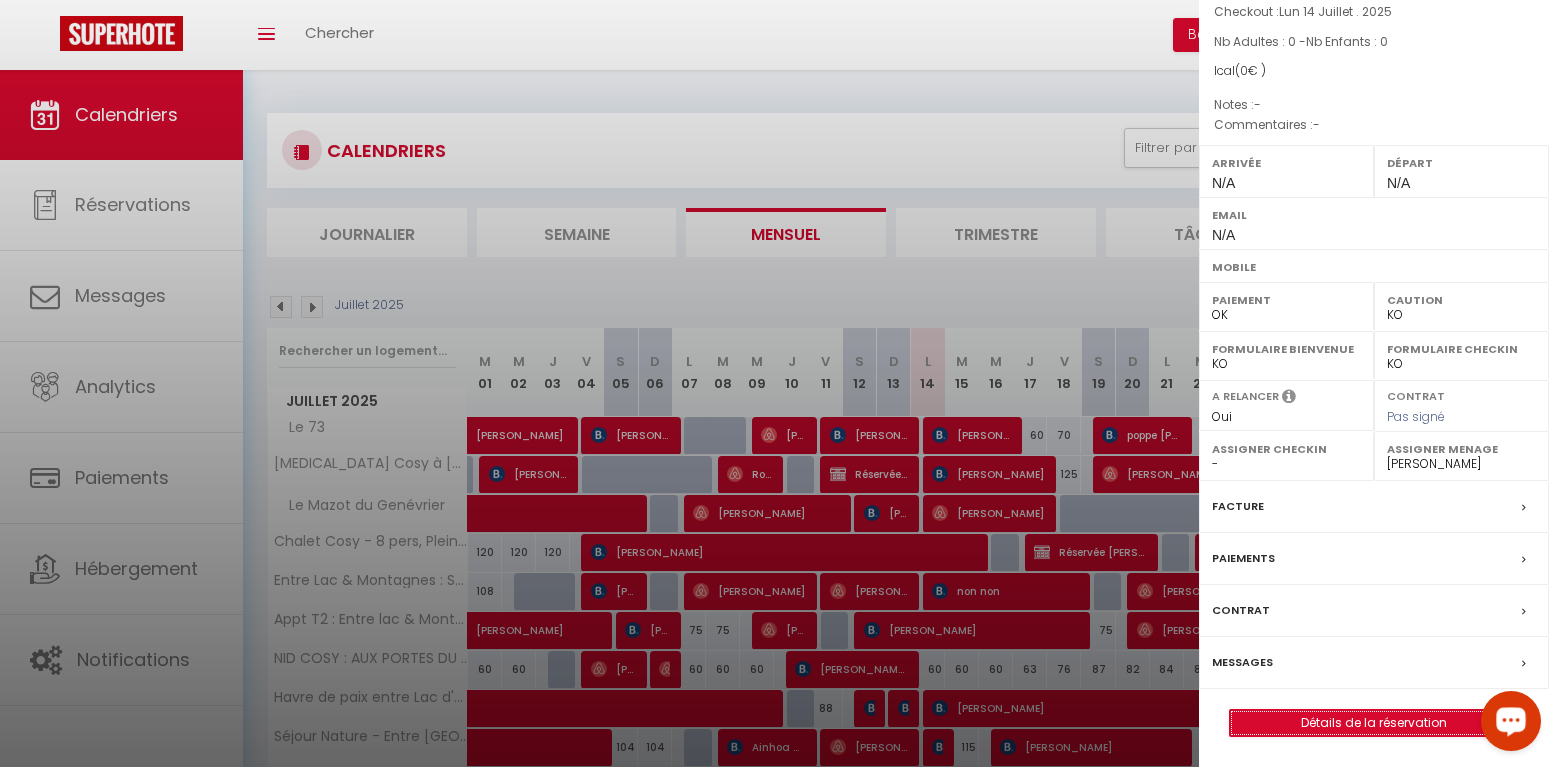 click on "Détails de la réservation" at bounding box center [1374, 723] 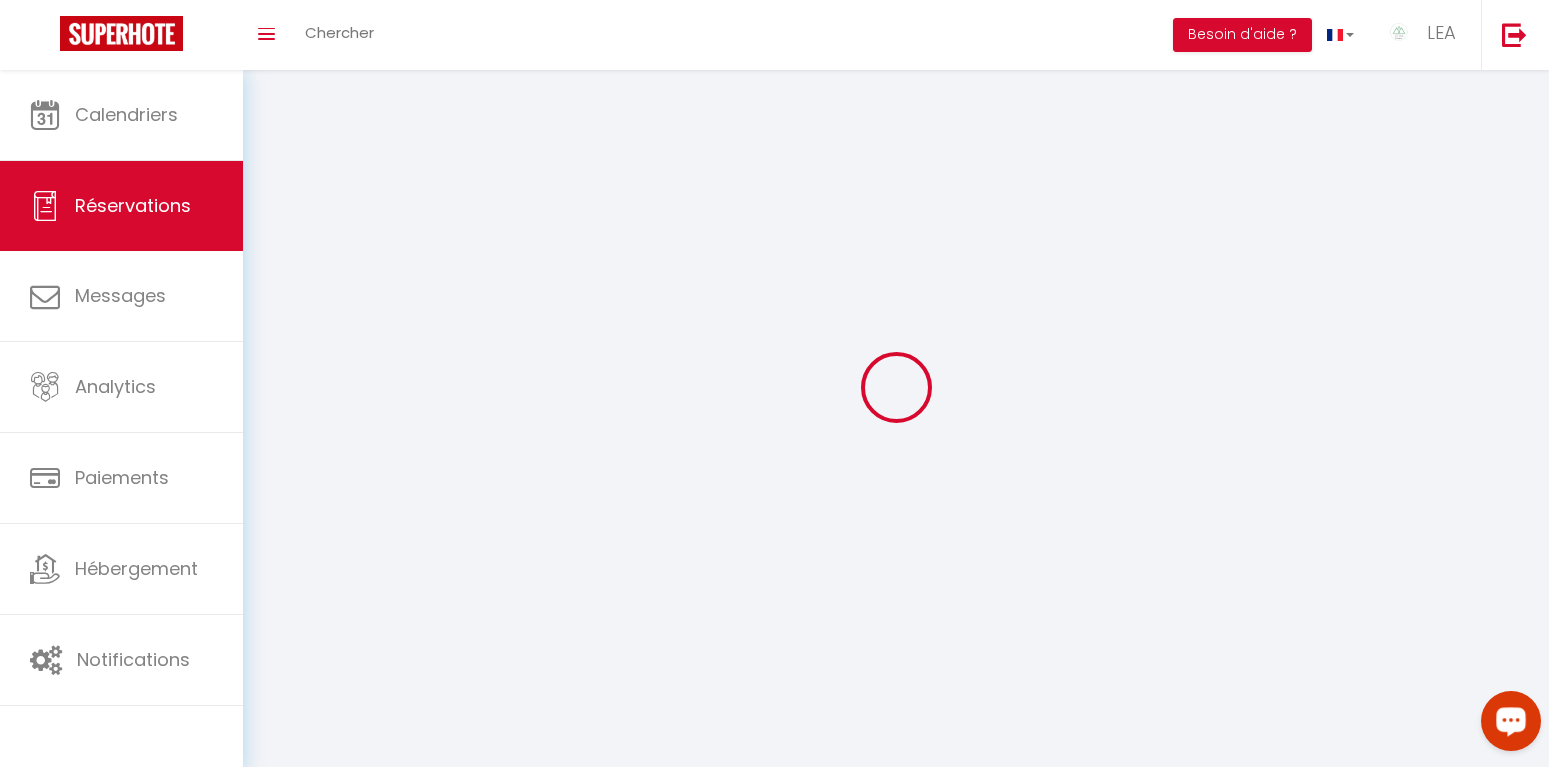 select 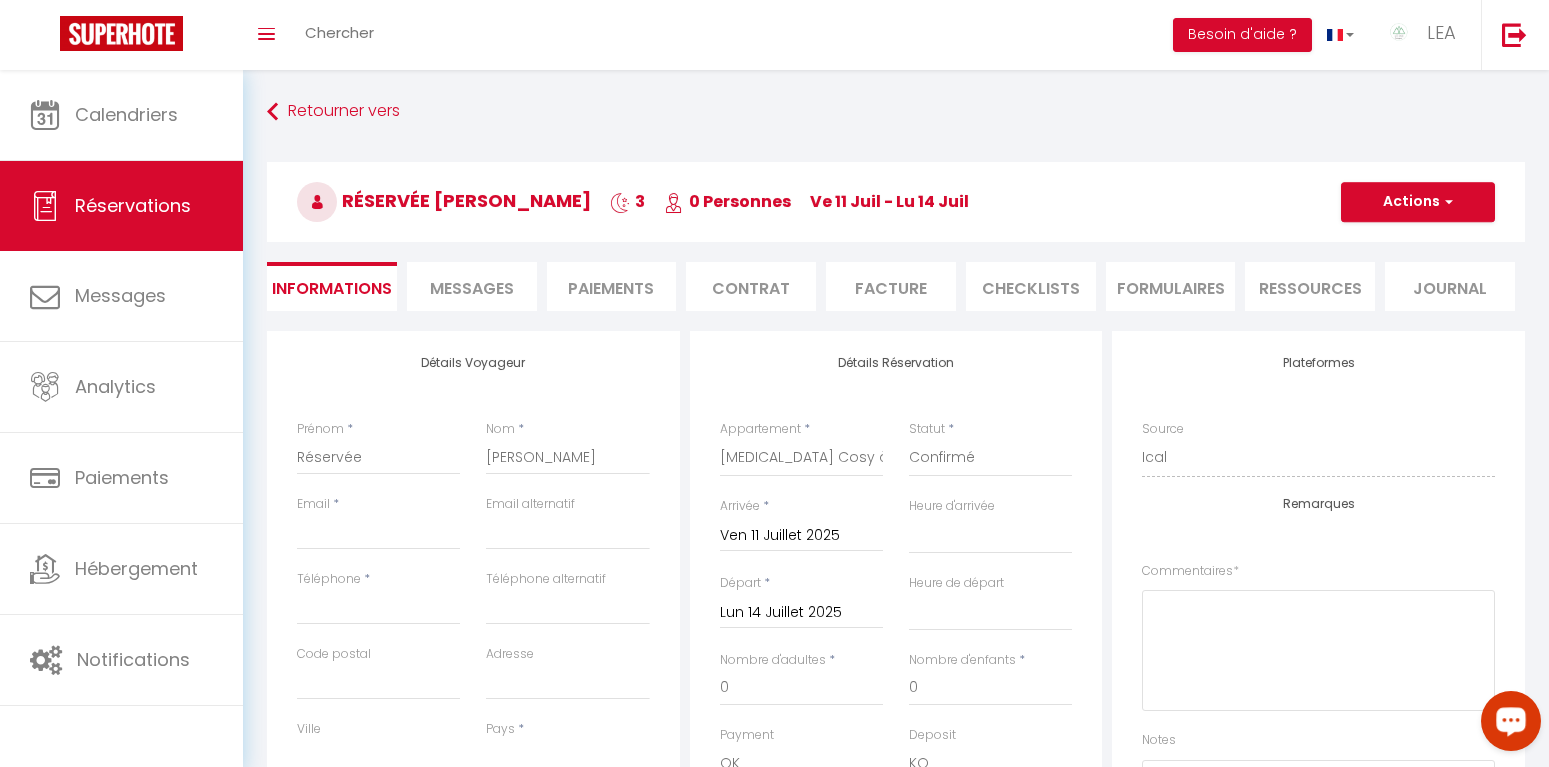 select 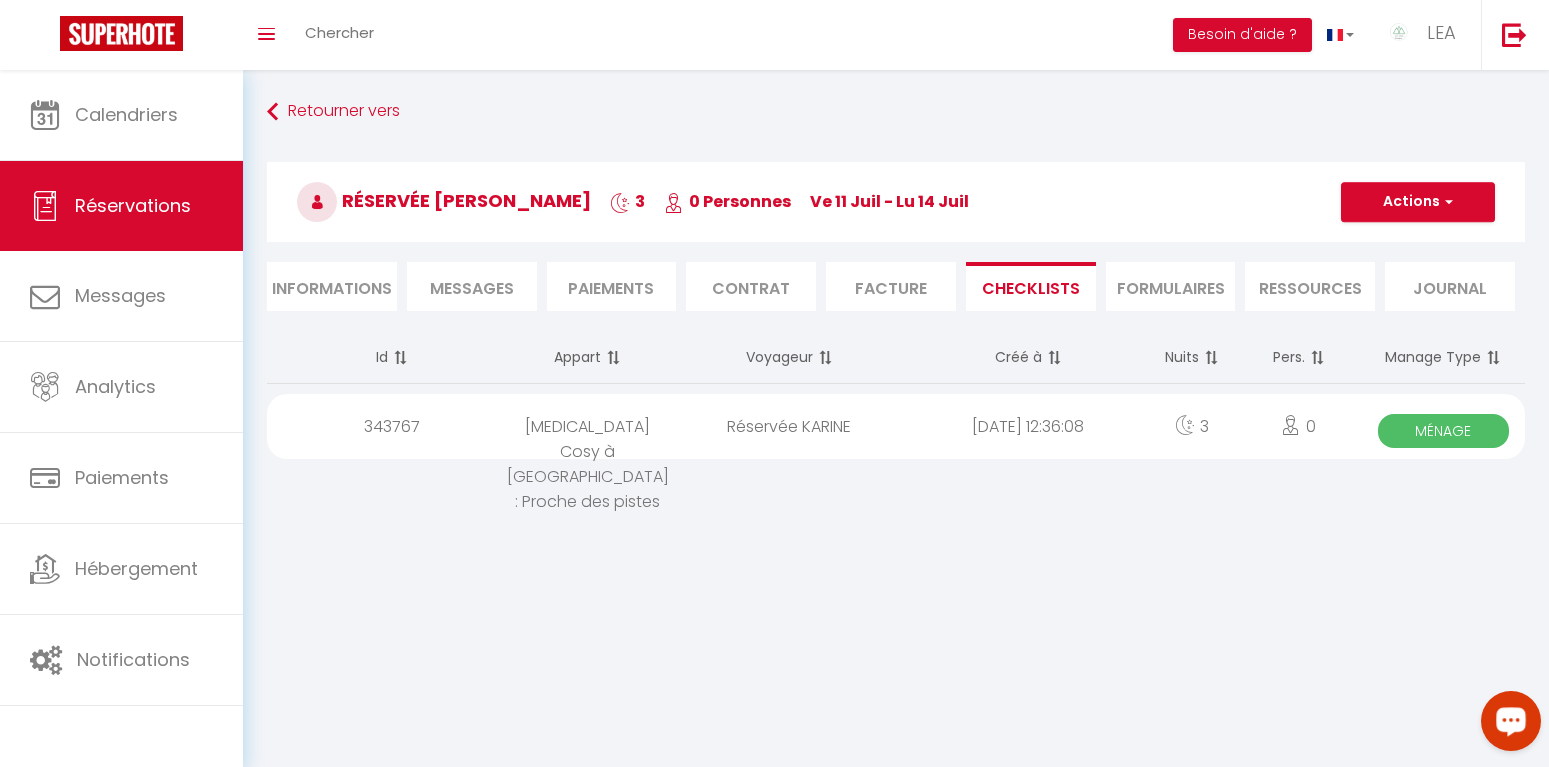 click on "[DATE] 12:36:08" at bounding box center (1028, 426) 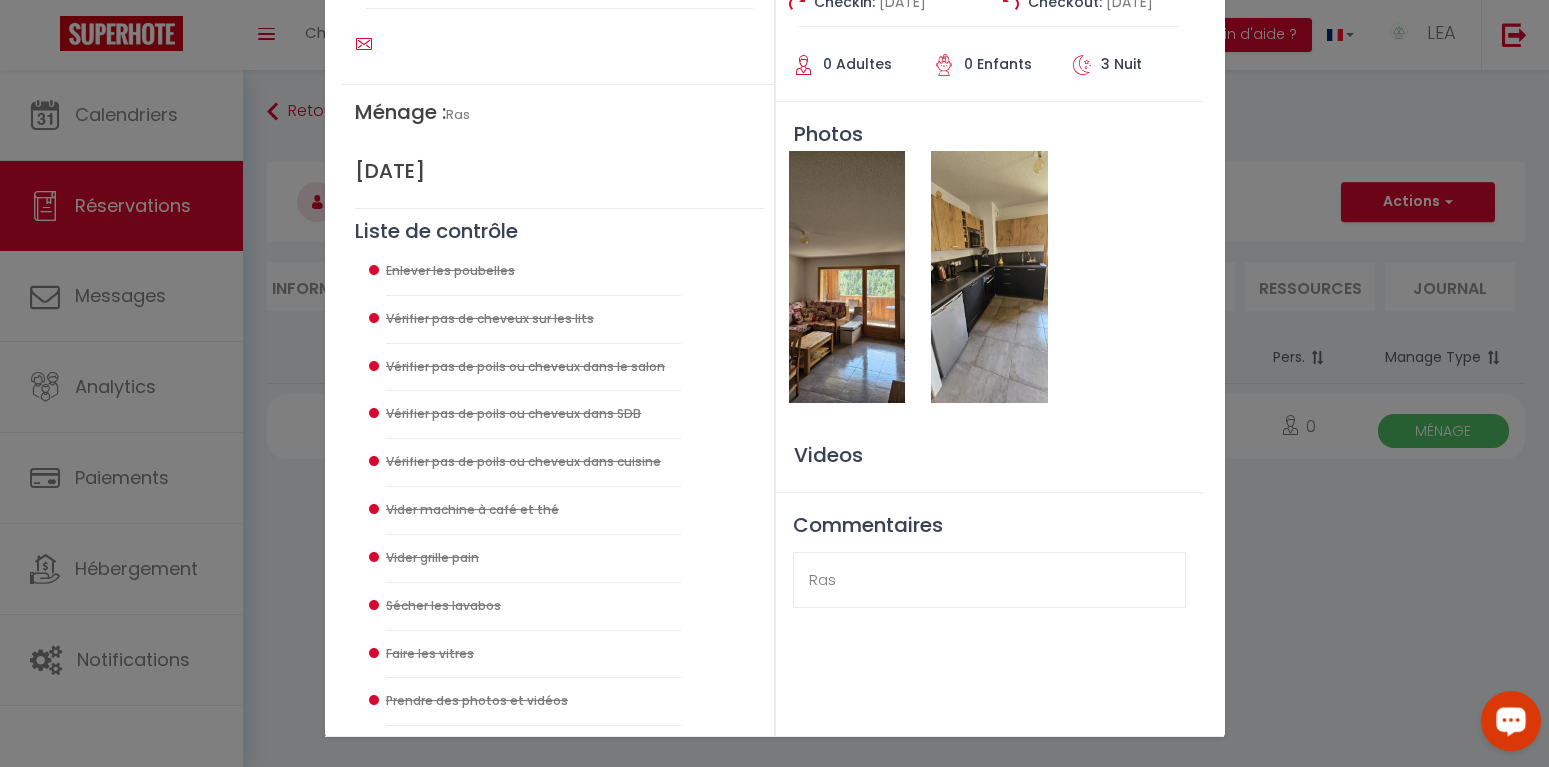 scroll, scrollTop: 0, scrollLeft: 0, axis: both 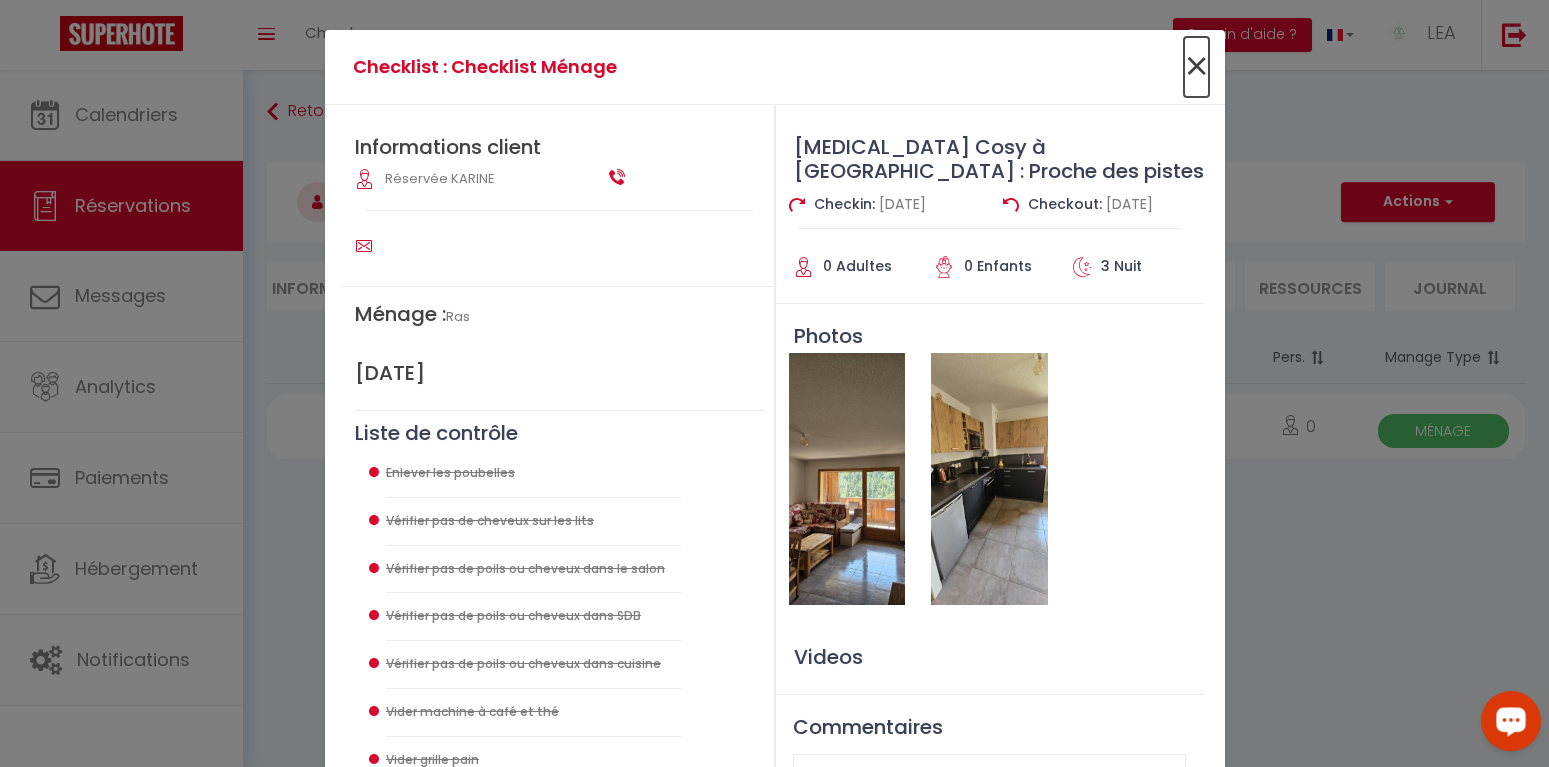 click on "×" at bounding box center [1196, 67] 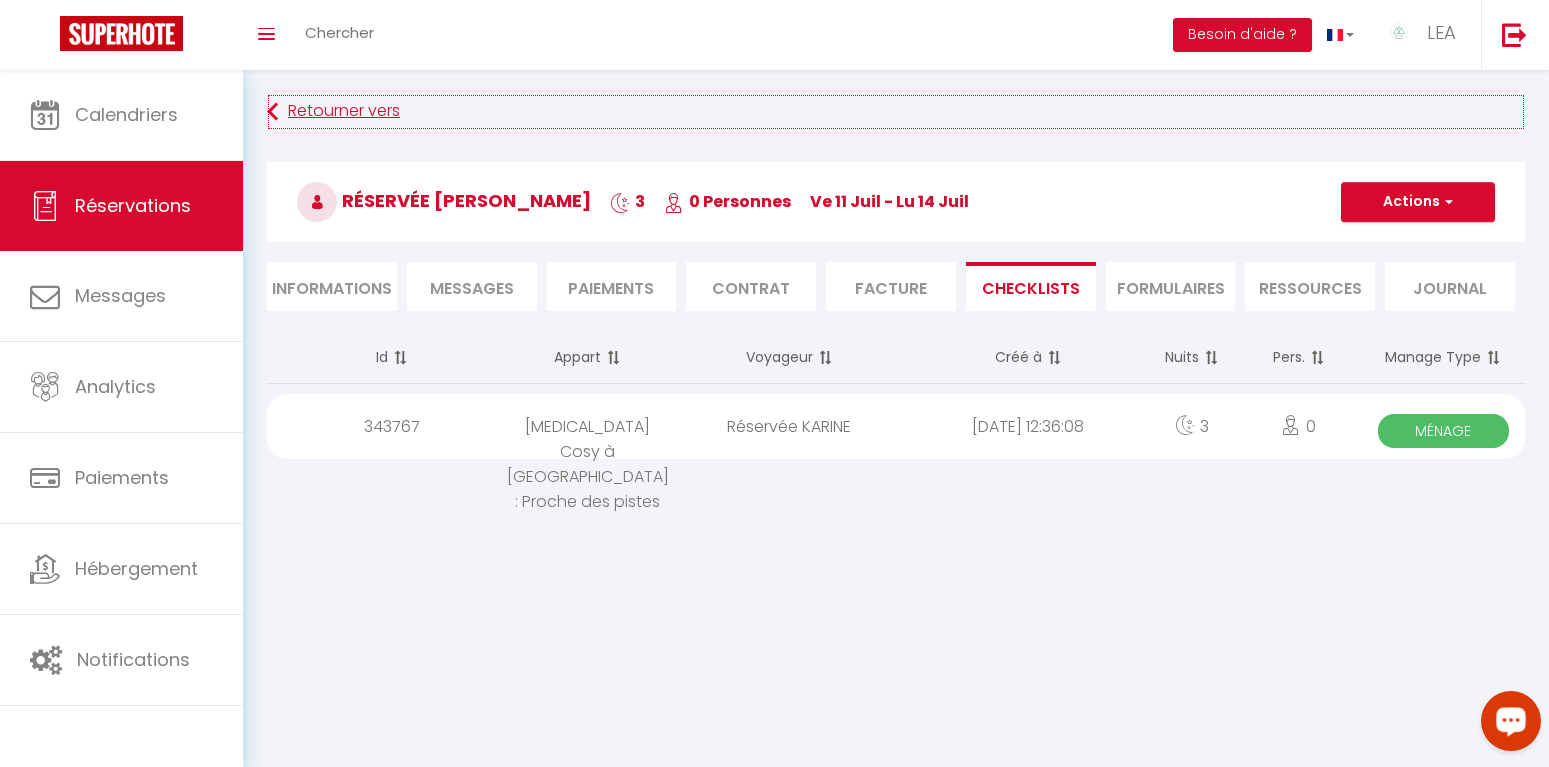 click on "Retourner vers" at bounding box center [896, 112] 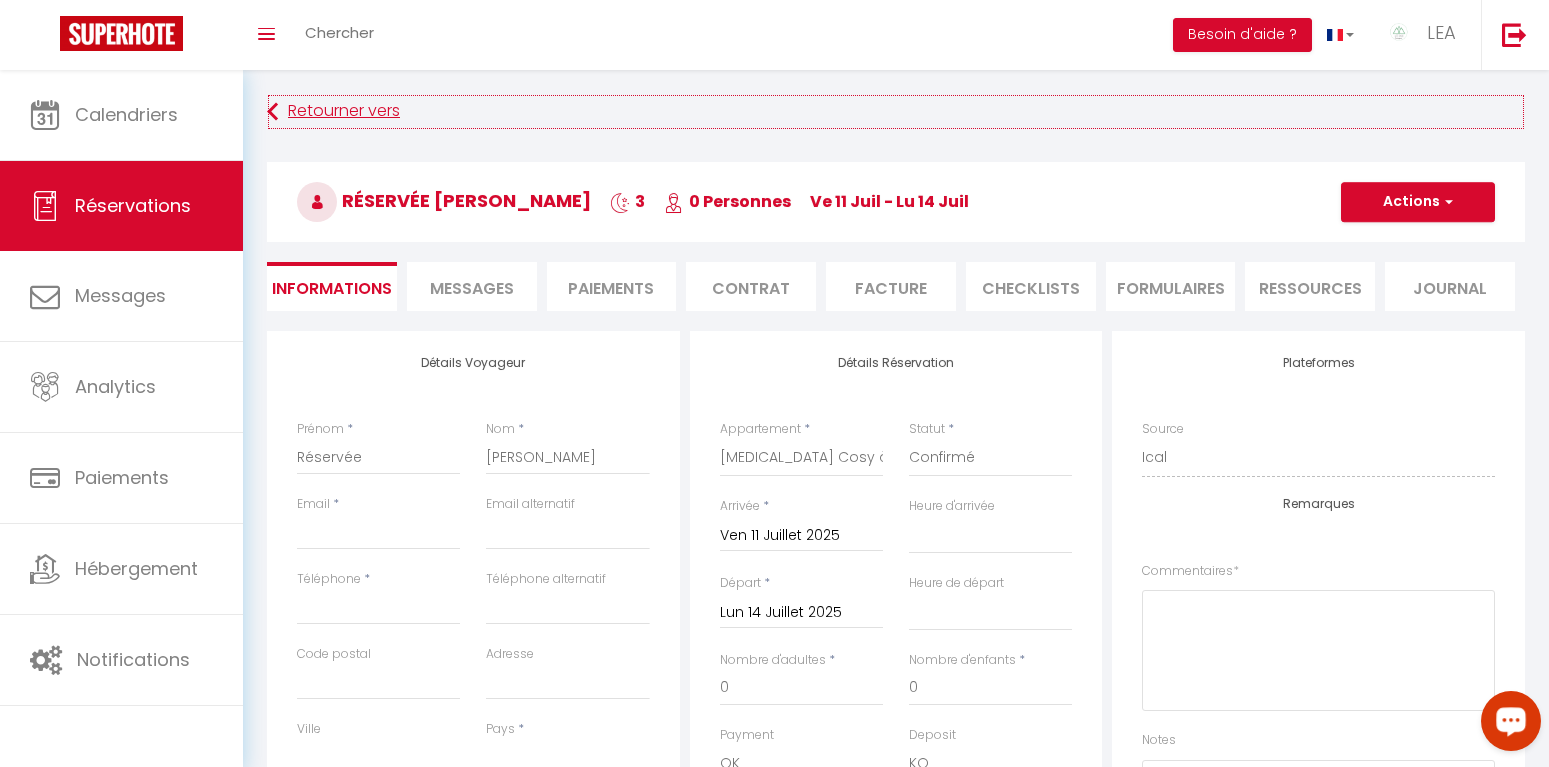 select 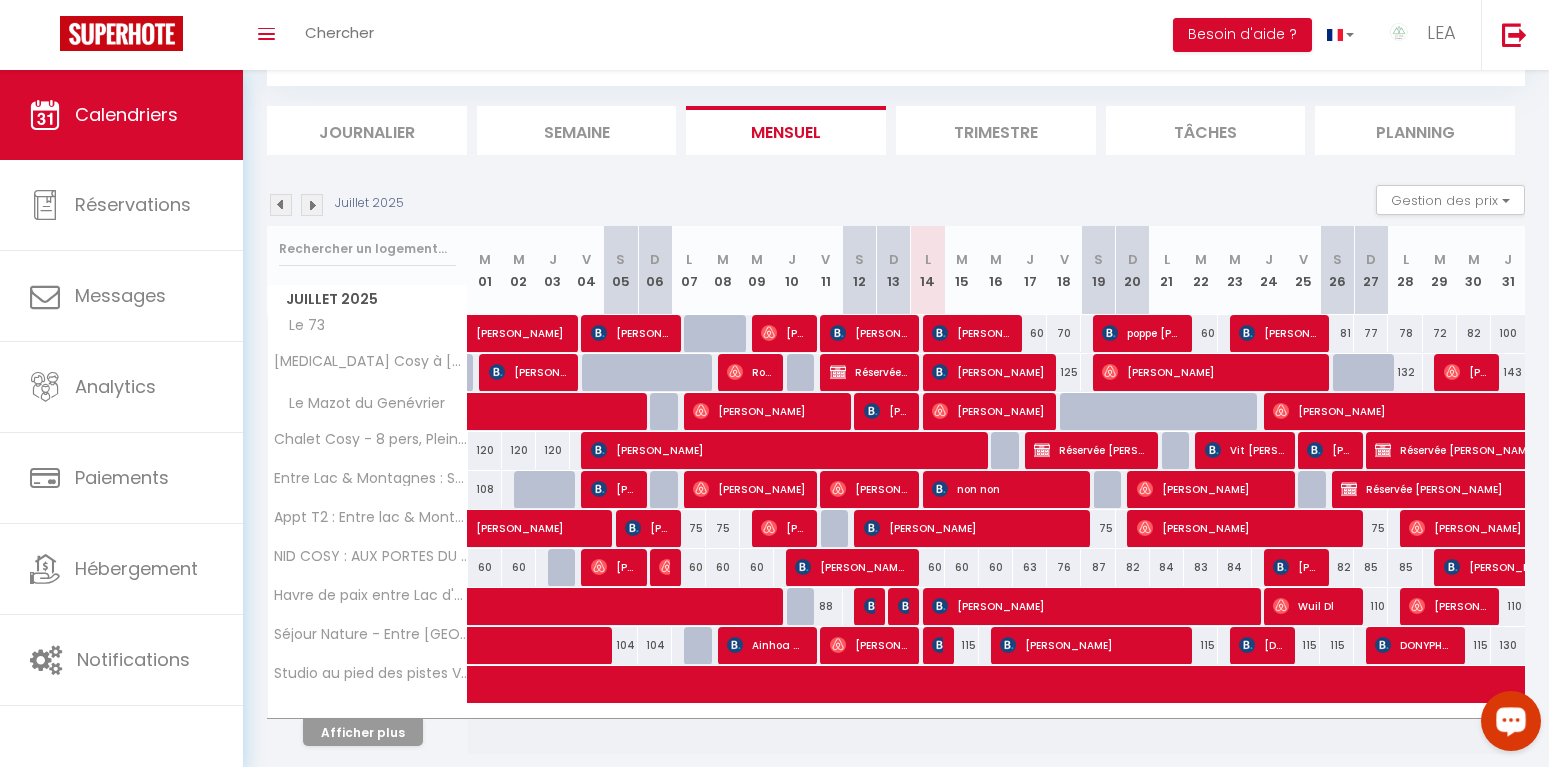 scroll, scrollTop: 171, scrollLeft: 0, axis: vertical 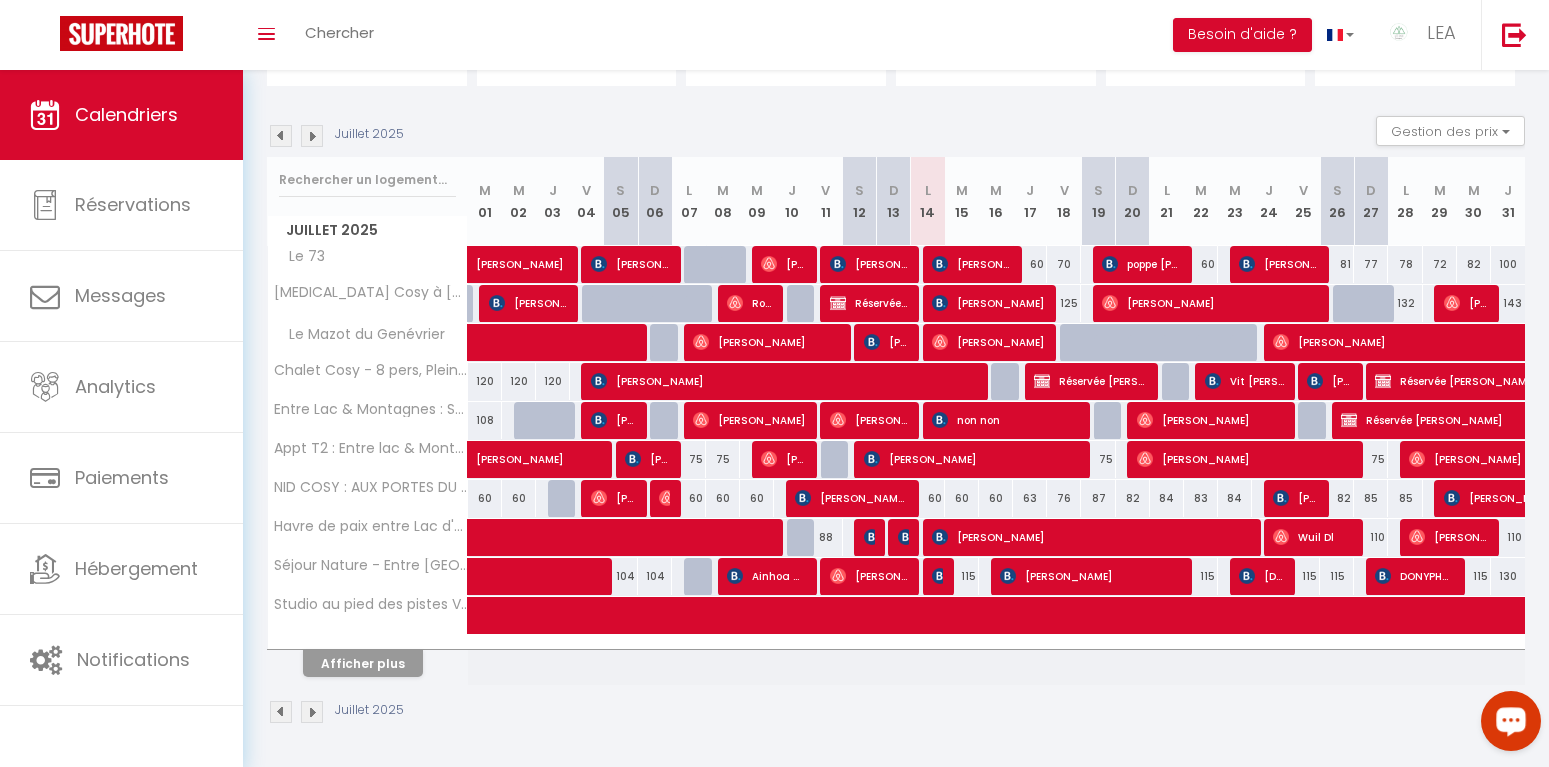 click on "[PERSON_NAME]" at bounding box center [1090, 537] 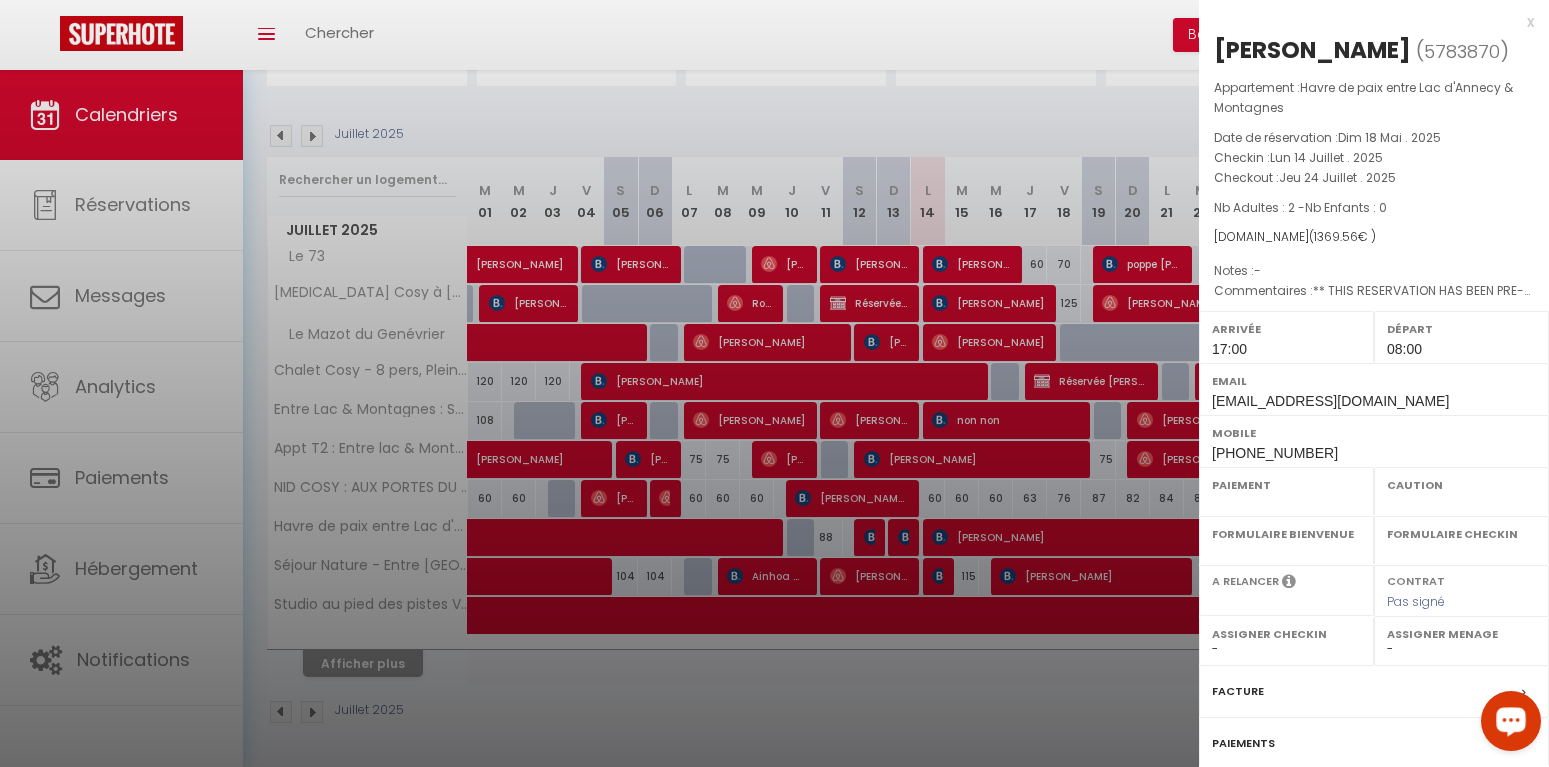 select on "OK" 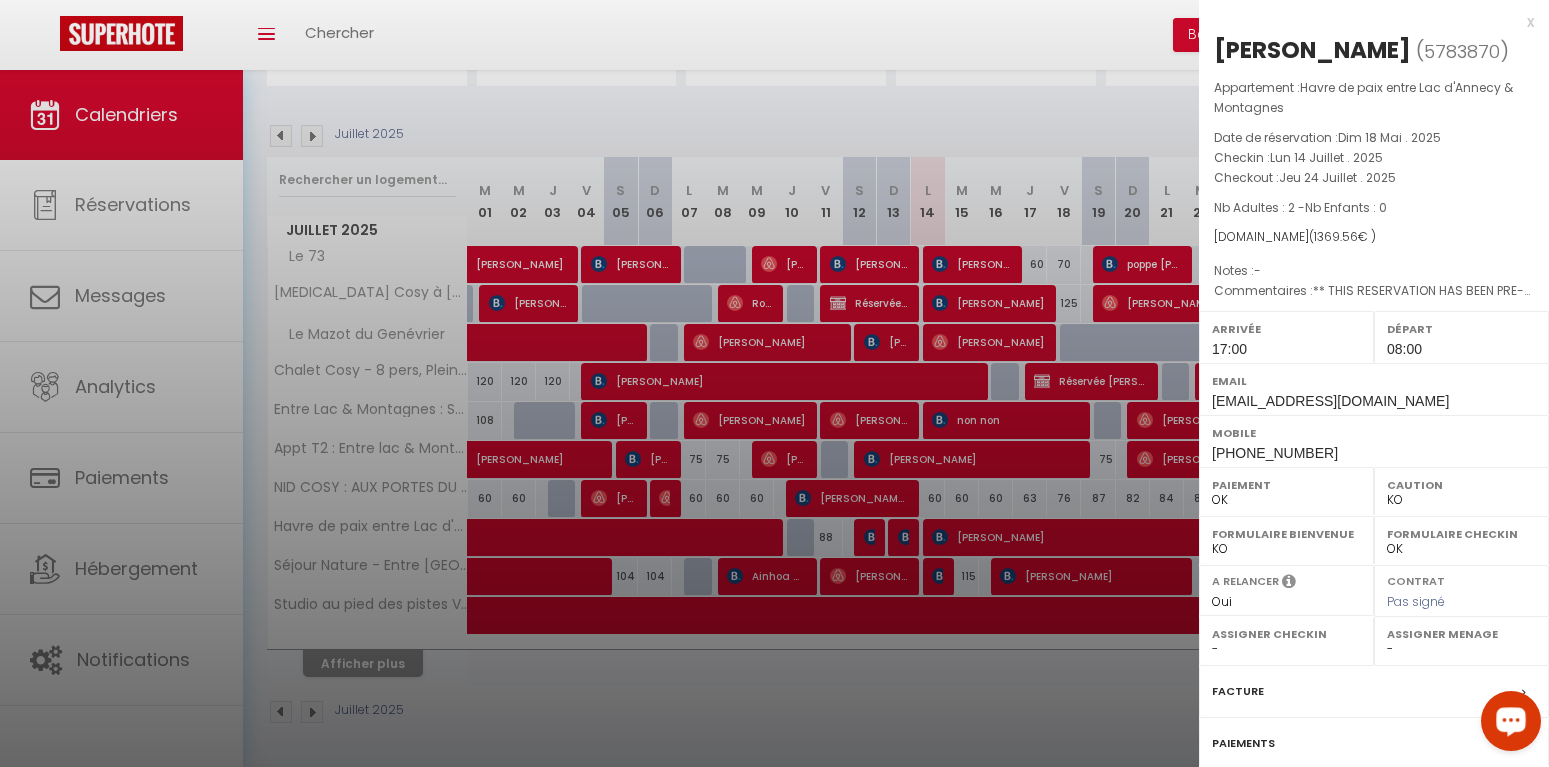 scroll, scrollTop: 166, scrollLeft: 0, axis: vertical 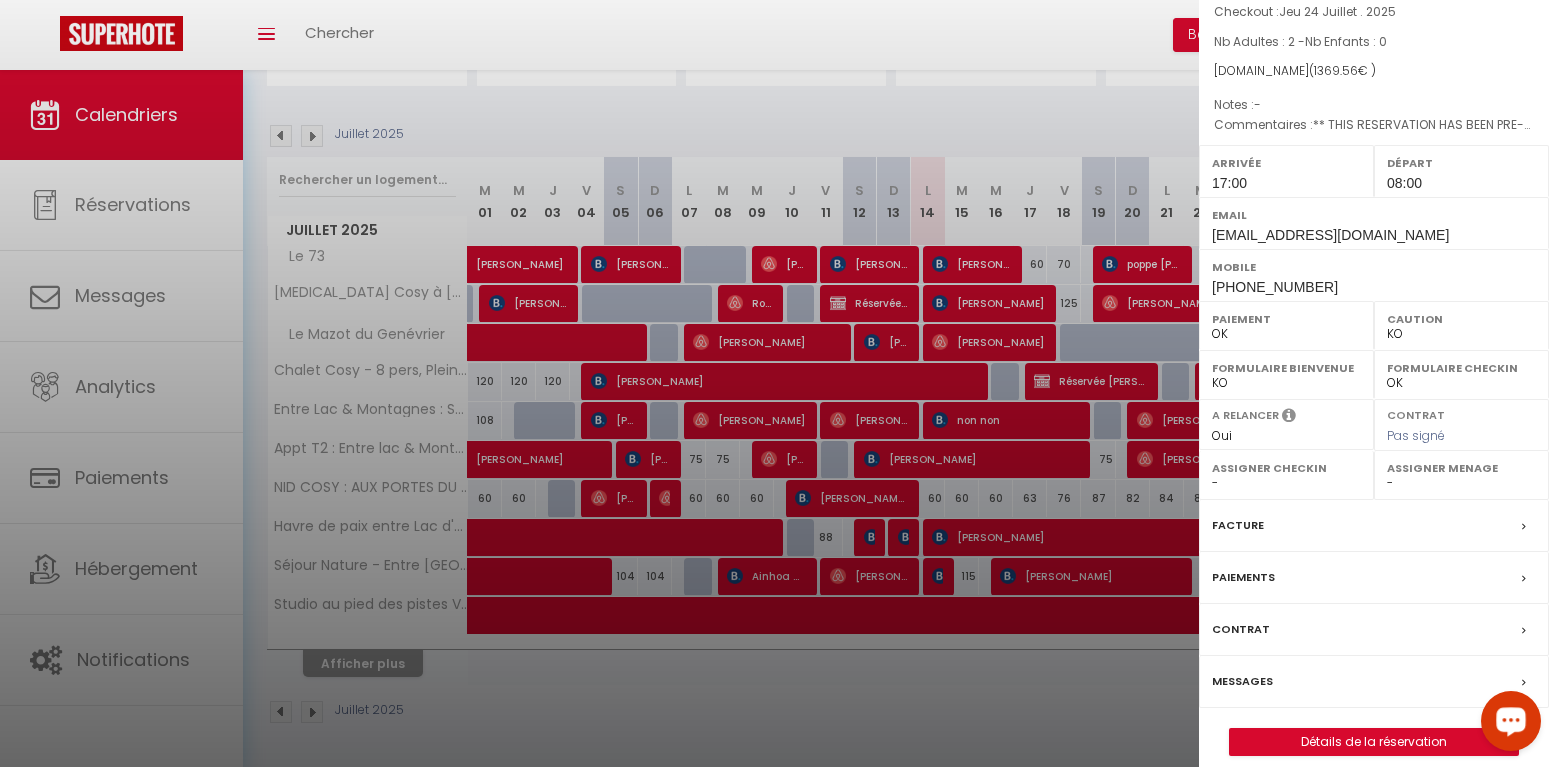 select on "37091" 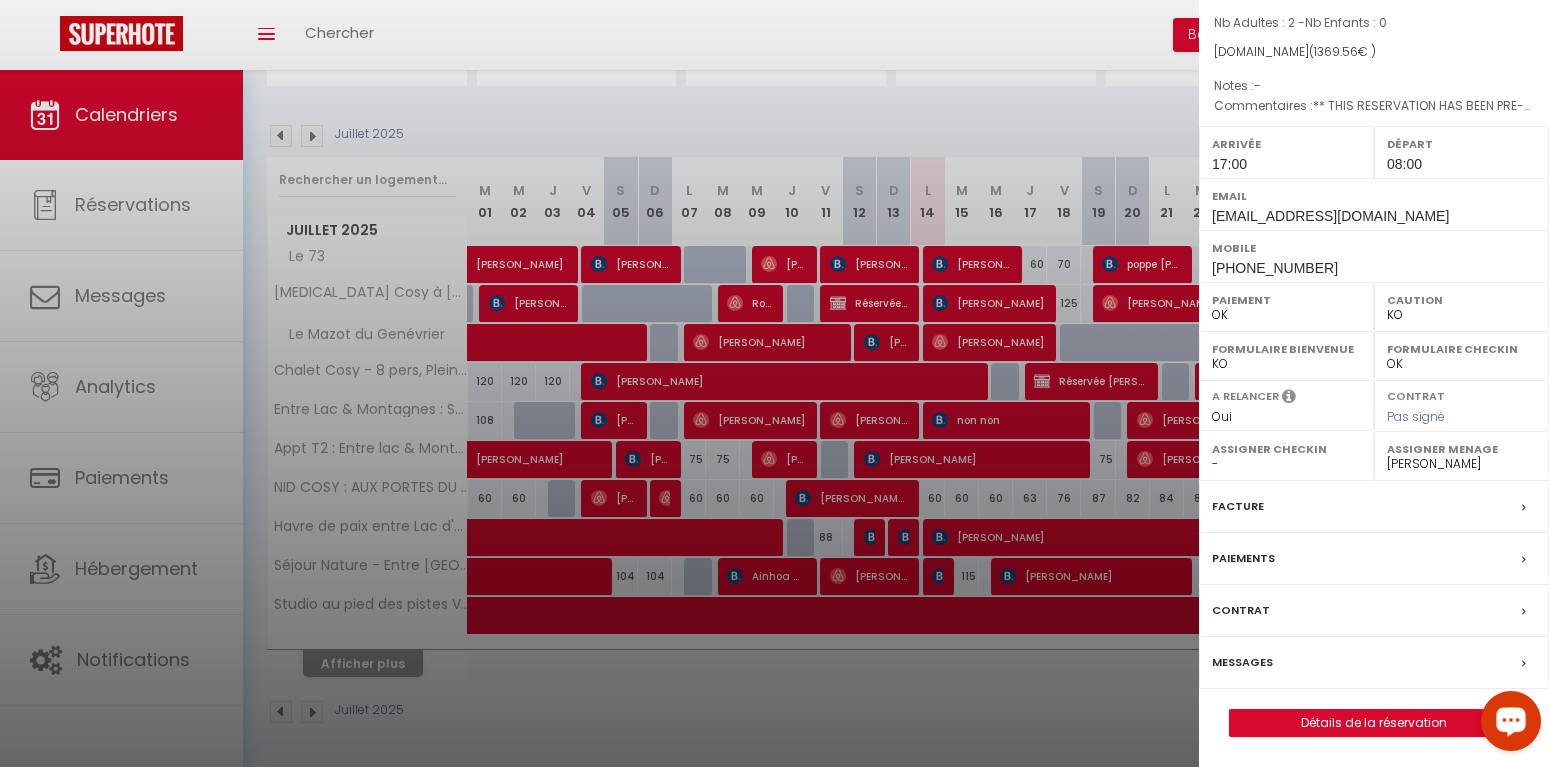 scroll, scrollTop: 0, scrollLeft: 0, axis: both 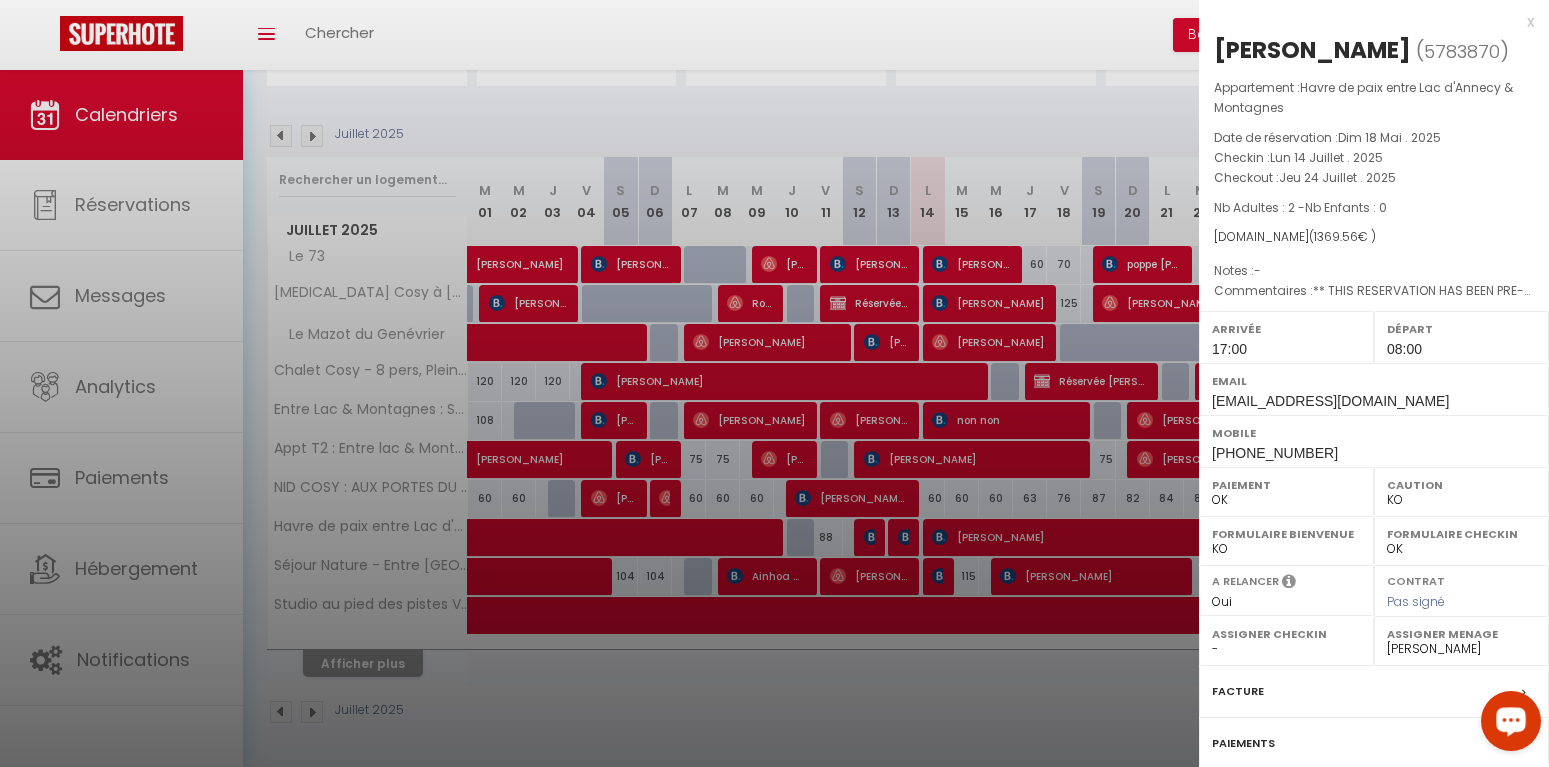 click on "x" at bounding box center (1366, 22) 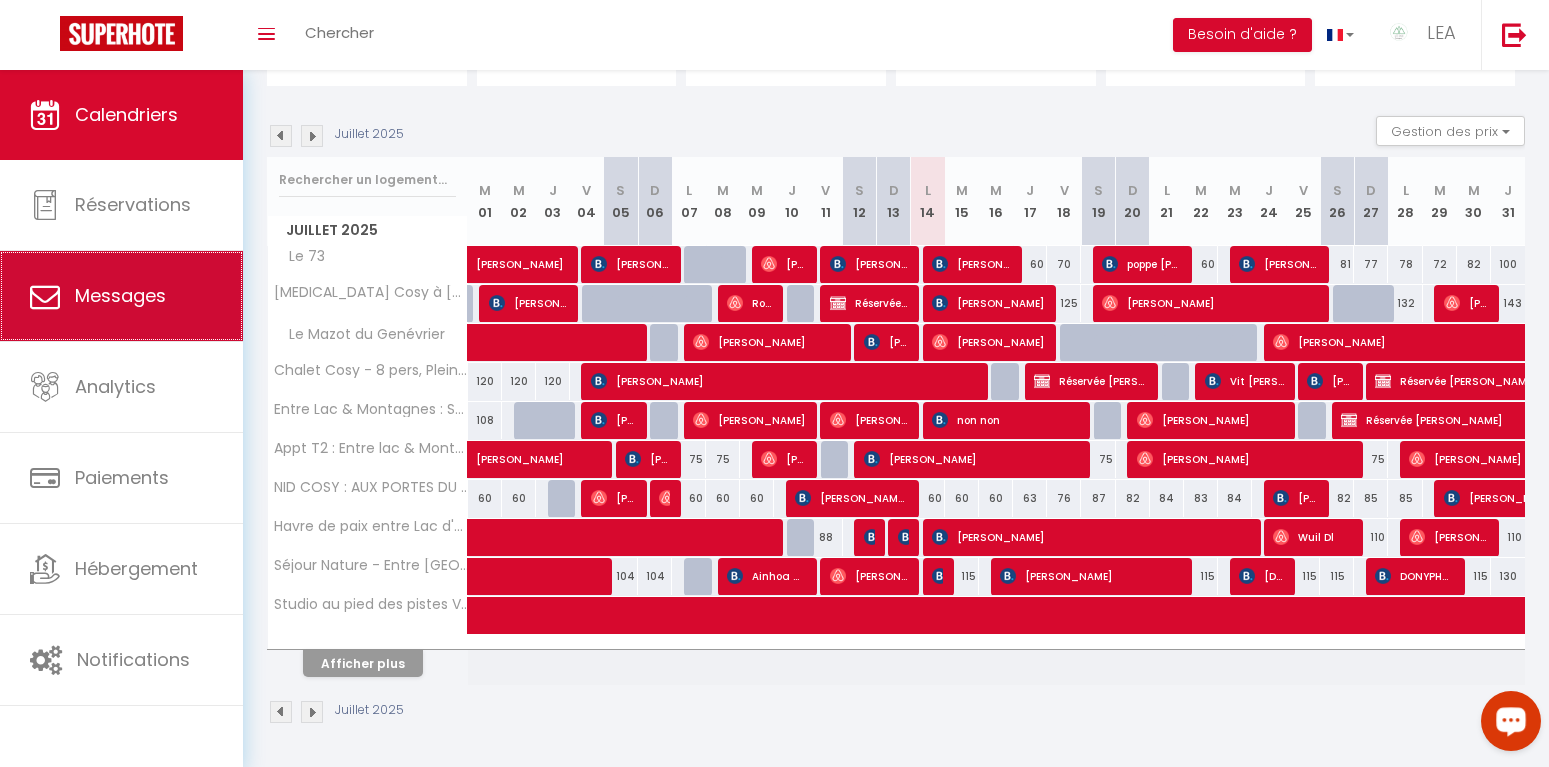click on "Messages" at bounding box center [121, 296] 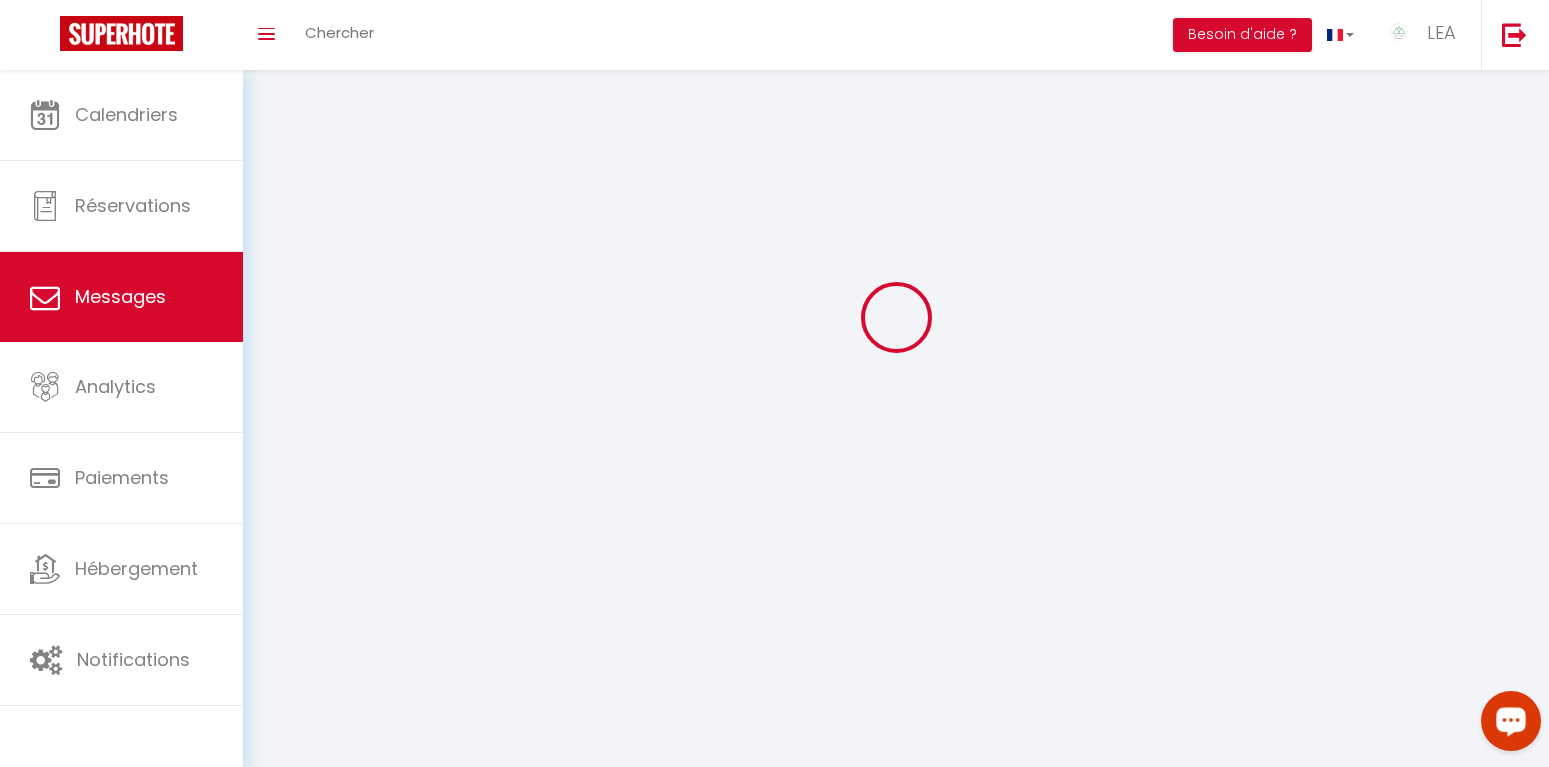 scroll, scrollTop: 0, scrollLeft: 0, axis: both 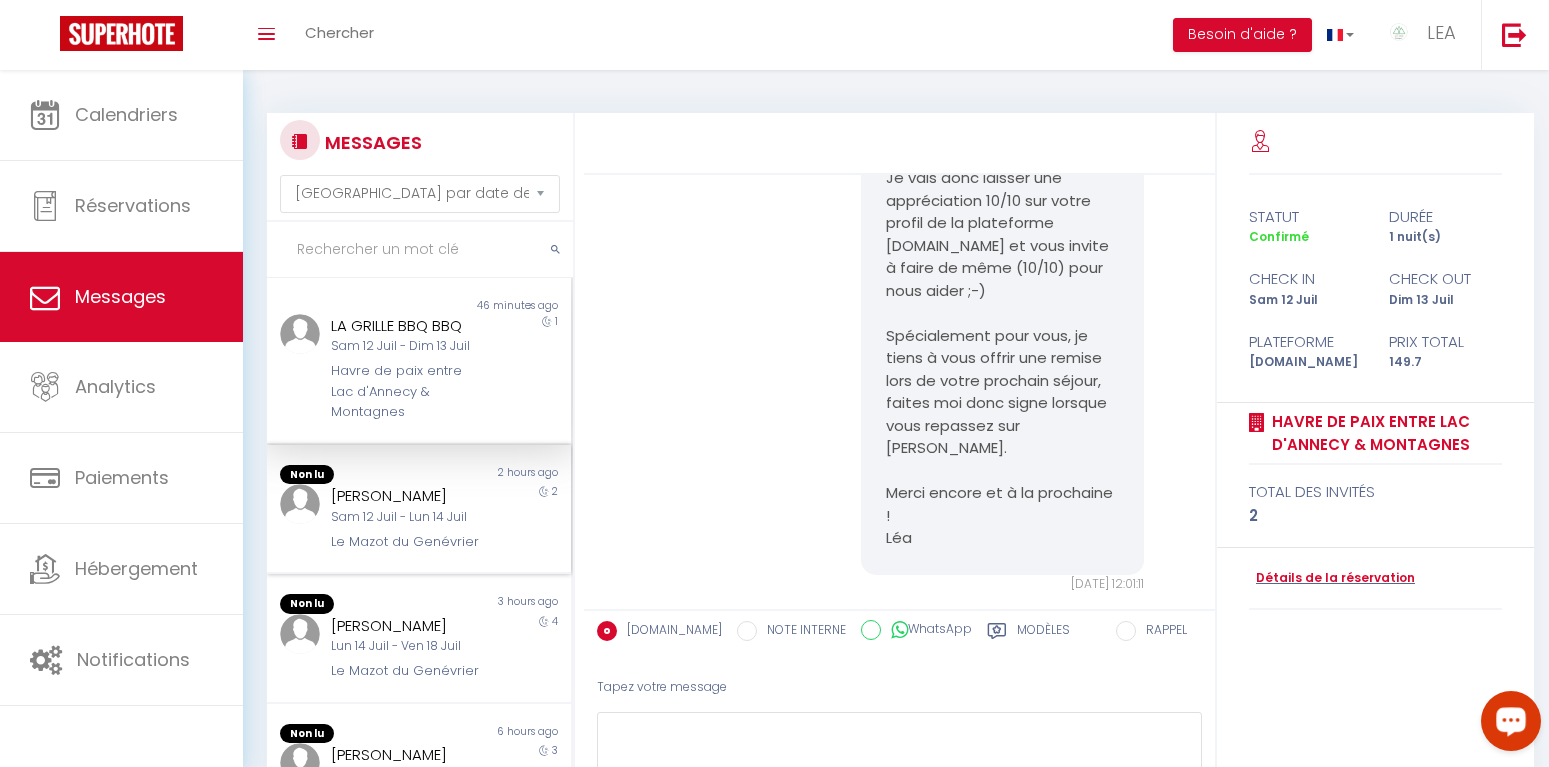 click on "[PERSON_NAME]" at bounding box center (406, 496) 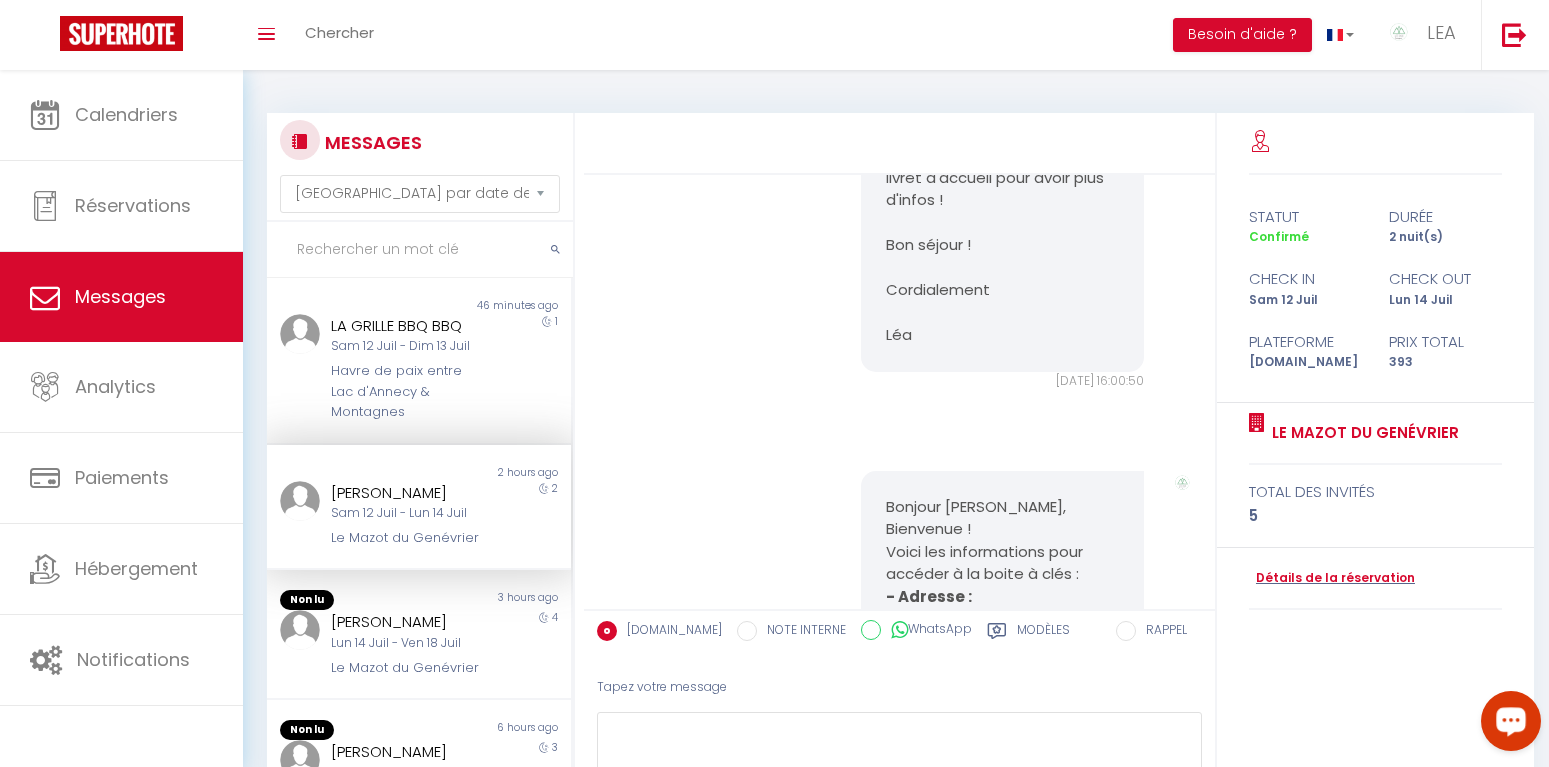 scroll, scrollTop: 8156, scrollLeft: 0, axis: vertical 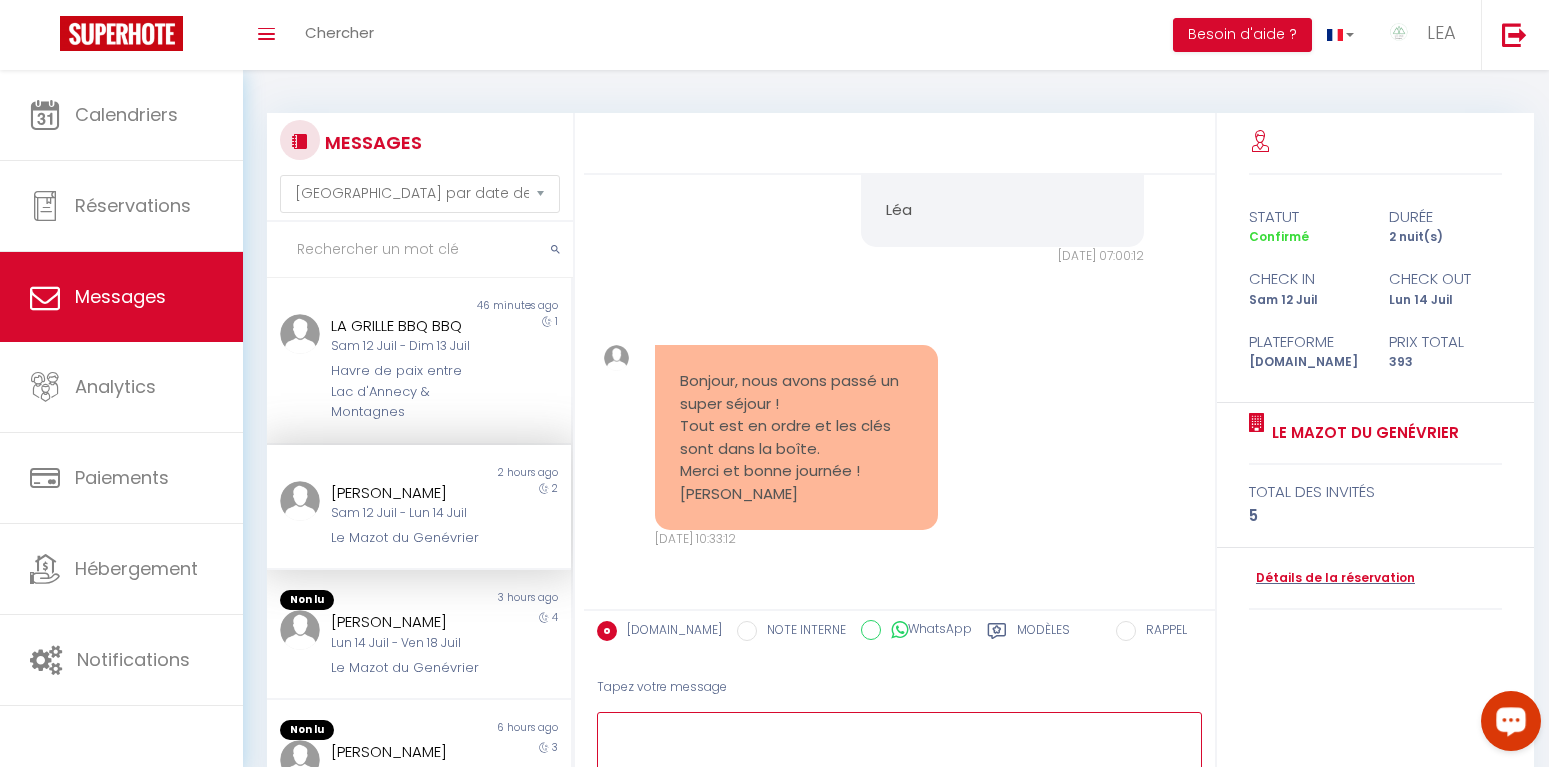click at bounding box center [899, 746] 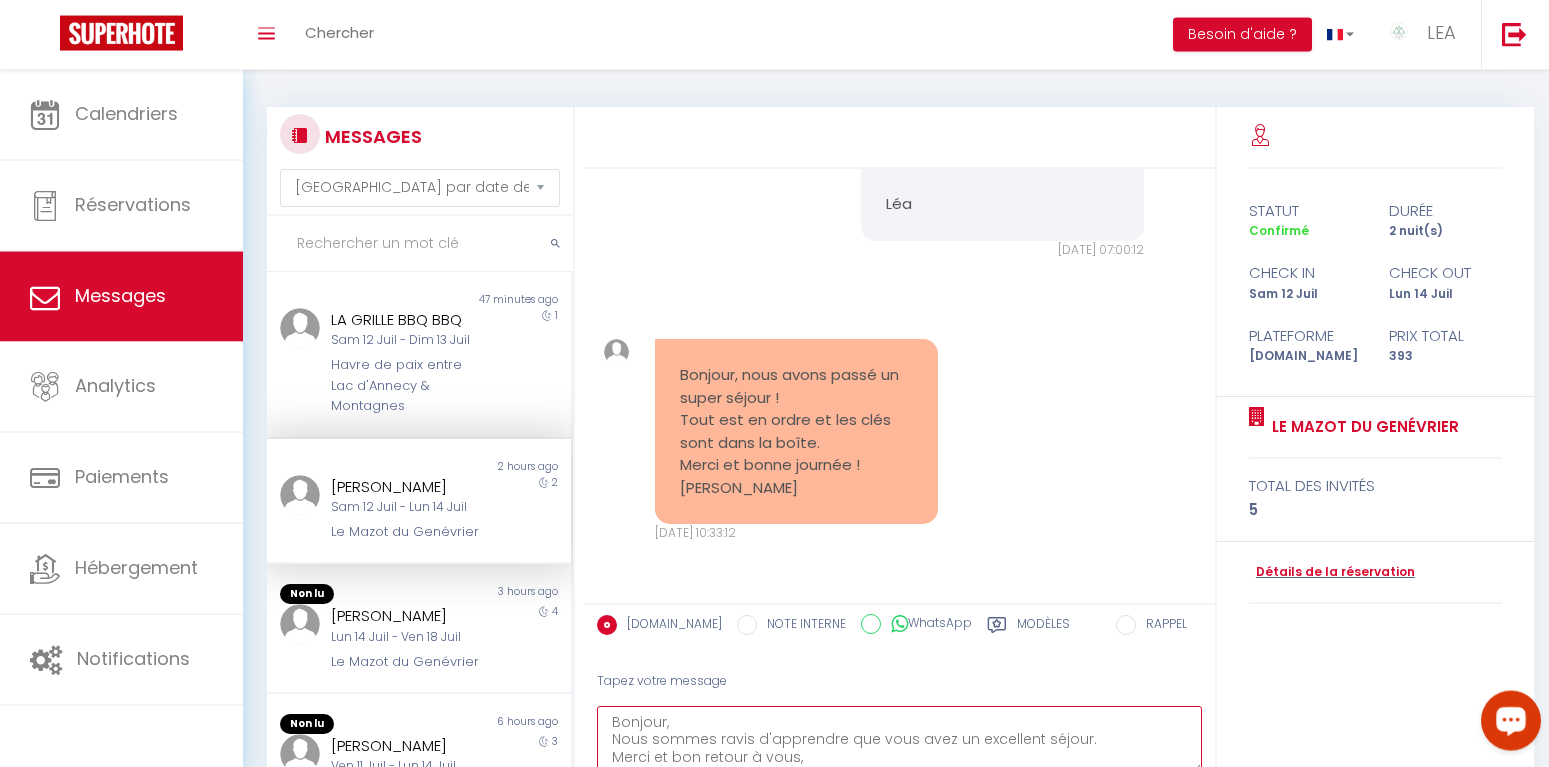 scroll, scrollTop: 12, scrollLeft: 0, axis: vertical 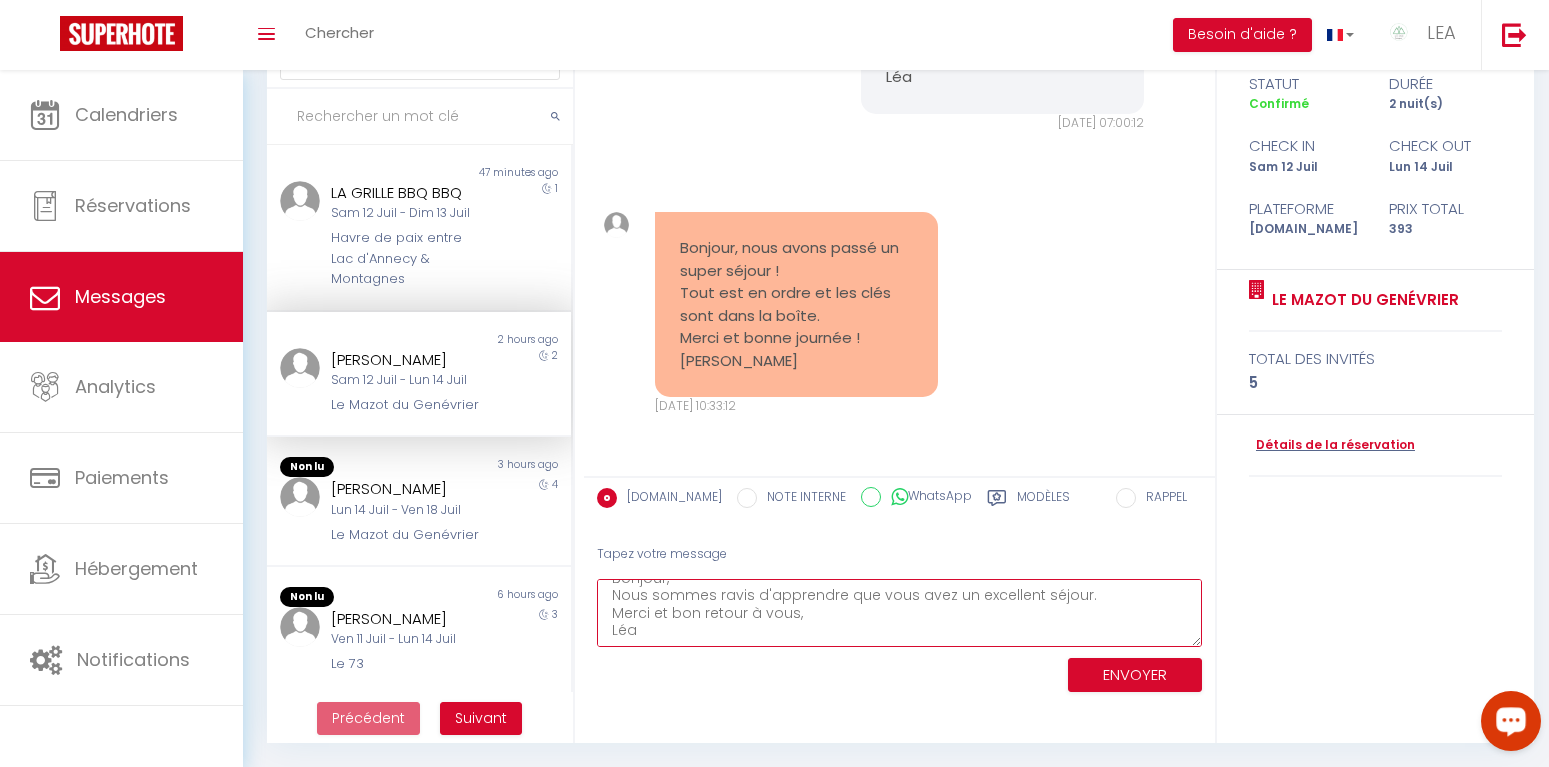 type on "Bonjour,
Nous sommes ravis d'apprendre que vous avez un excellent séjour.
Merci et bon retour à vous,
Léa" 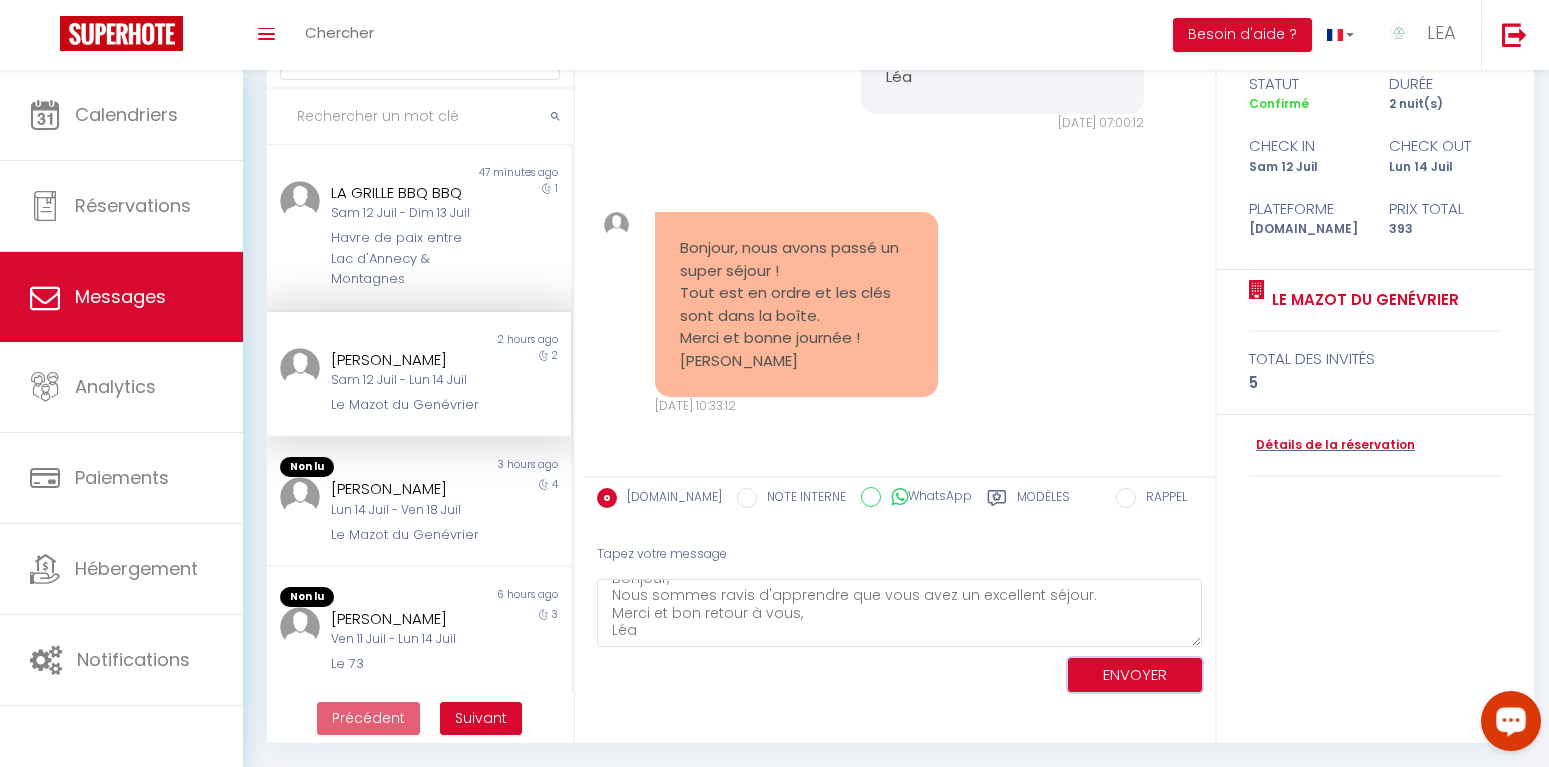click on "ENVOYER" at bounding box center [1135, 675] 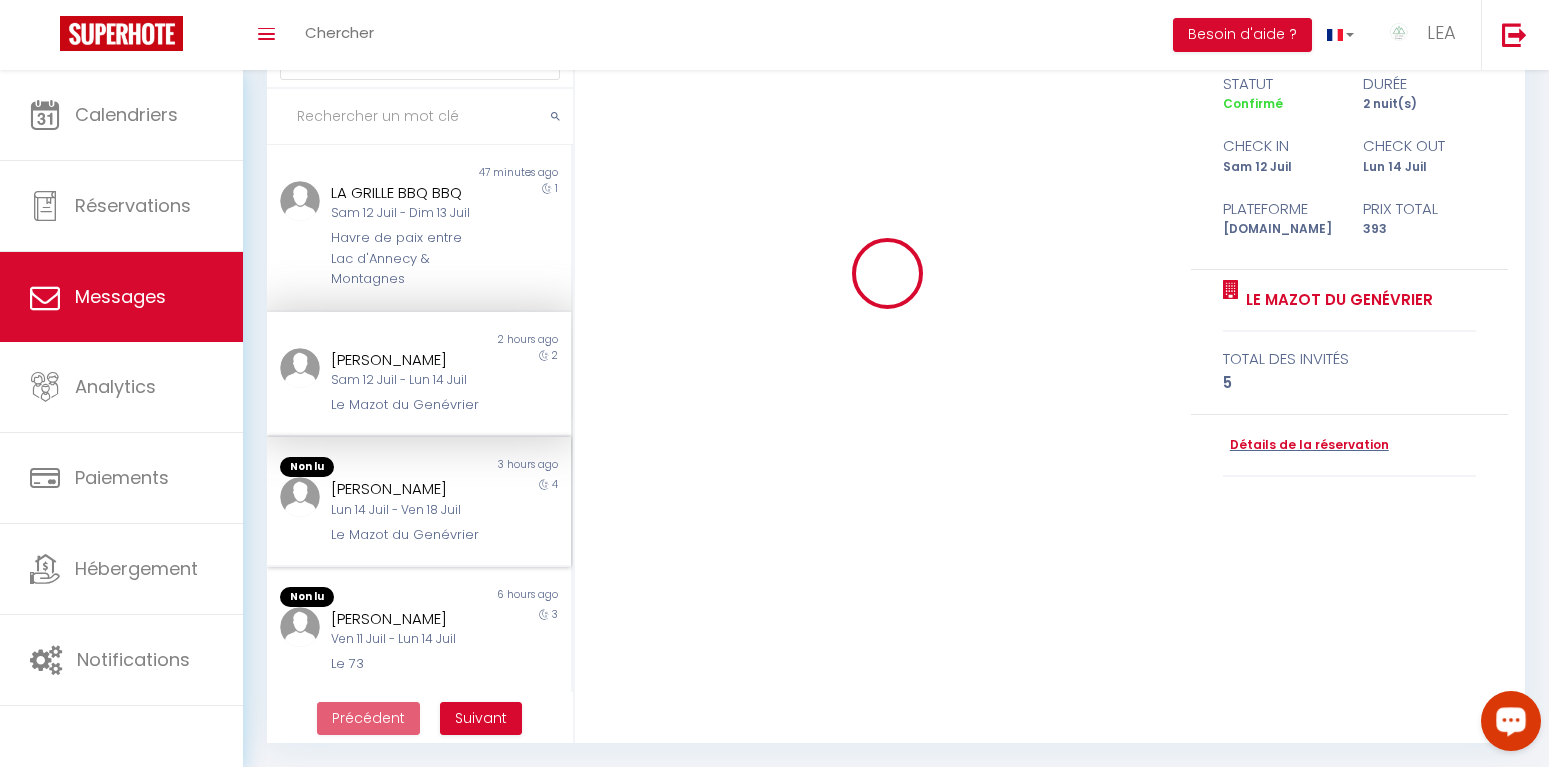 type 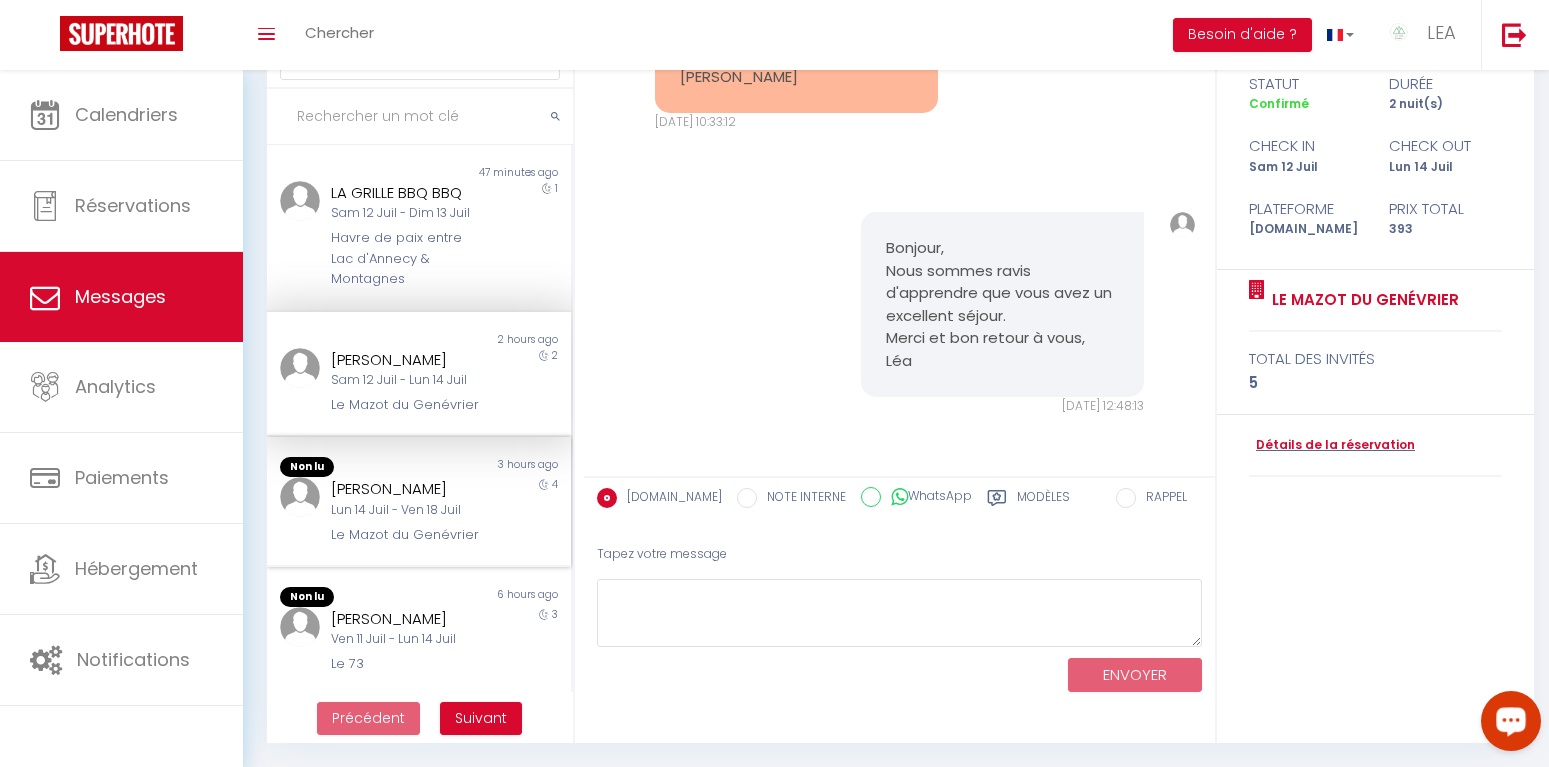 click on "Lun 14 Juil - Ven 18 Juil" at bounding box center [406, 510] 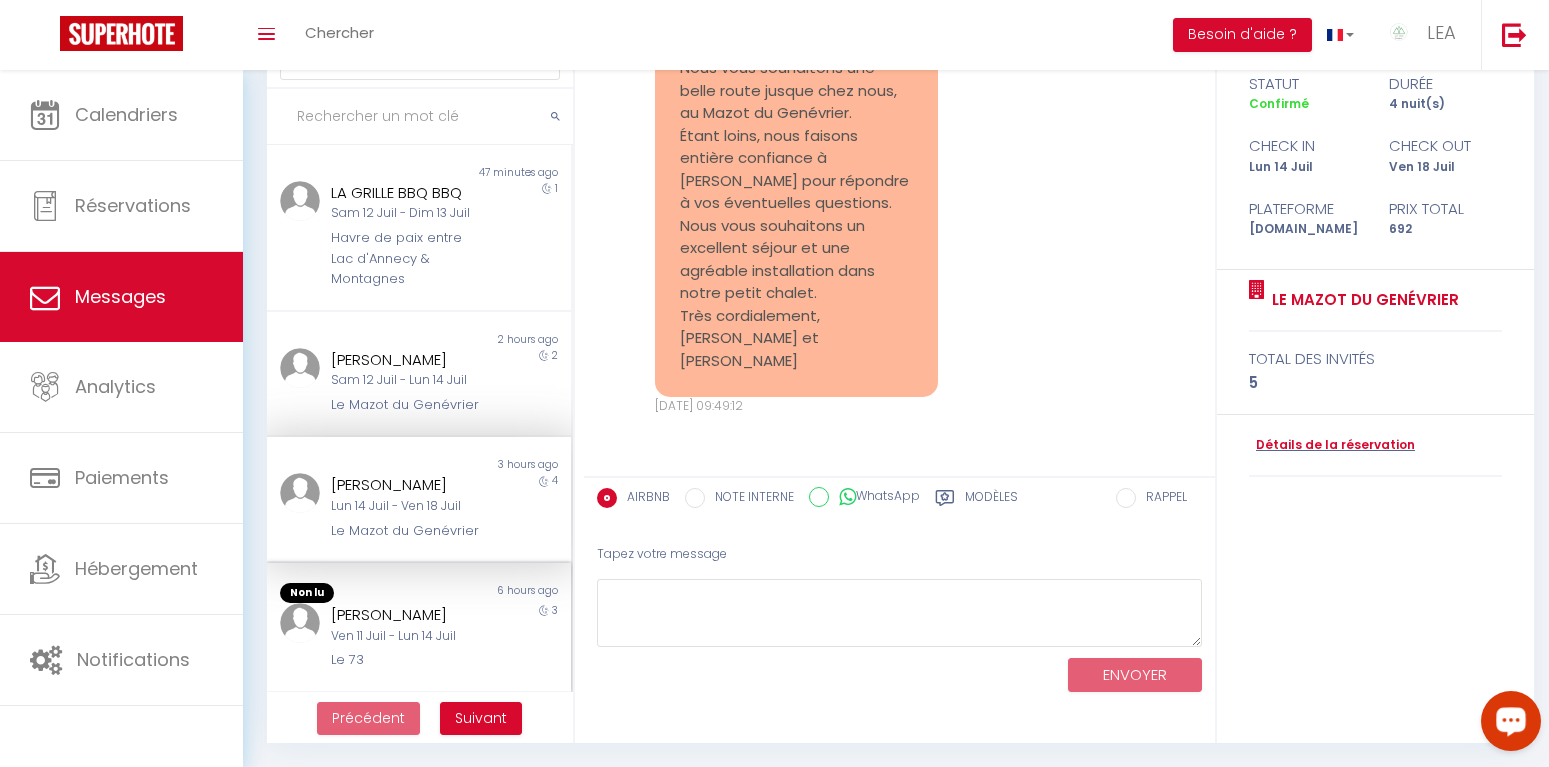 click on "[PERSON_NAME]" at bounding box center [406, 615] 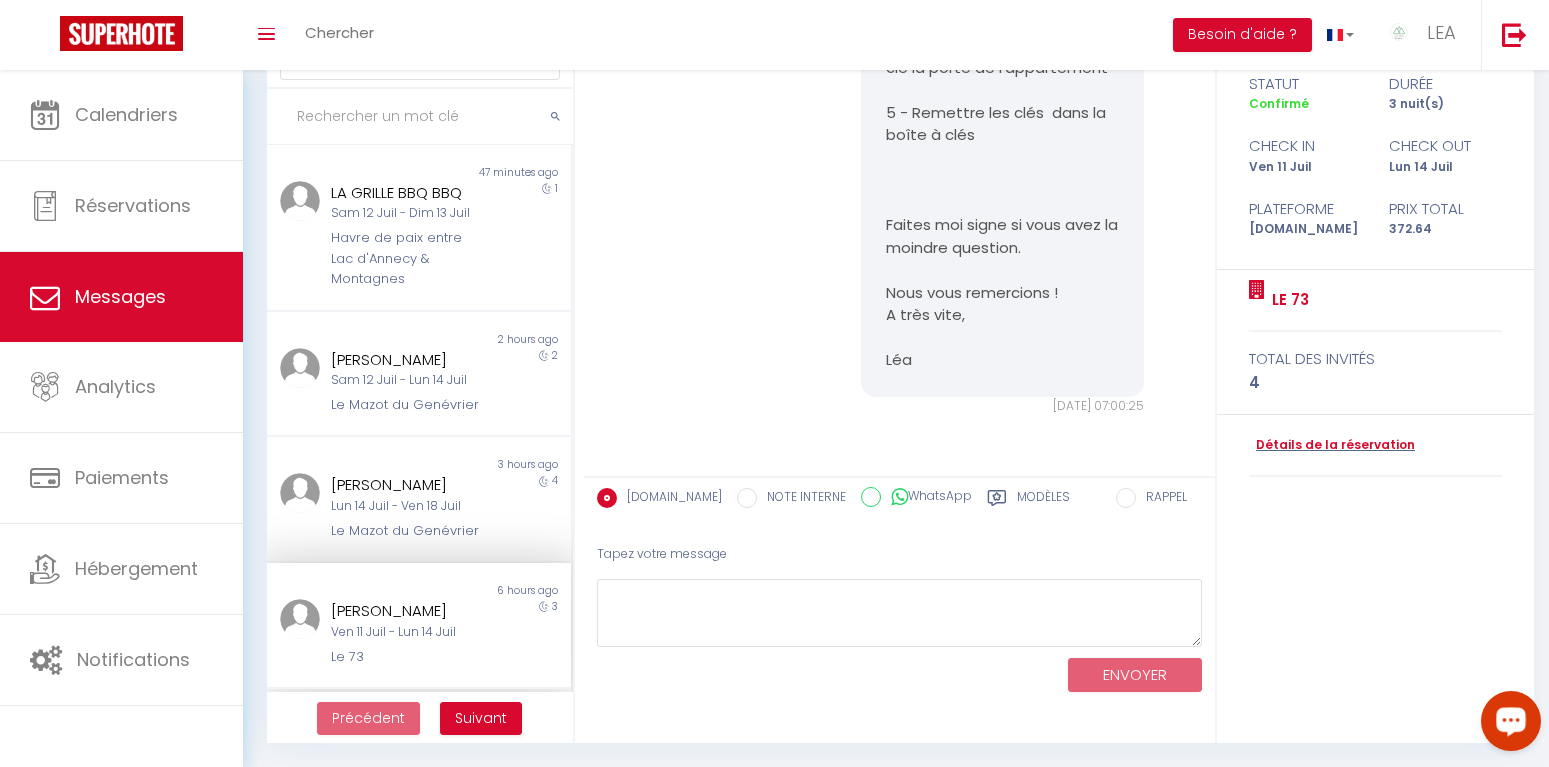 scroll, scrollTop: 6901, scrollLeft: 0, axis: vertical 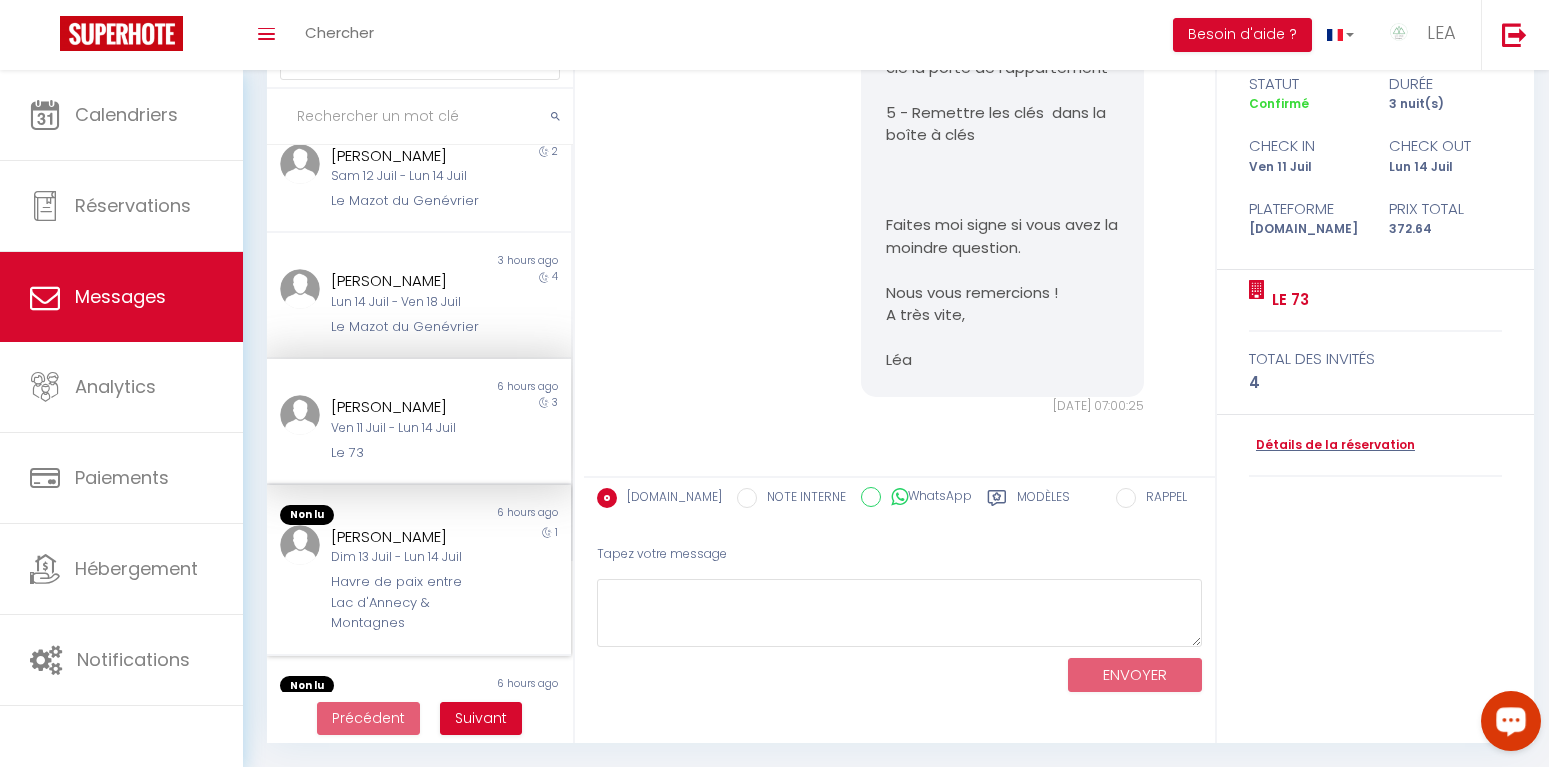 click on "Dim 13 Juil - Lun 14 Juil" at bounding box center (406, 557) 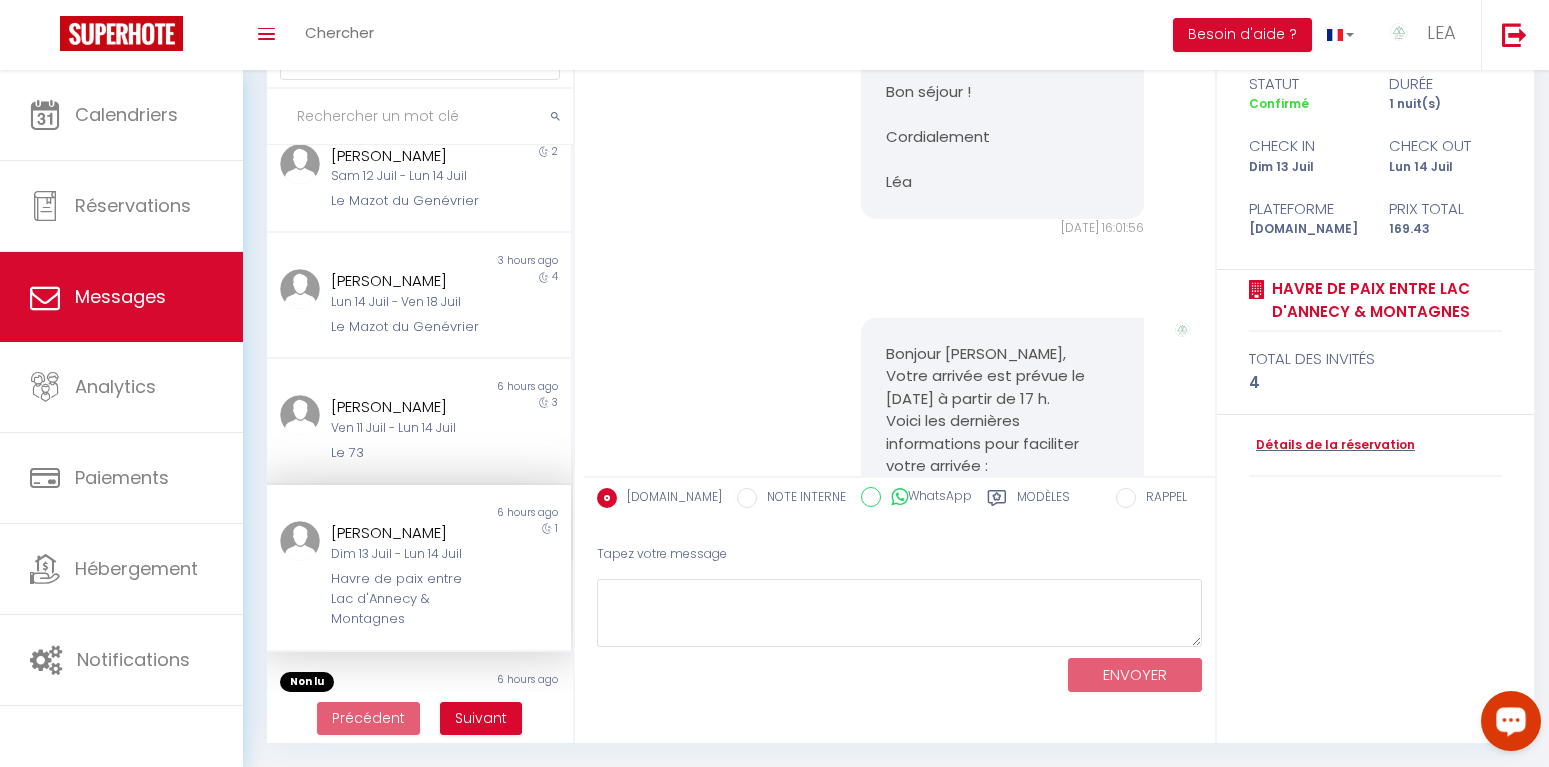 scroll, scrollTop: 11463, scrollLeft: 0, axis: vertical 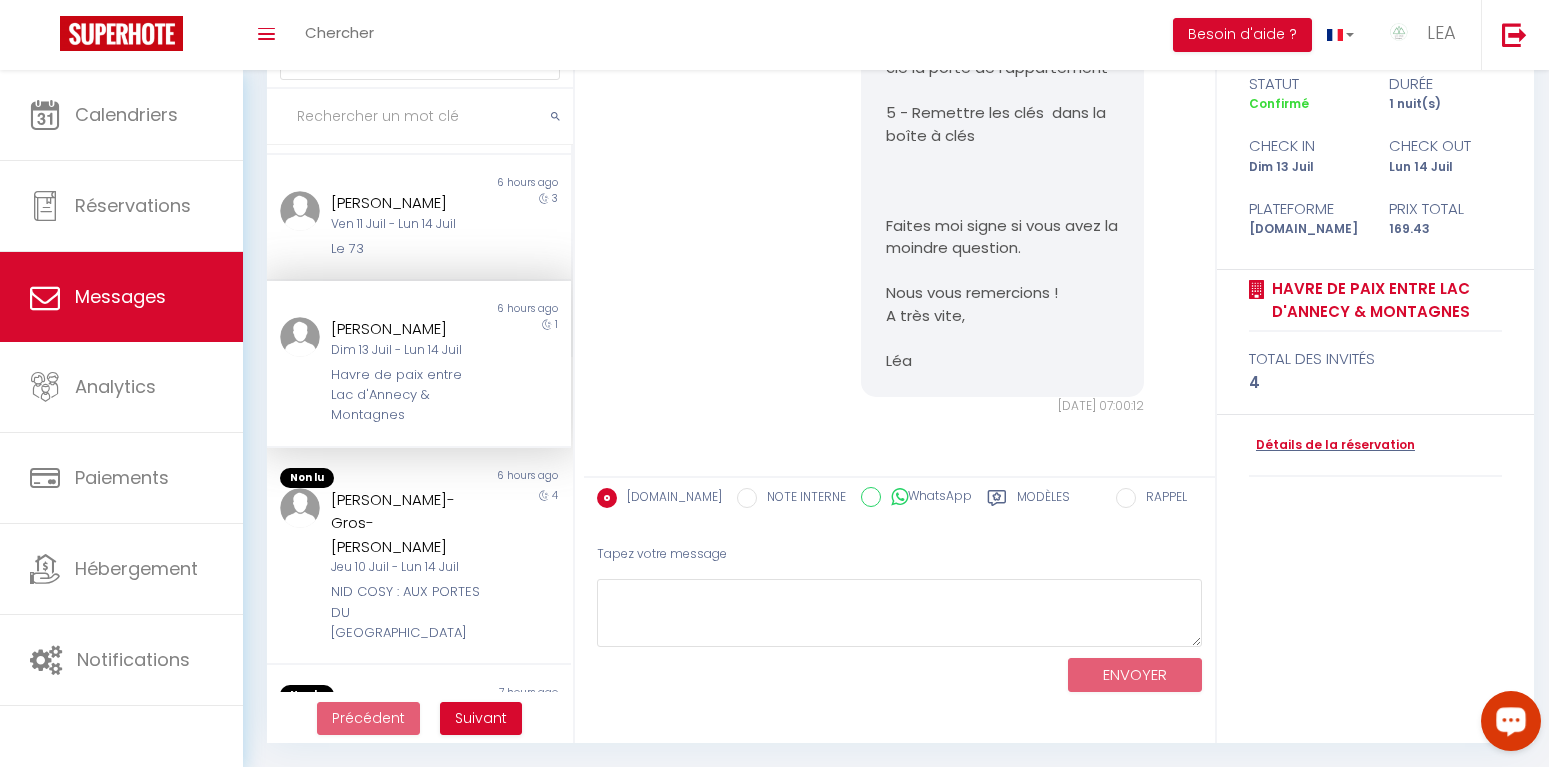 click on "NID COSY : AUX PORTES DU [GEOGRAPHIC_DATA]" at bounding box center (406, 612) 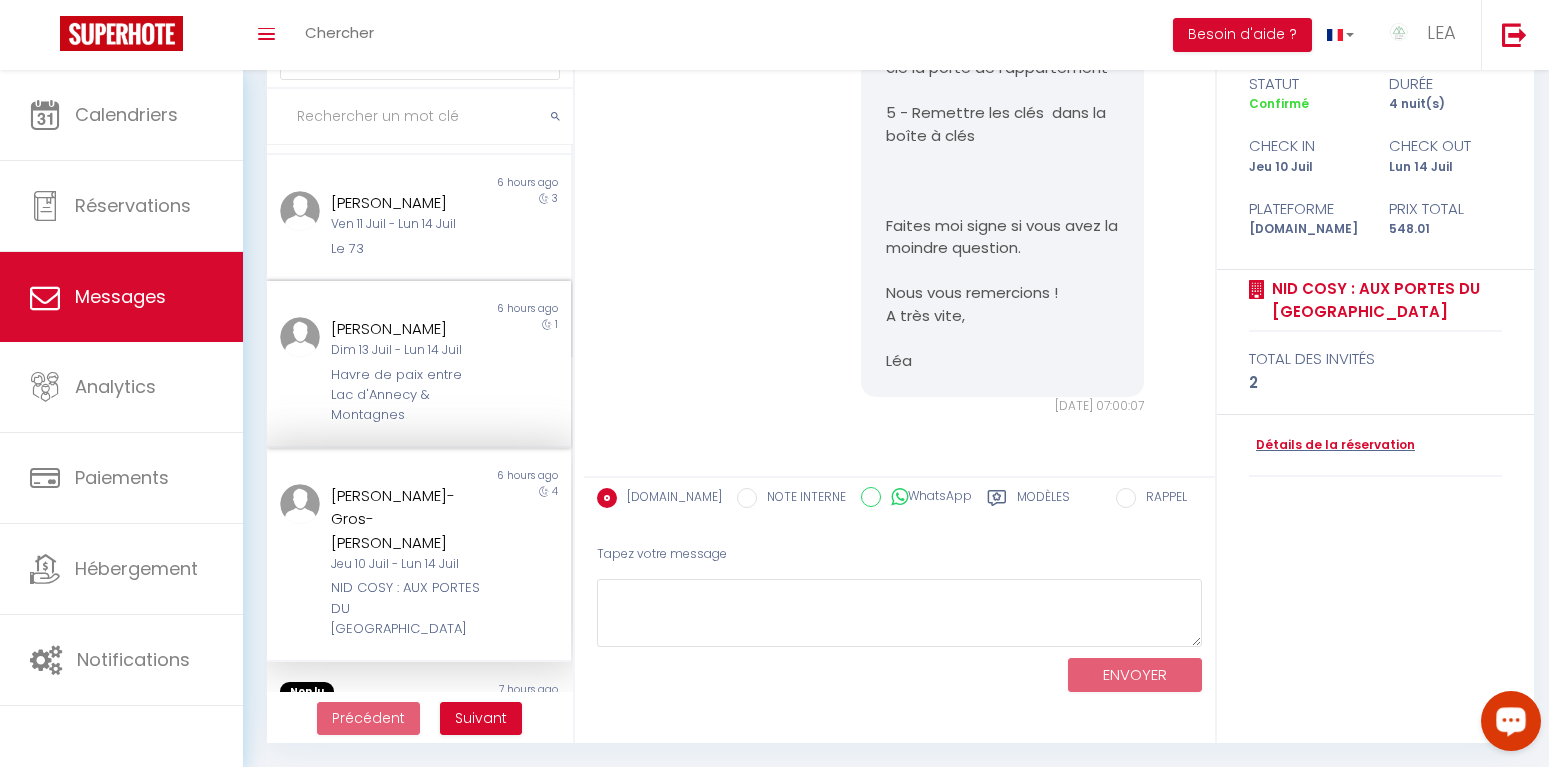 scroll, scrollTop: 6008, scrollLeft: 0, axis: vertical 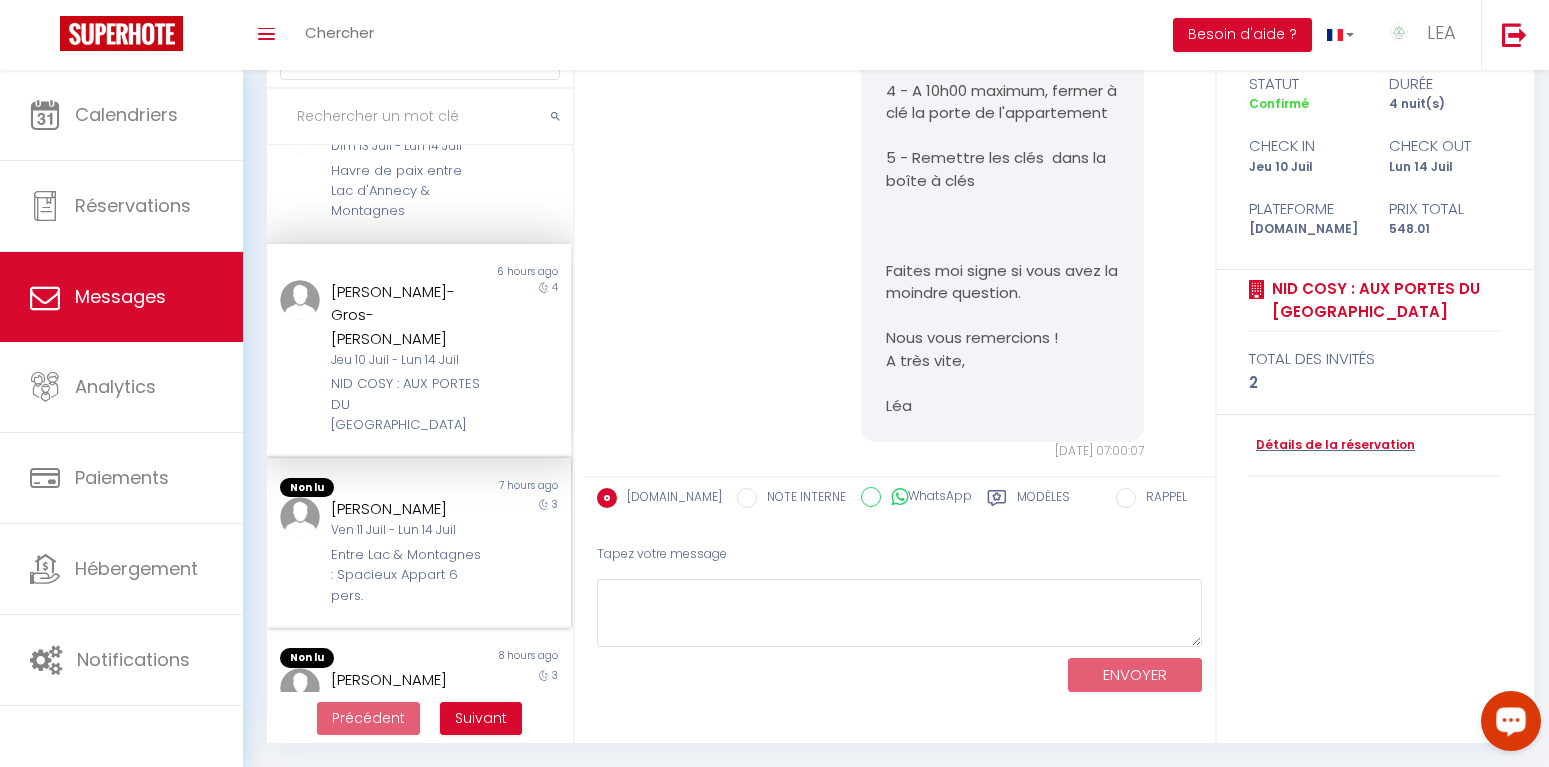 click on "Entre Lac & Montagnes : Spacieux Appart 6 pers." at bounding box center (406, 575) 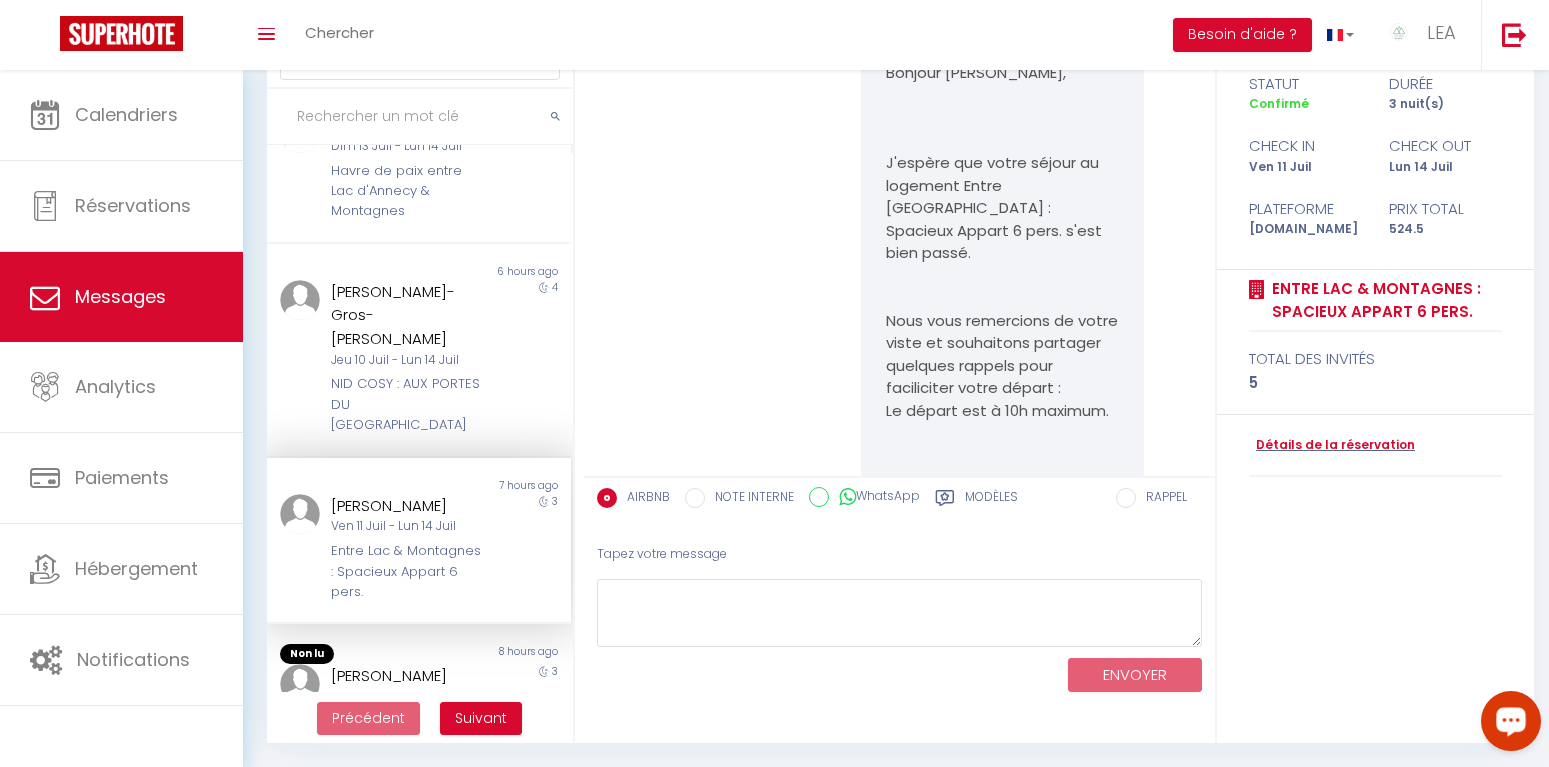 scroll, scrollTop: 7728, scrollLeft: 0, axis: vertical 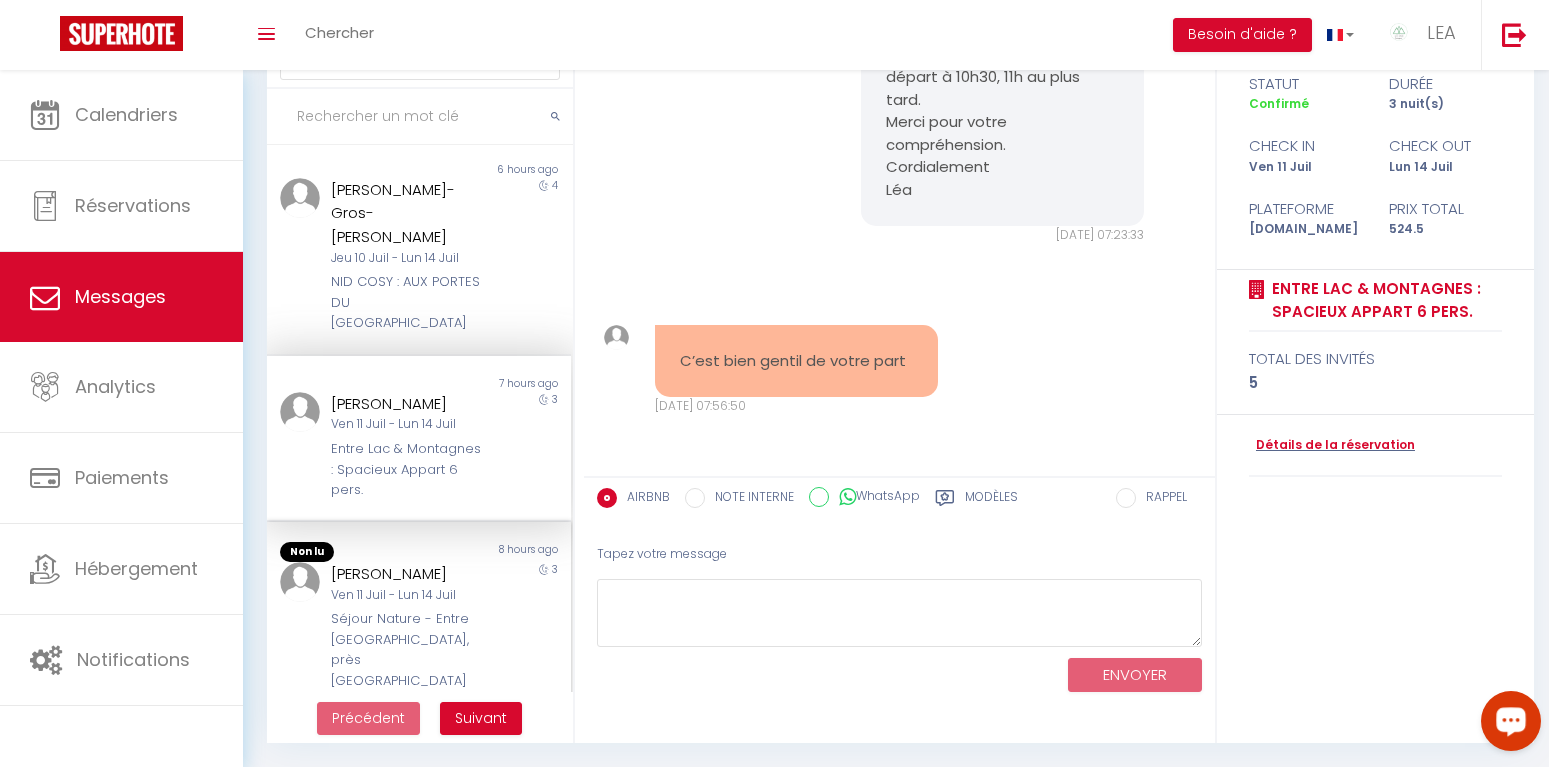 click on "[PERSON_NAME]" at bounding box center (406, 574) 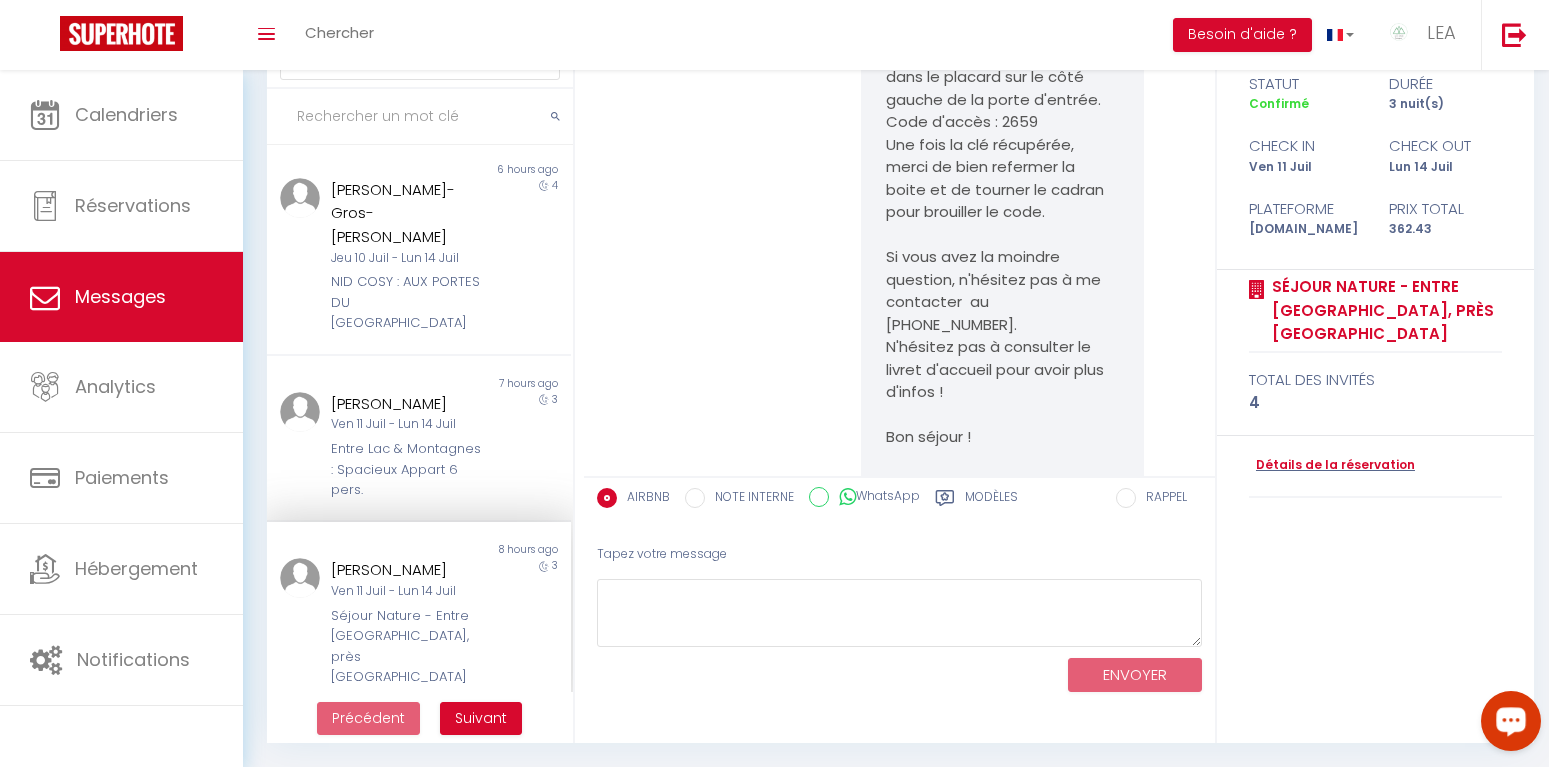 scroll, scrollTop: 7031, scrollLeft: 0, axis: vertical 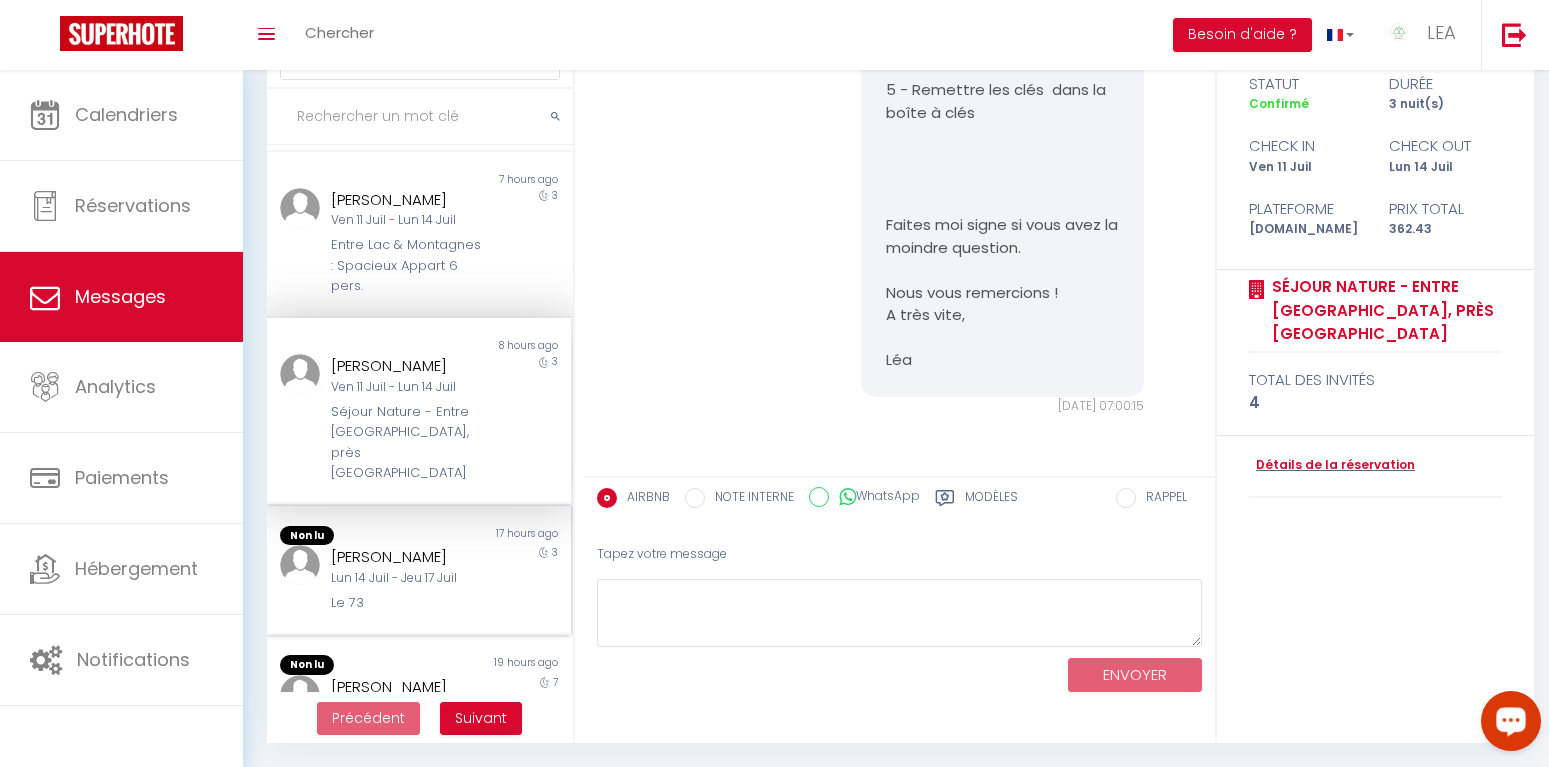 click on "Lun 14 Juil - Jeu 17 Juil" at bounding box center (406, 578) 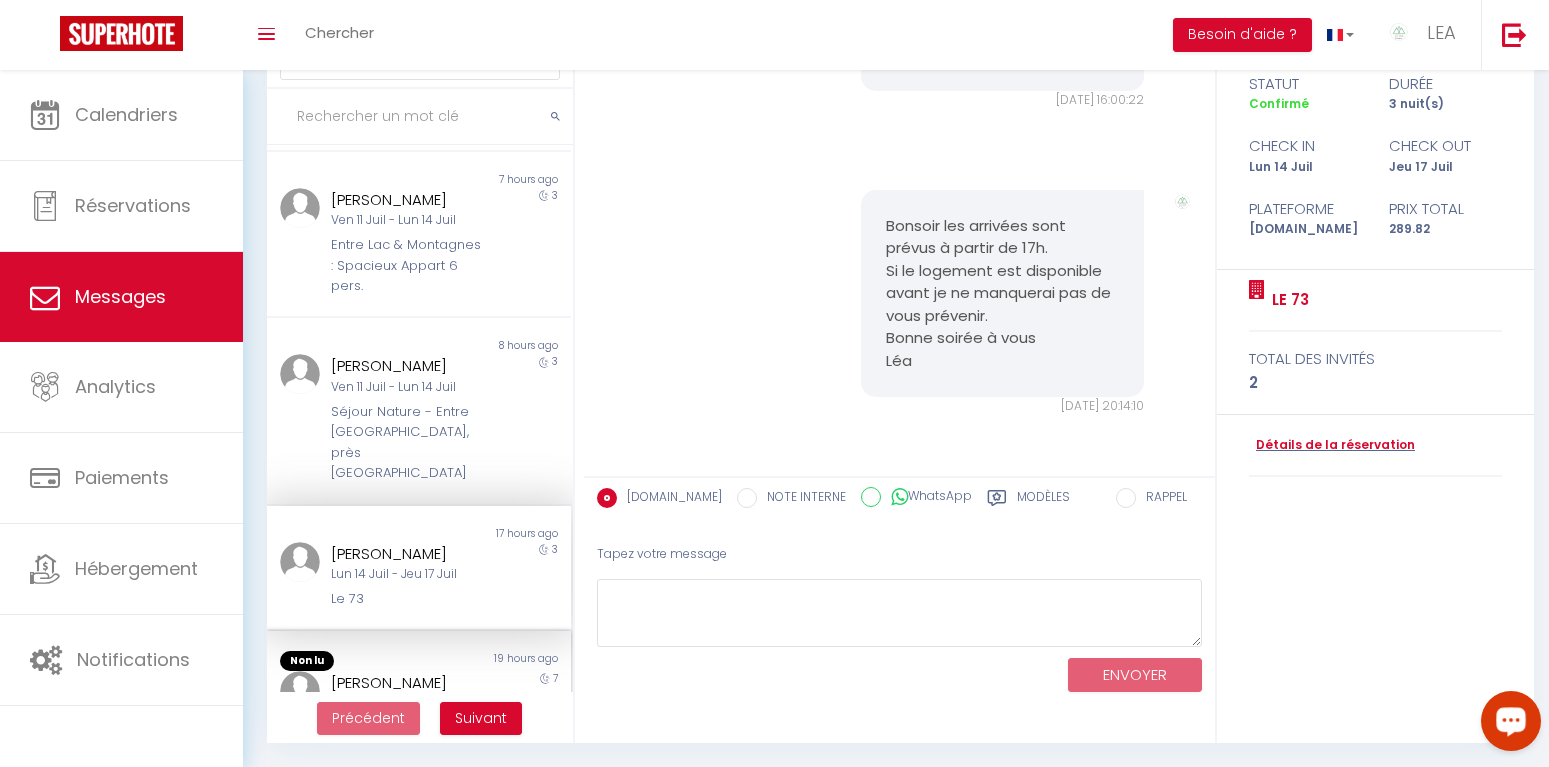 click on "Lun 14 Juil - Lun 21 Juil" at bounding box center (406, 704) 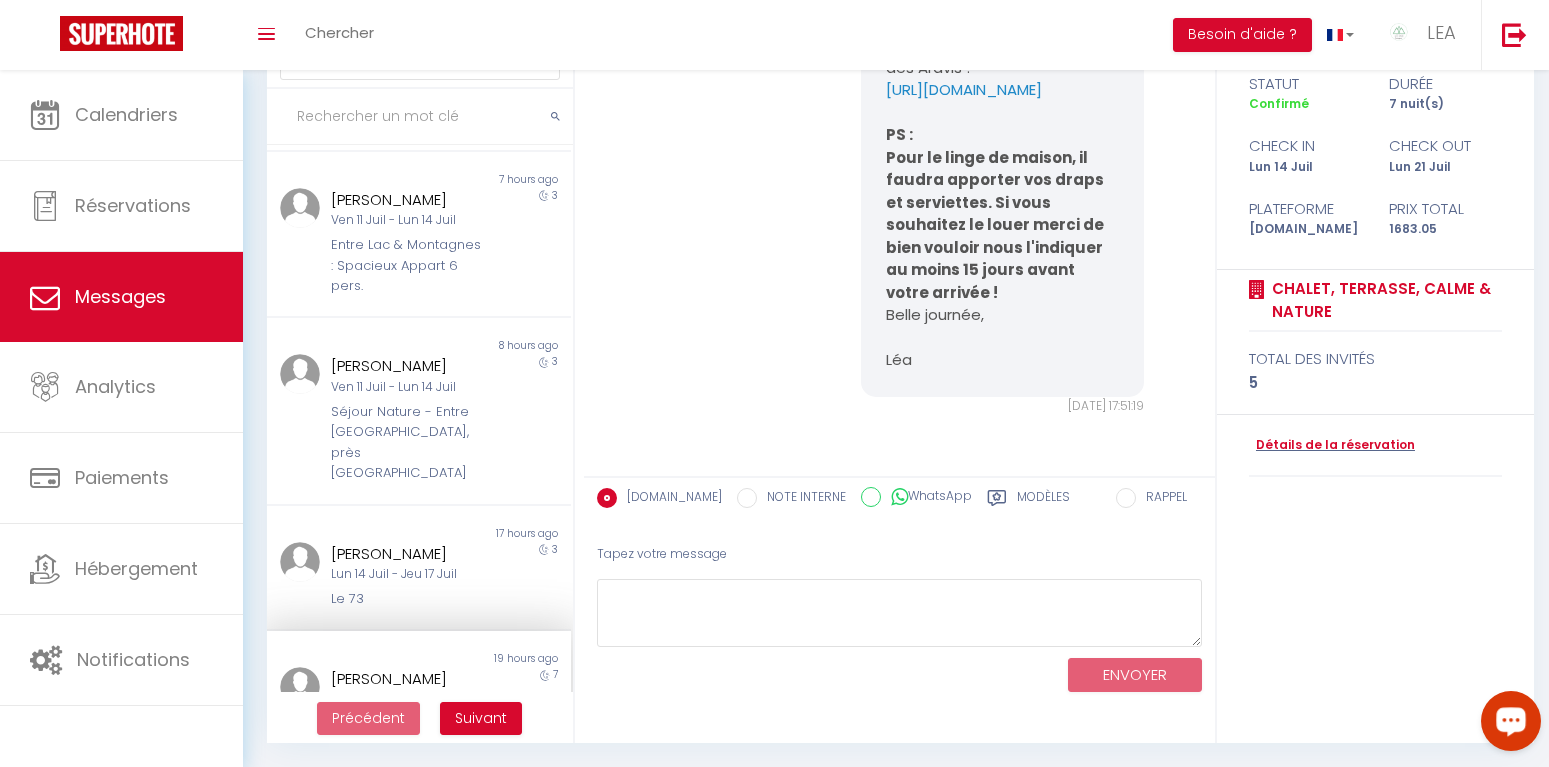 scroll, scrollTop: 3379, scrollLeft: 0, axis: vertical 